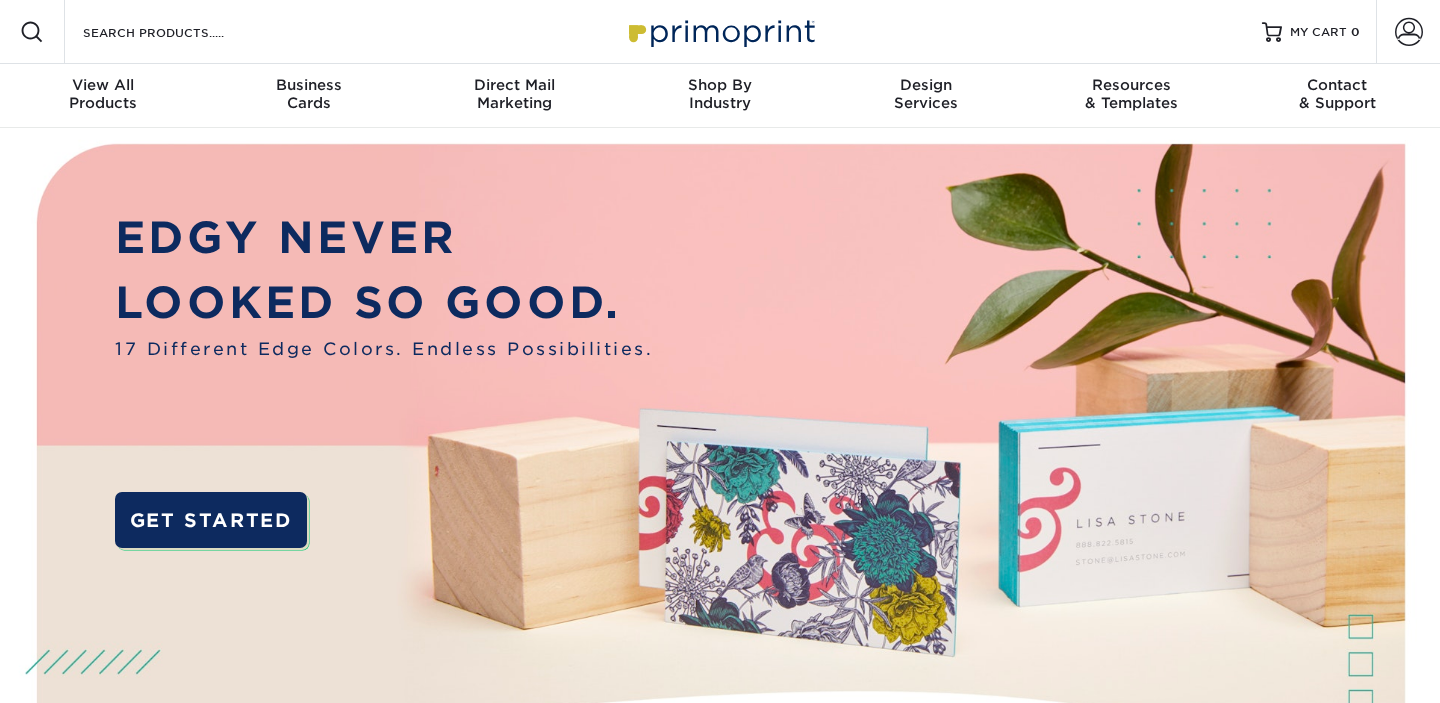 scroll, scrollTop: 0, scrollLeft: 0, axis: both 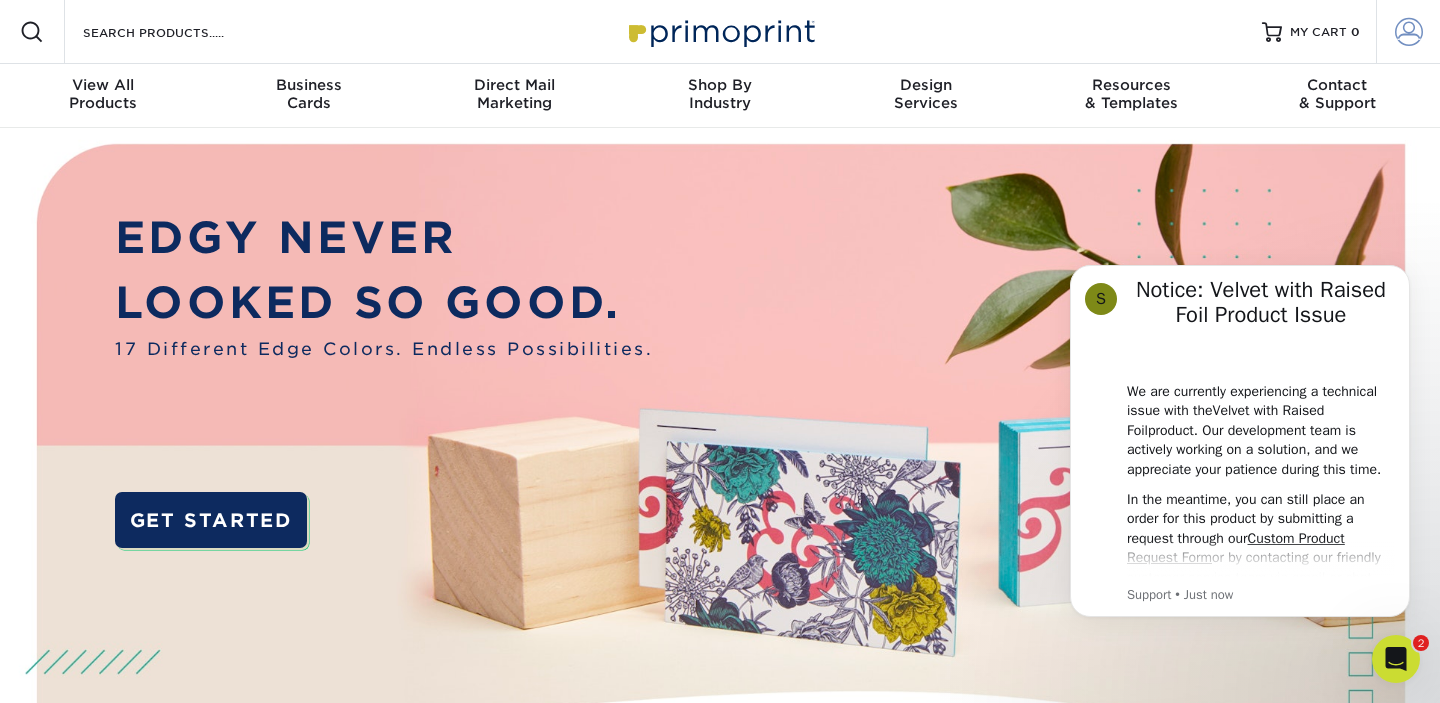 click on "Account" at bounding box center [1408, 32] 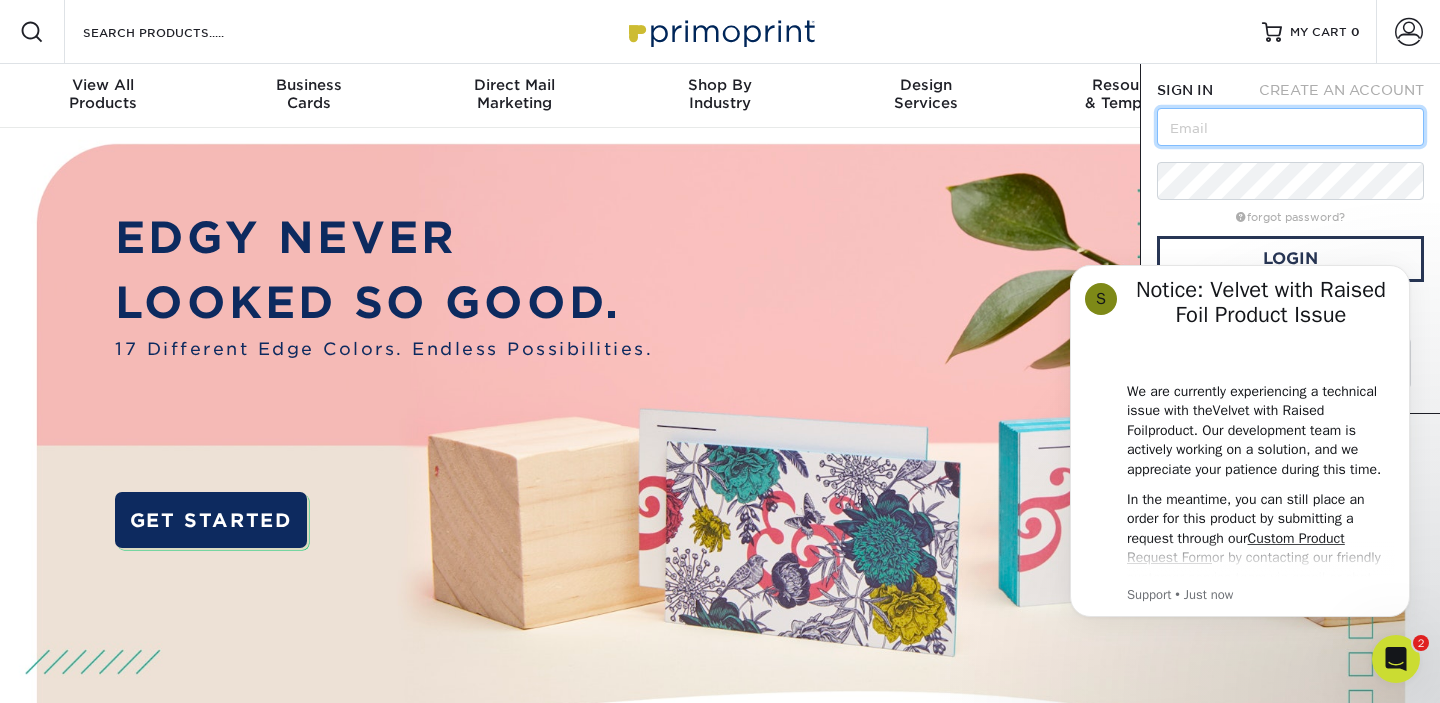 click at bounding box center (1290, 127) 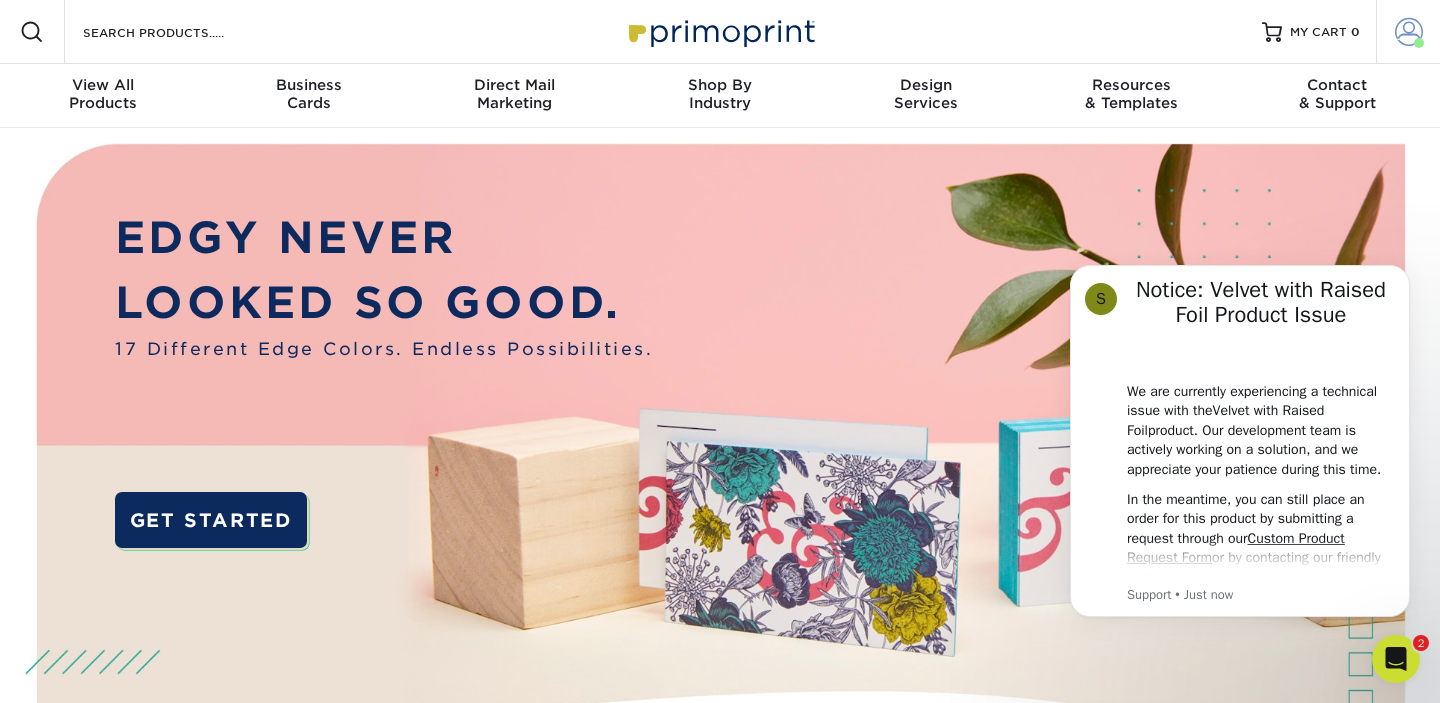 click on "Account" at bounding box center [1408, 32] 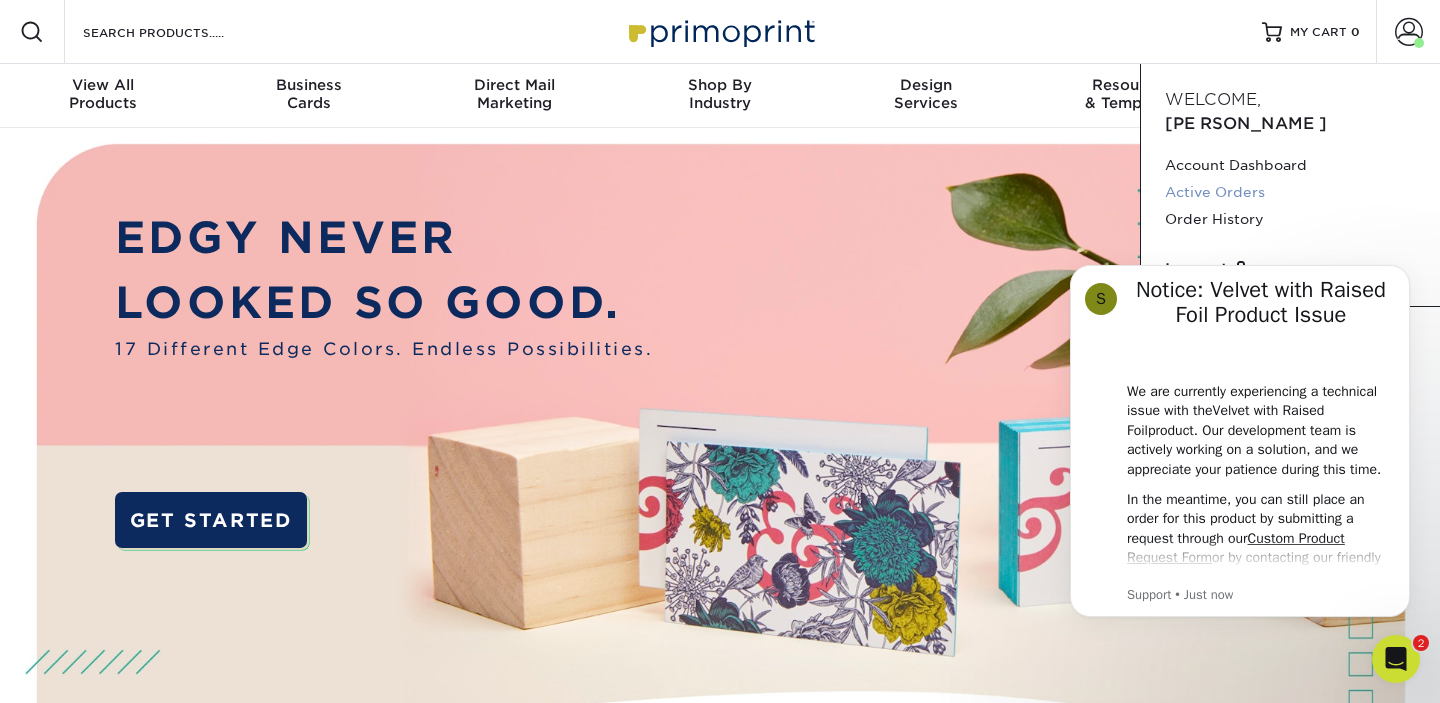 click on "Active Orders" at bounding box center [1290, 192] 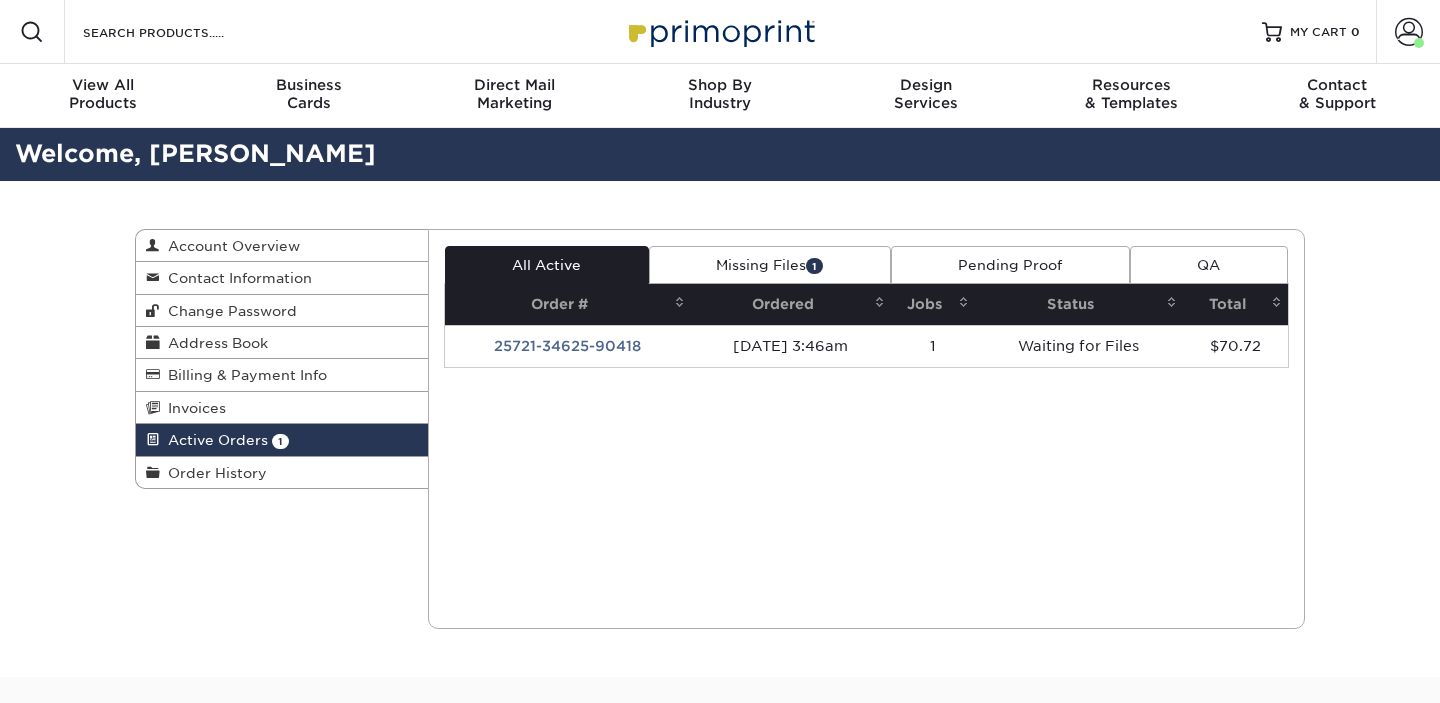 scroll, scrollTop: 0, scrollLeft: 0, axis: both 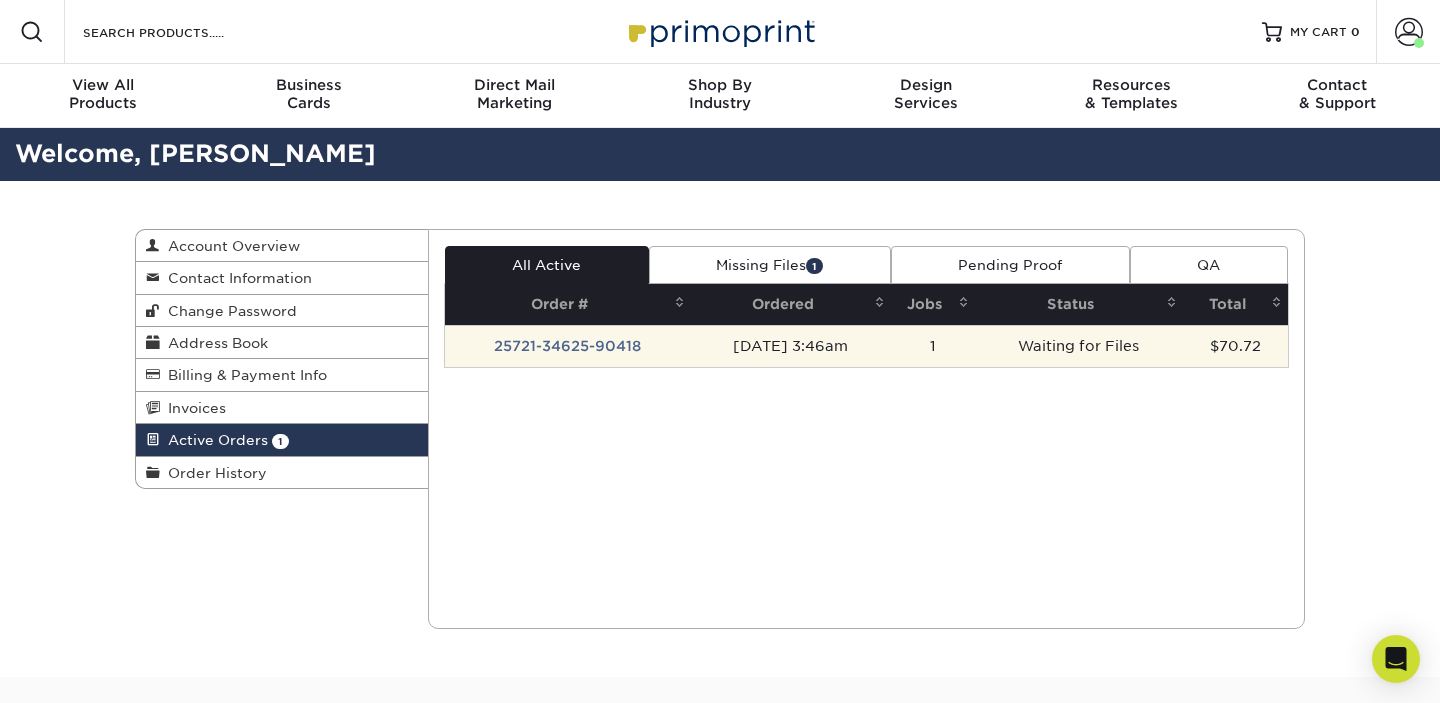 click on "[DATE] 3:46am" at bounding box center (790, 346) 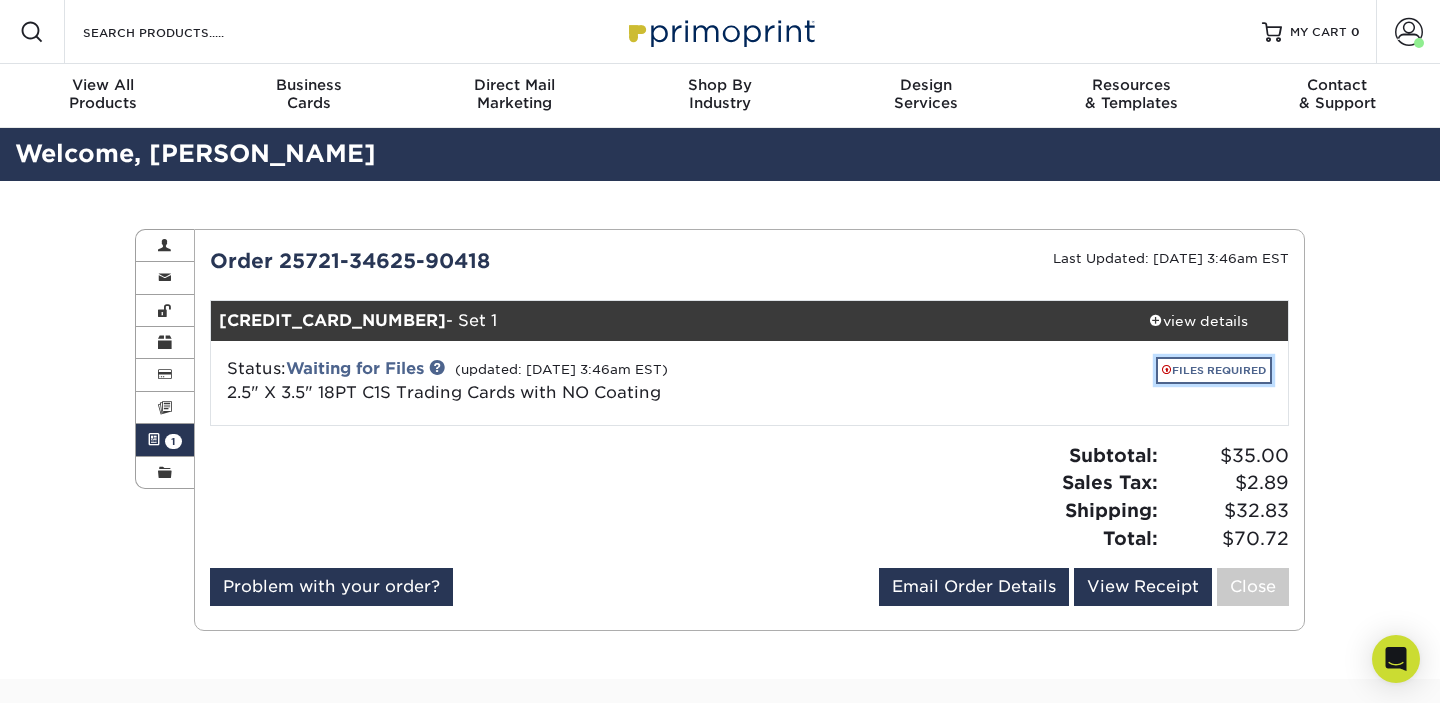 click on "FILES REQUIRED" at bounding box center (1214, 370) 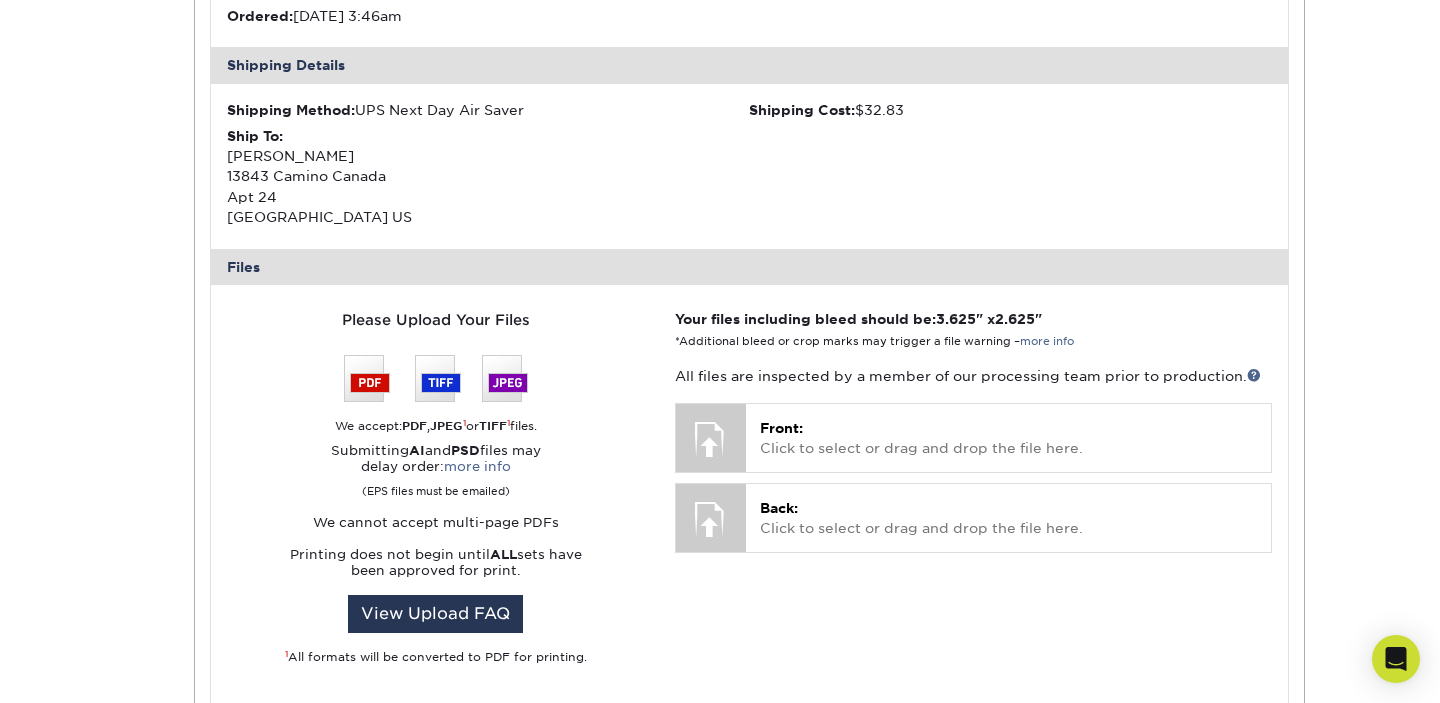 scroll, scrollTop: 578, scrollLeft: 0, axis: vertical 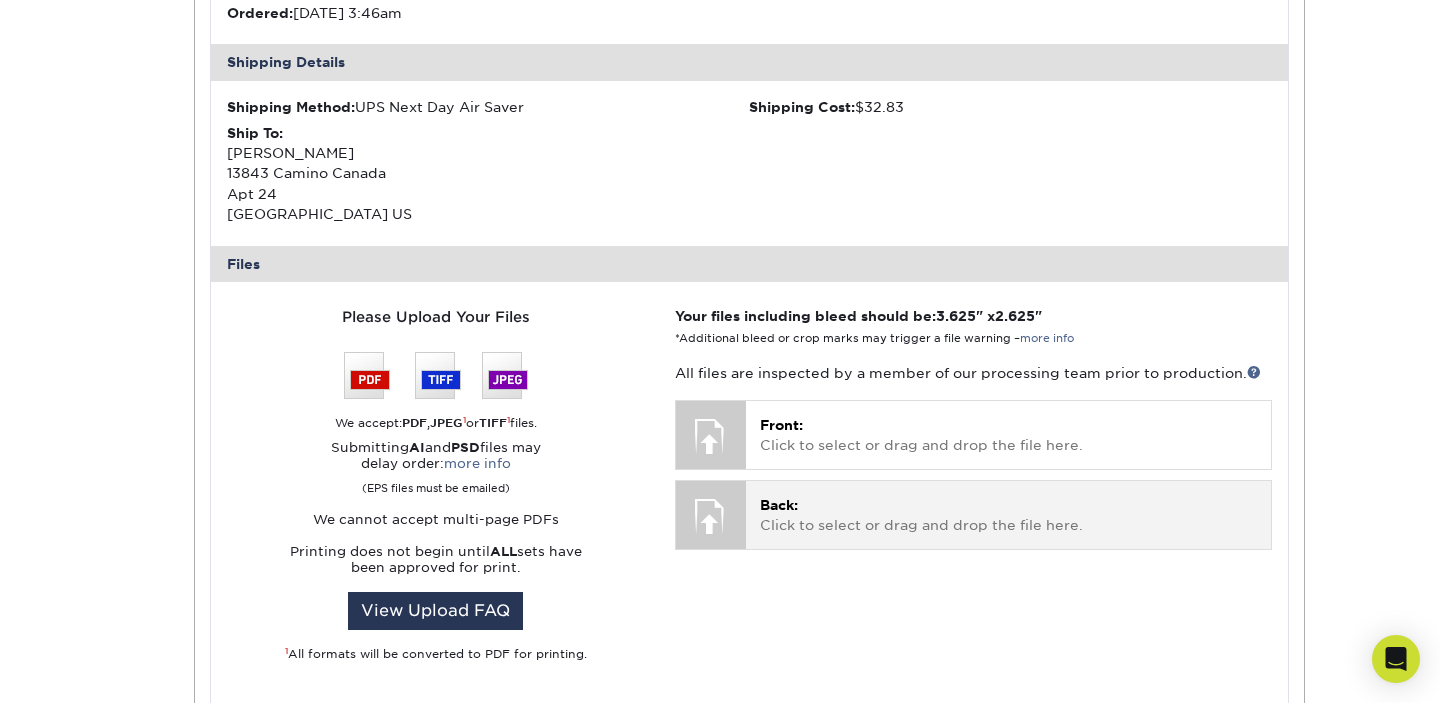 click on "Back: Click to select or drag and drop the file here.
Choose file
Back:   valery-bcd-front.tiff
0%
Back:    front-set1.pdf
Replace
Approve with Errors *
* This may delay your delivery date!
Back:    back-set1.pdf
Replace
Approve
Back:     front-spotuv-set1.pdf
Do you want to copy this file to all sets?
No
Yes
Back:
Removing this file will not delete it from any other set.
Ok
Back:    back-foil-set1.pdf" at bounding box center [973, 515] 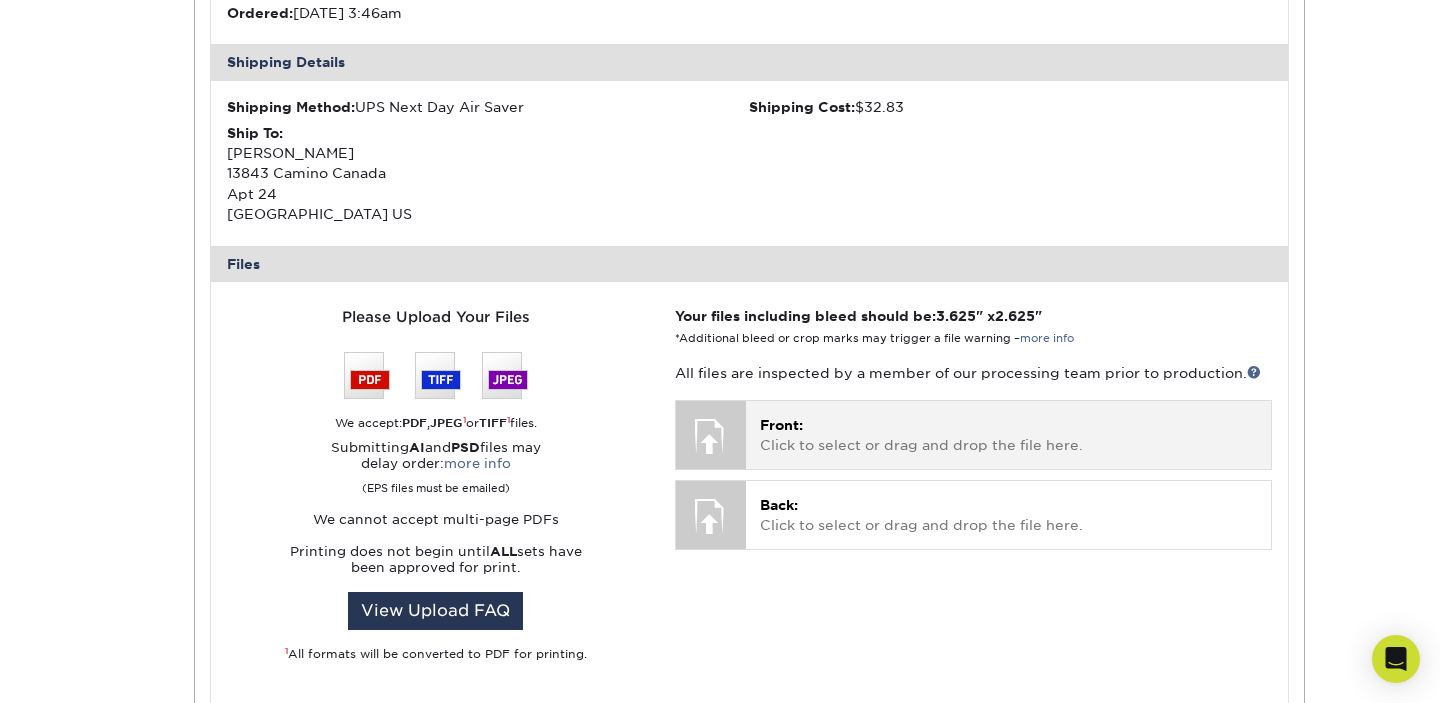 click on "Front:" at bounding box center (781, 425) 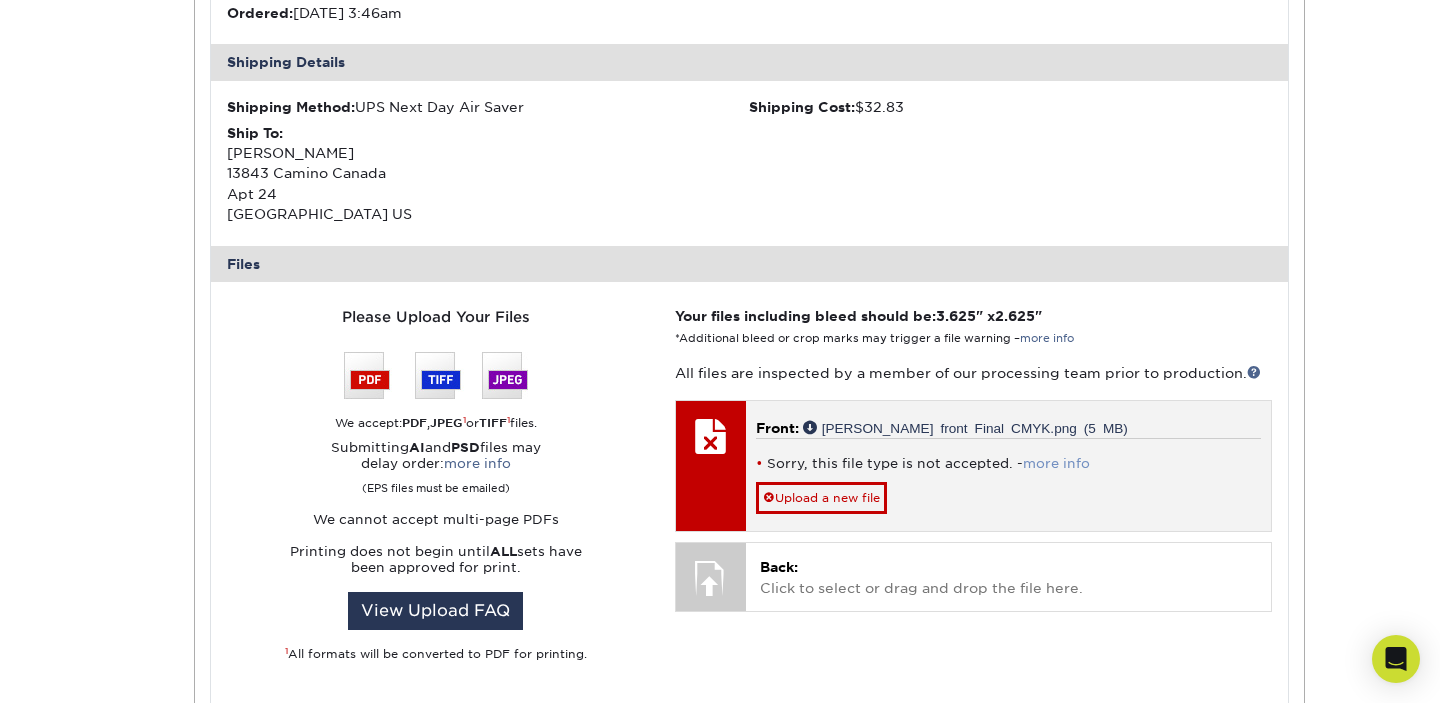 click on "more info" at bounding box center [1056, 463] 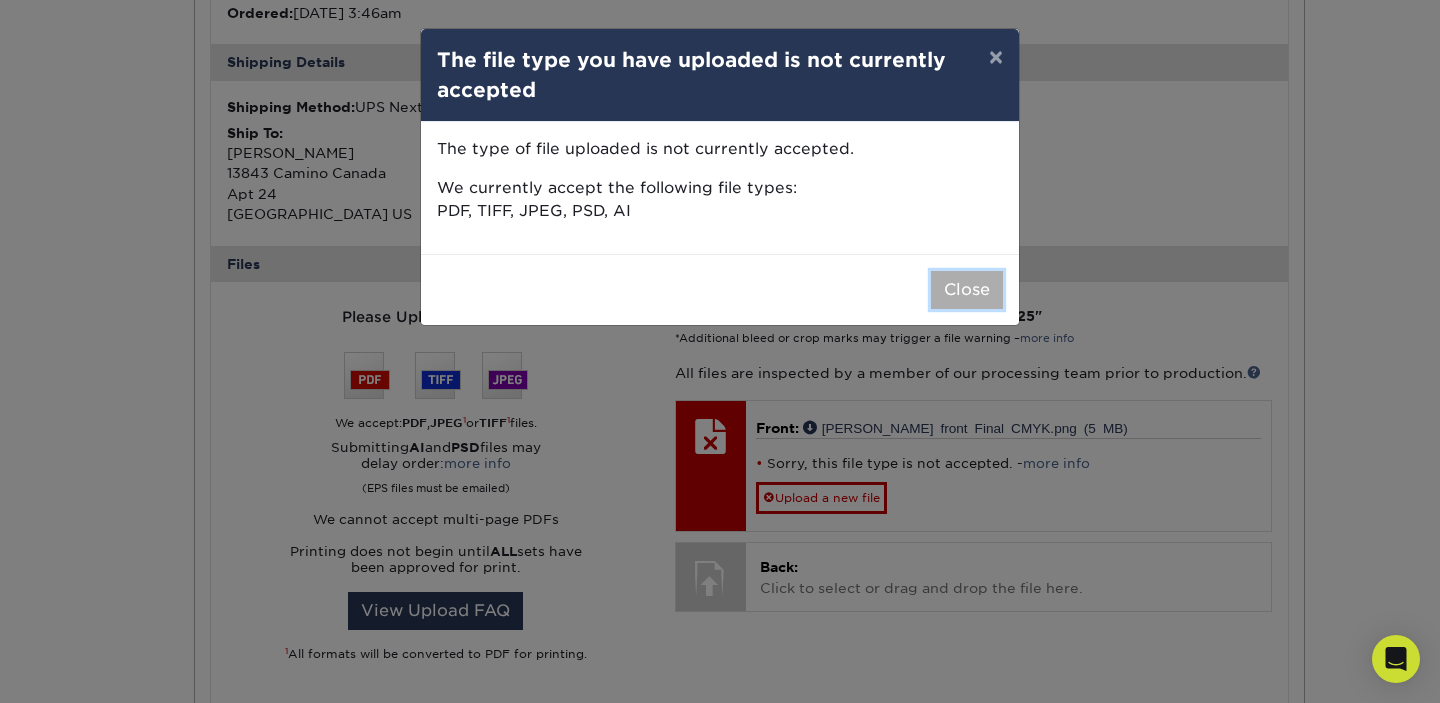 click on "Close" at bounding box center (967, 290) 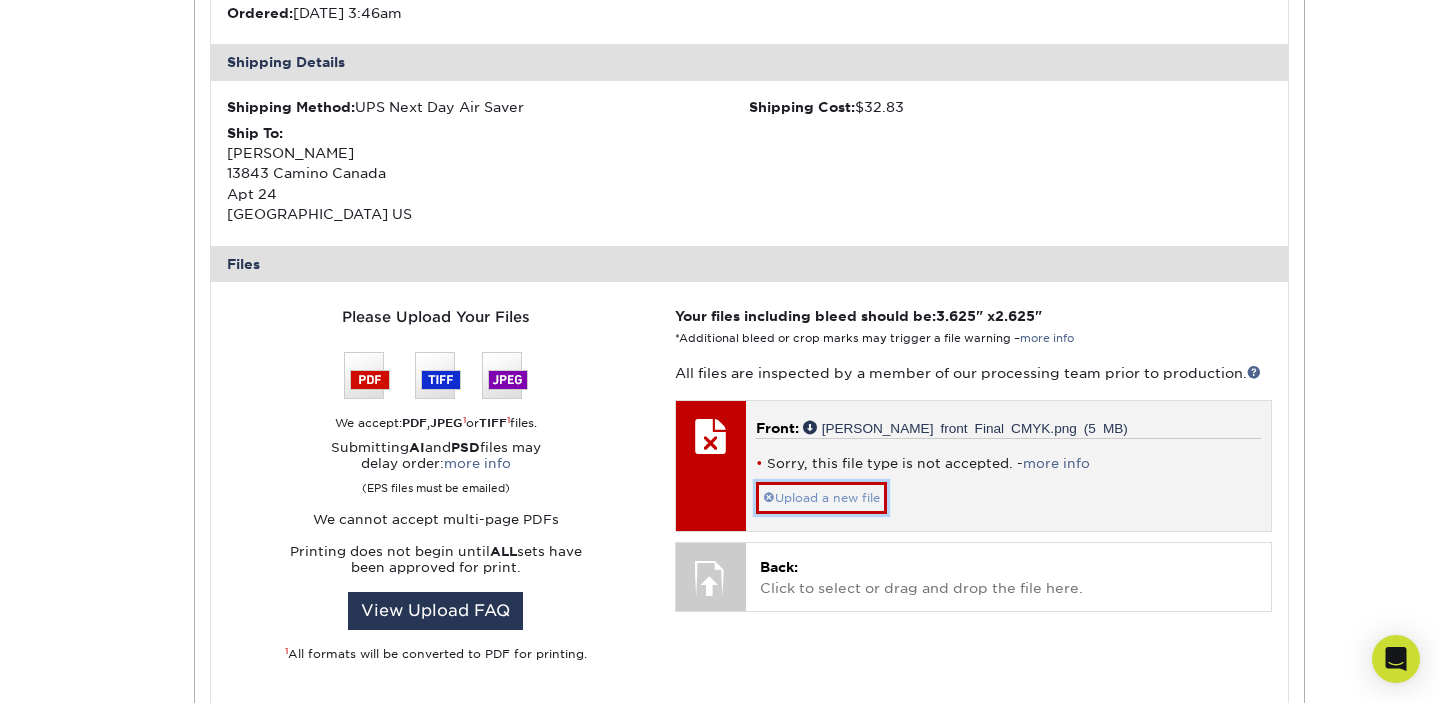click on "Upload a new file" at bounding box center (821, 498) 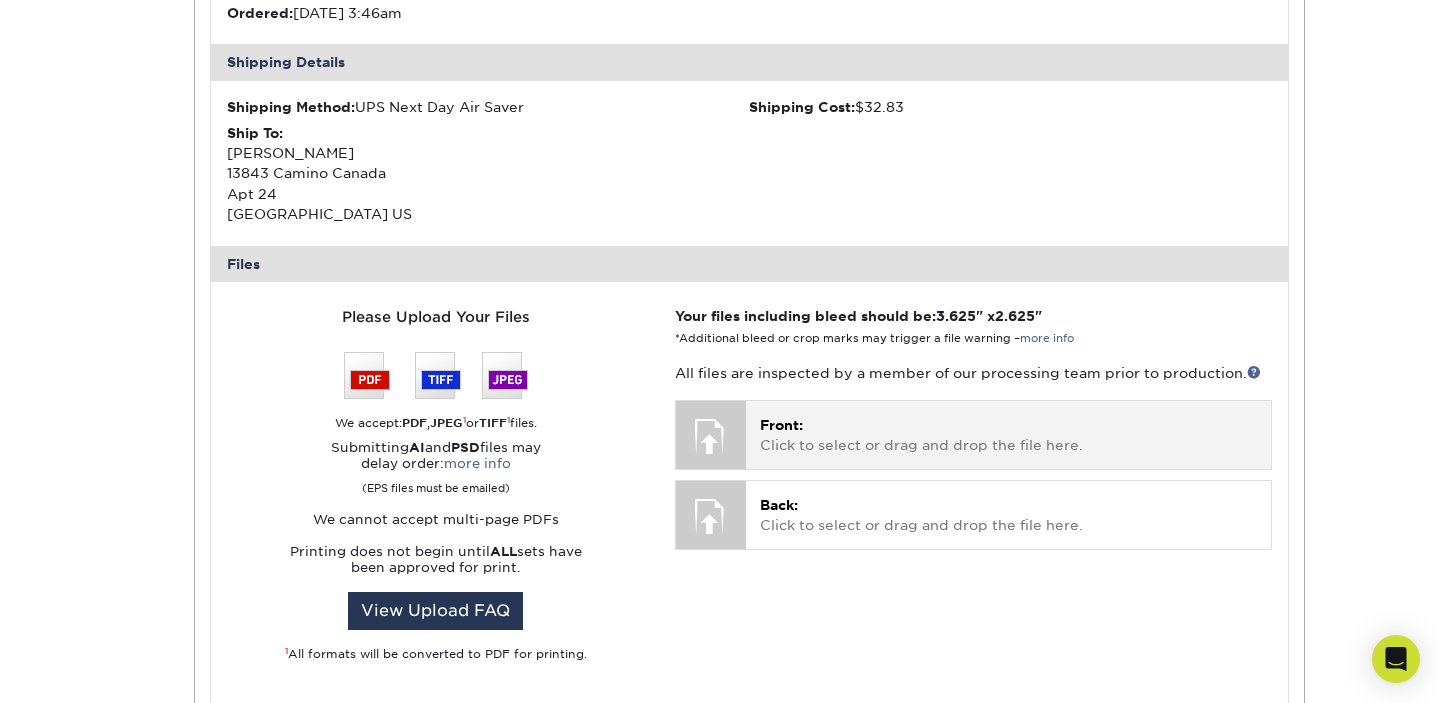 click on "Front: Click to select or drag and drop the file here." at bounding box center (1008, 435) 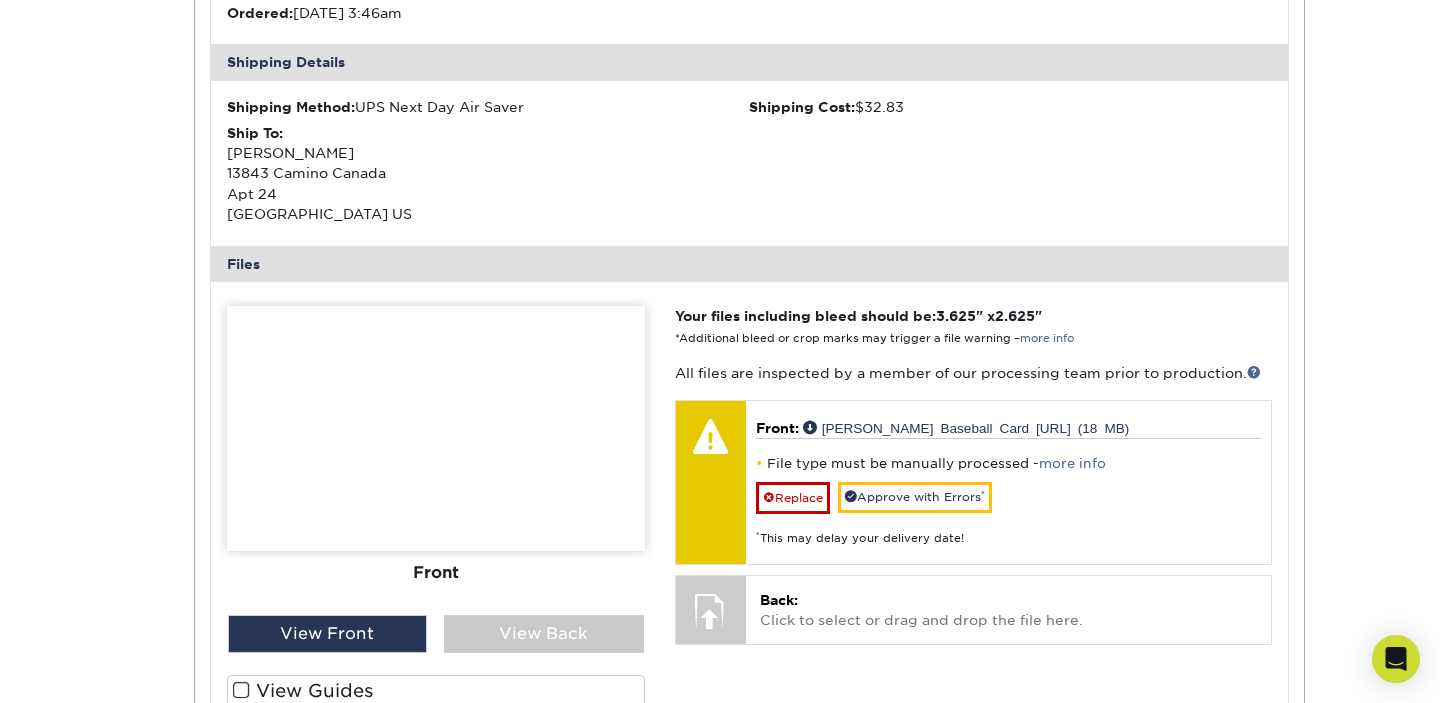click on "The file uploader is not compatible with mobile devices. Please increase your browser width or select the "Upload Later" button to upload your files later from another device.
Please Upload Your Files
We accept:  PDF ,  JPEG 1  or  TIFF 1  files.
Submitting  AI  and  PSD  files may delay order:" at bounding box center (750, 535) 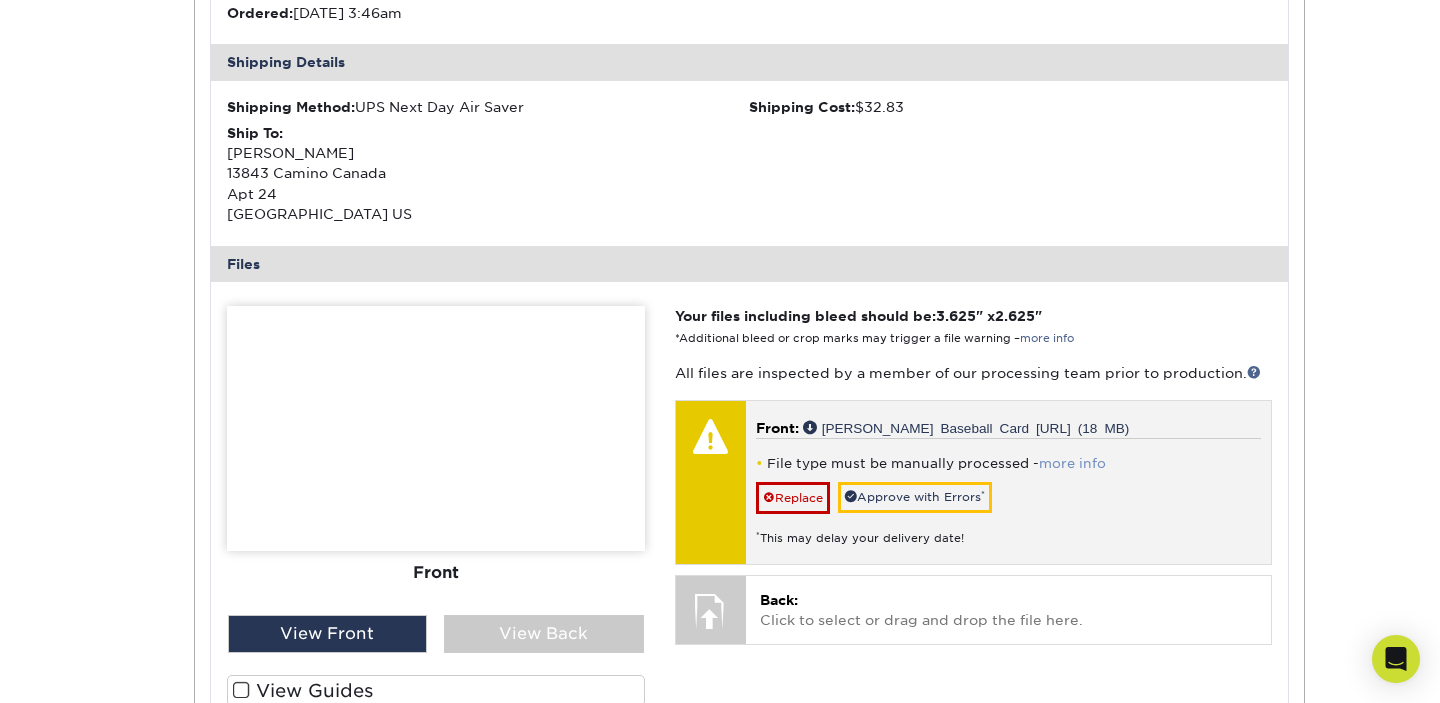 click on "more info" at bounding box center [1072, 463] 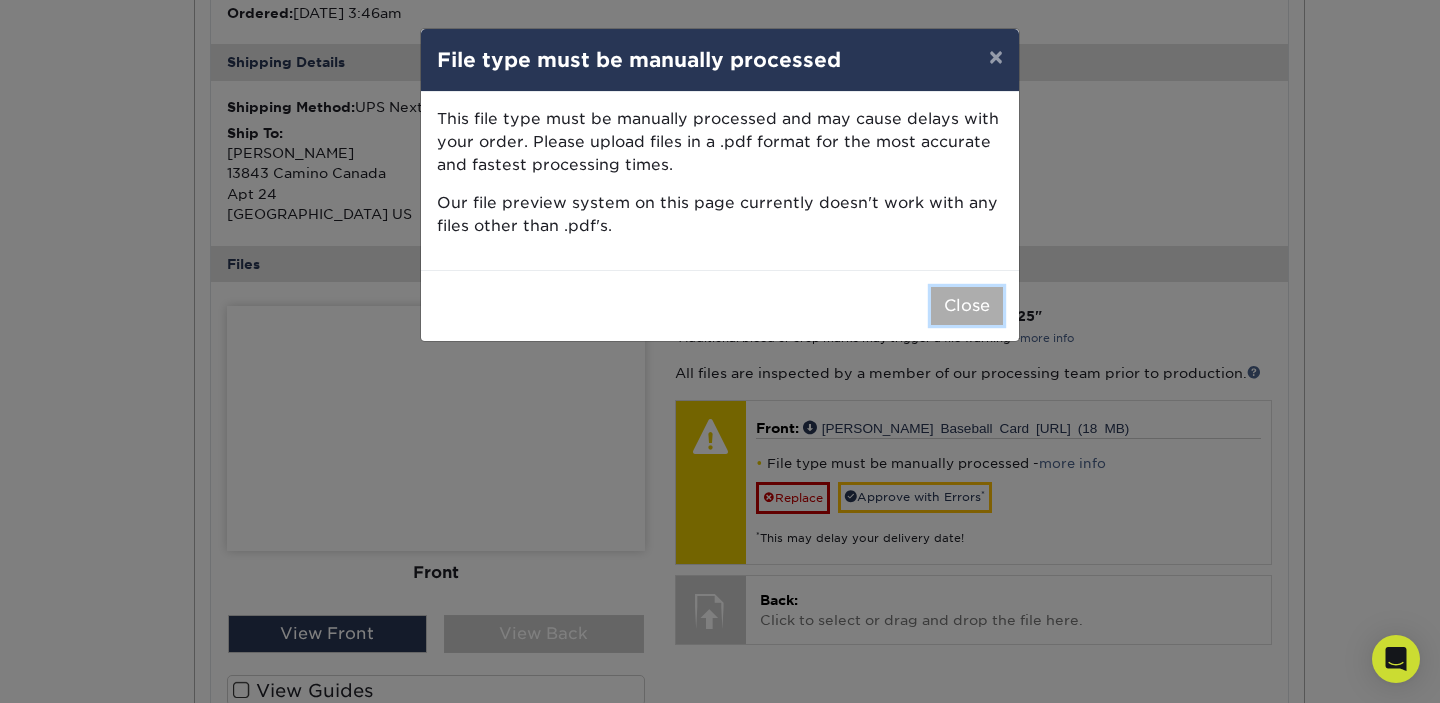 click on "Close" at bounding box center [967, 306] 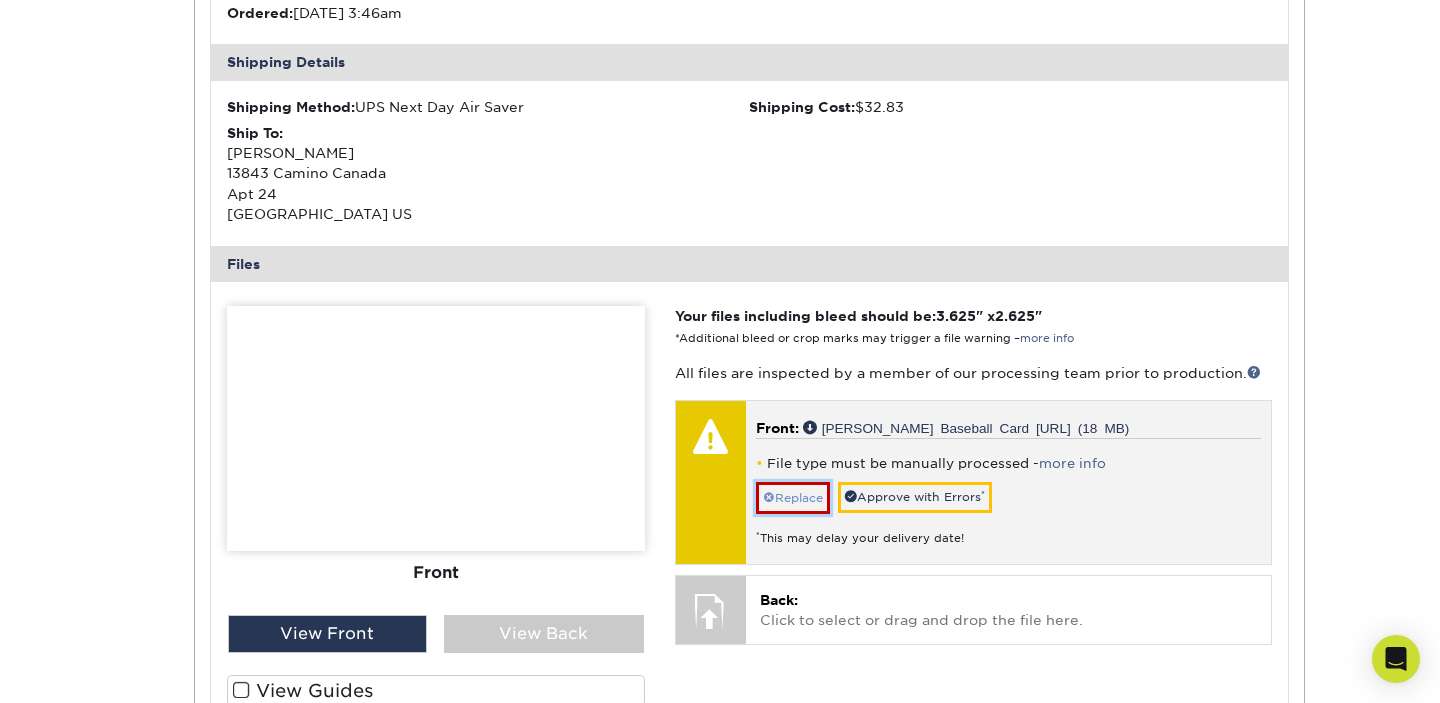 click on "Replace" at bounding box center [793, 498] 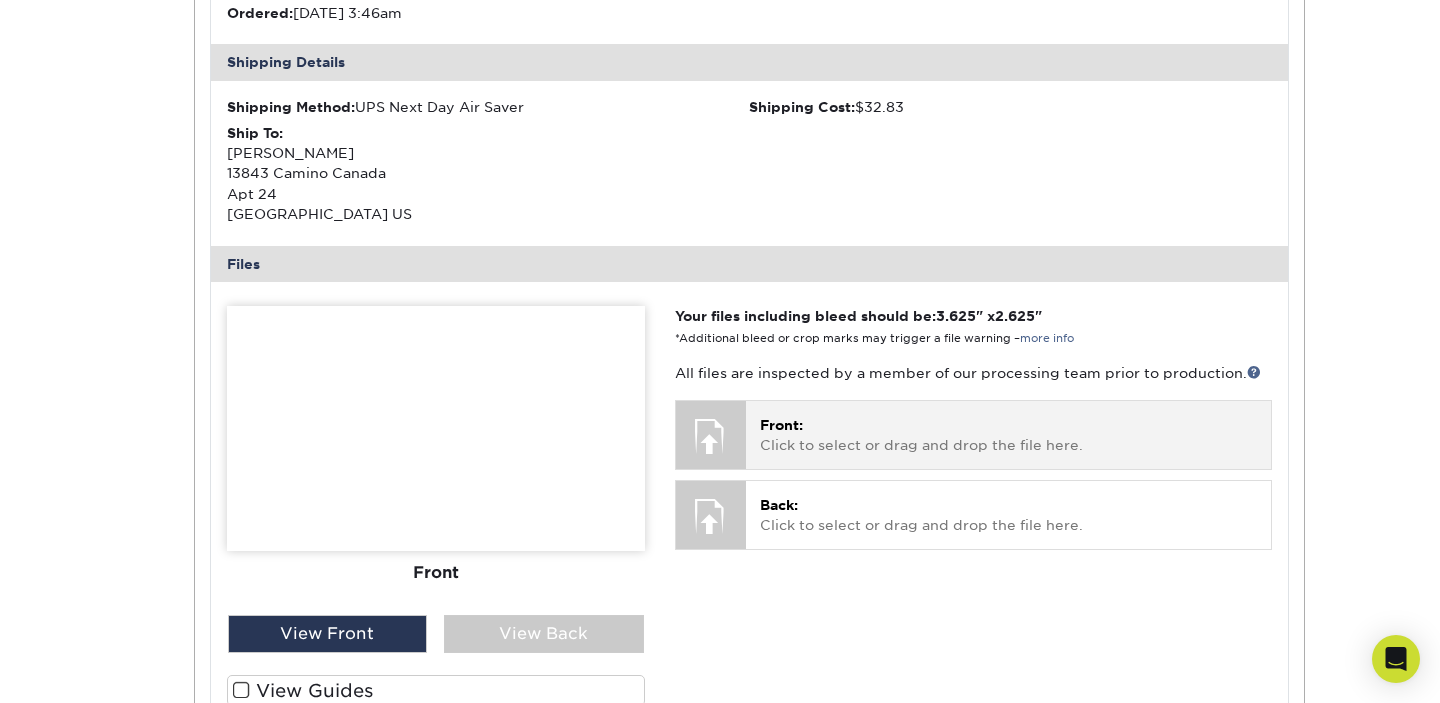 click on "Front: Click to select or drag and drop the file here." at bounding box center (1008, 435) 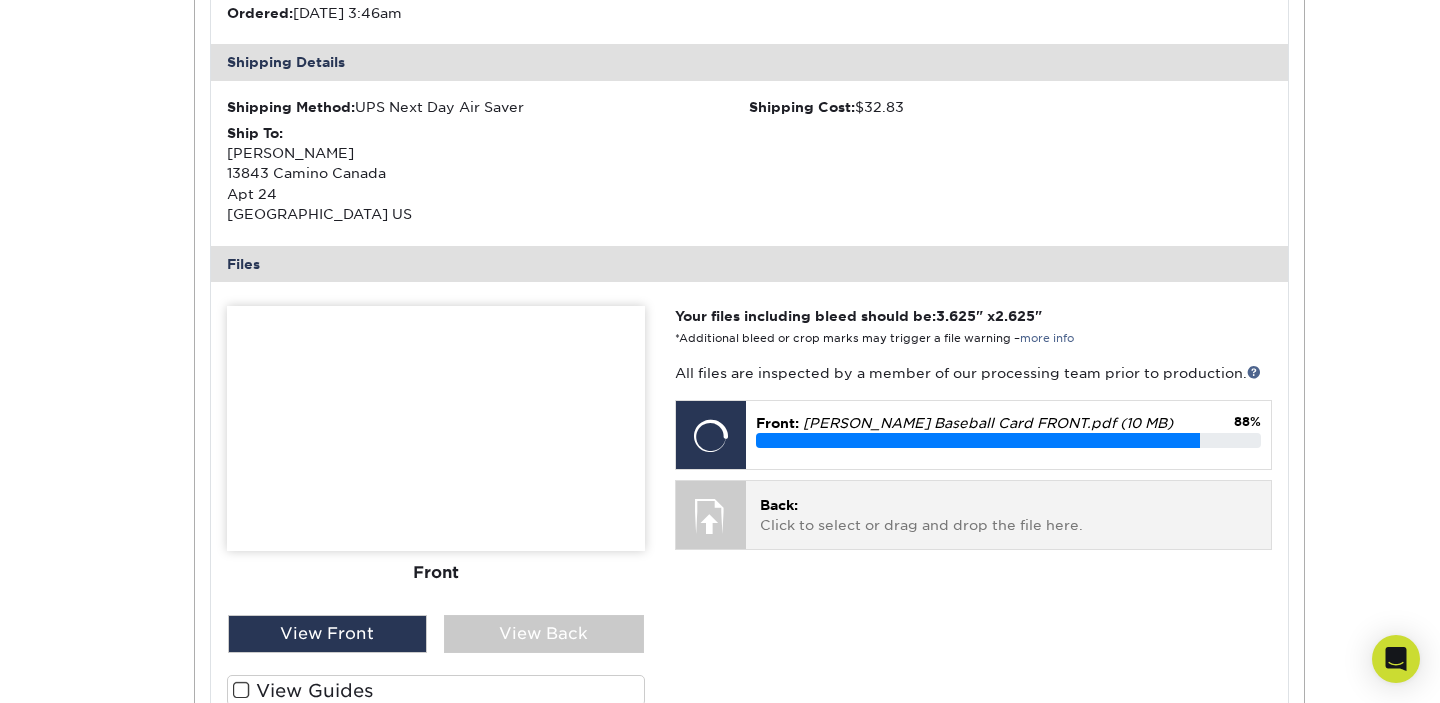 click on "Back: Click to select or drag and drop the file here." at bounding box center [1008, 515] 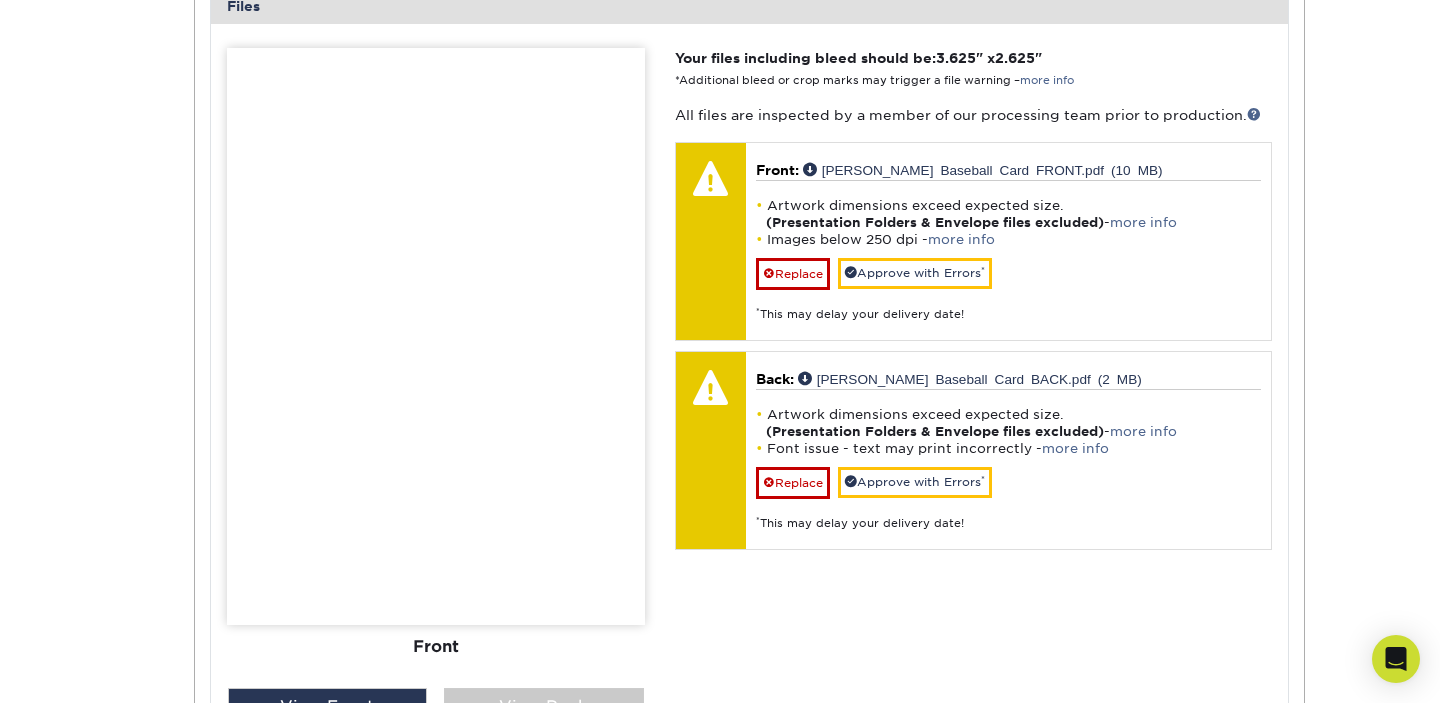 scroll, scrollTop: 841, scrollLeft: 0, axis: vertical 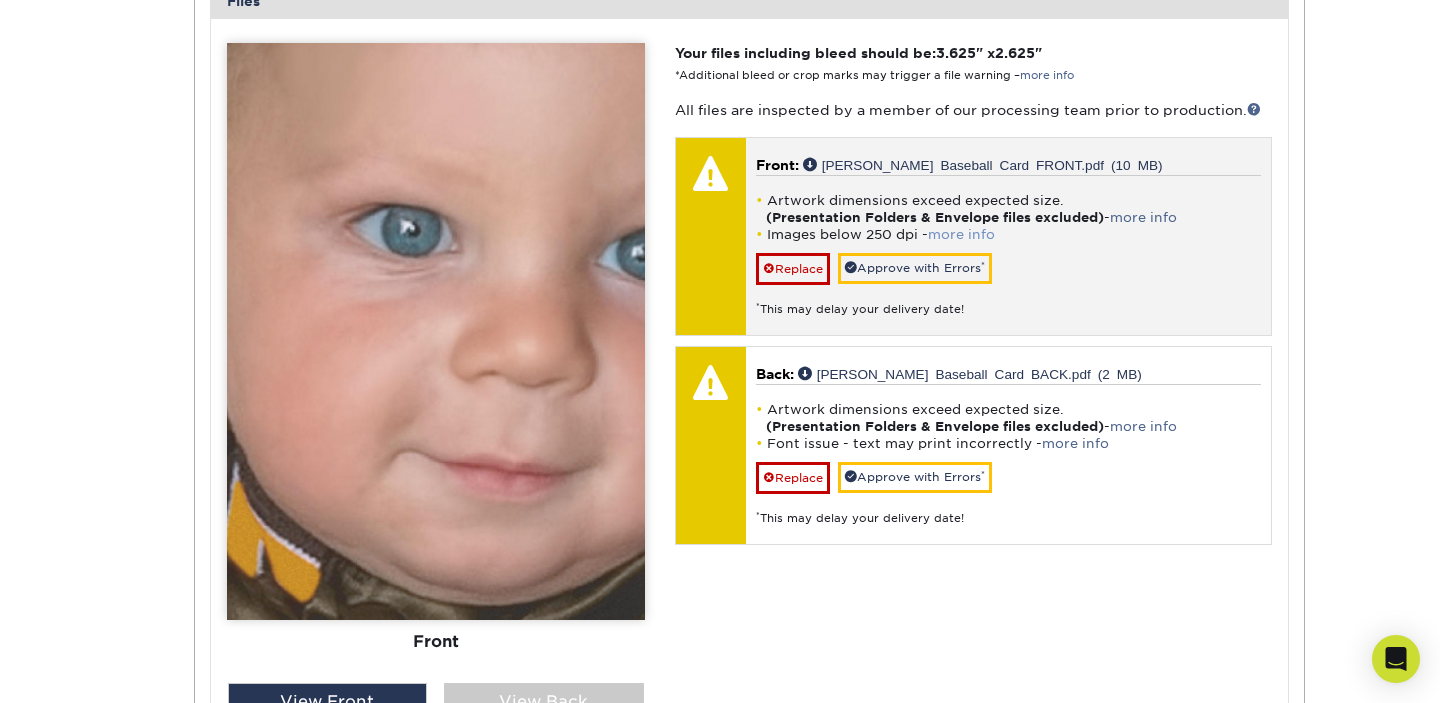 click on "more info" at bounding box center (961, 234) 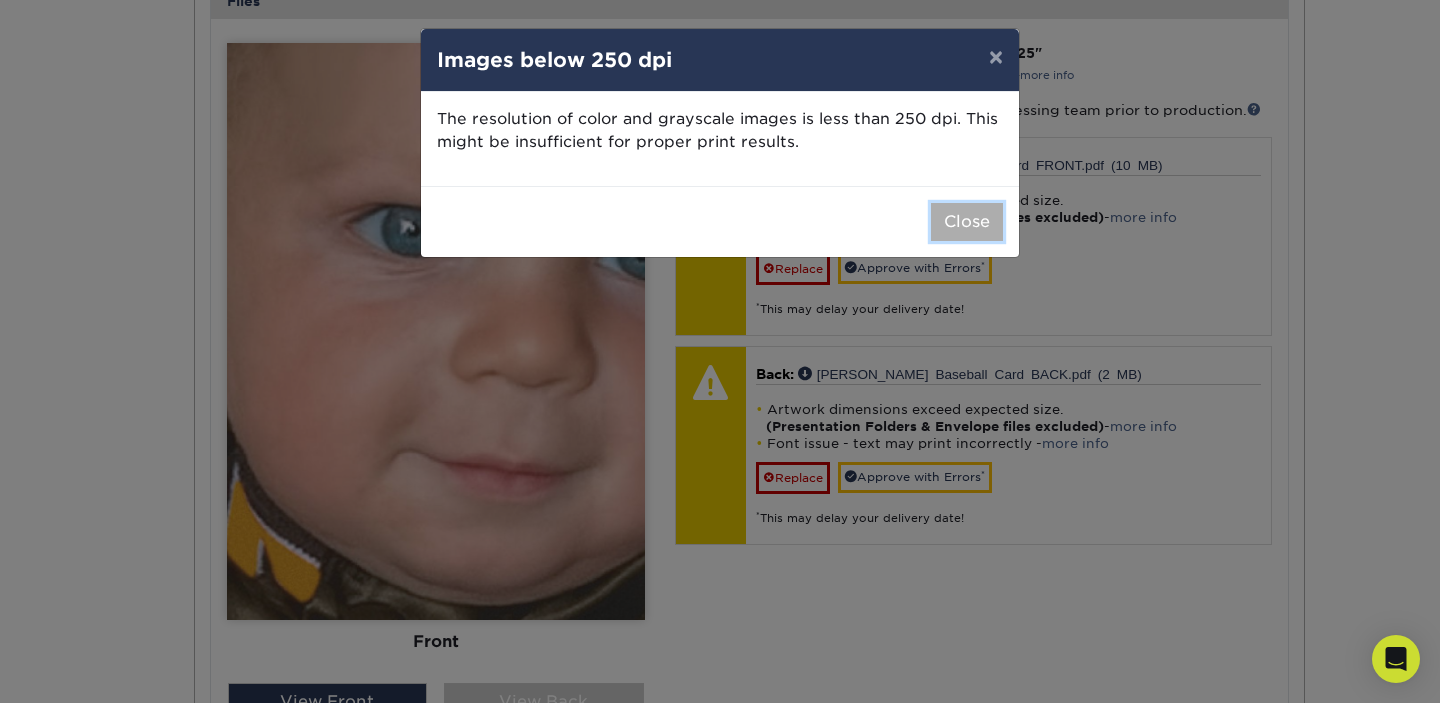 click on "Close" at bounding box center (967, 222) 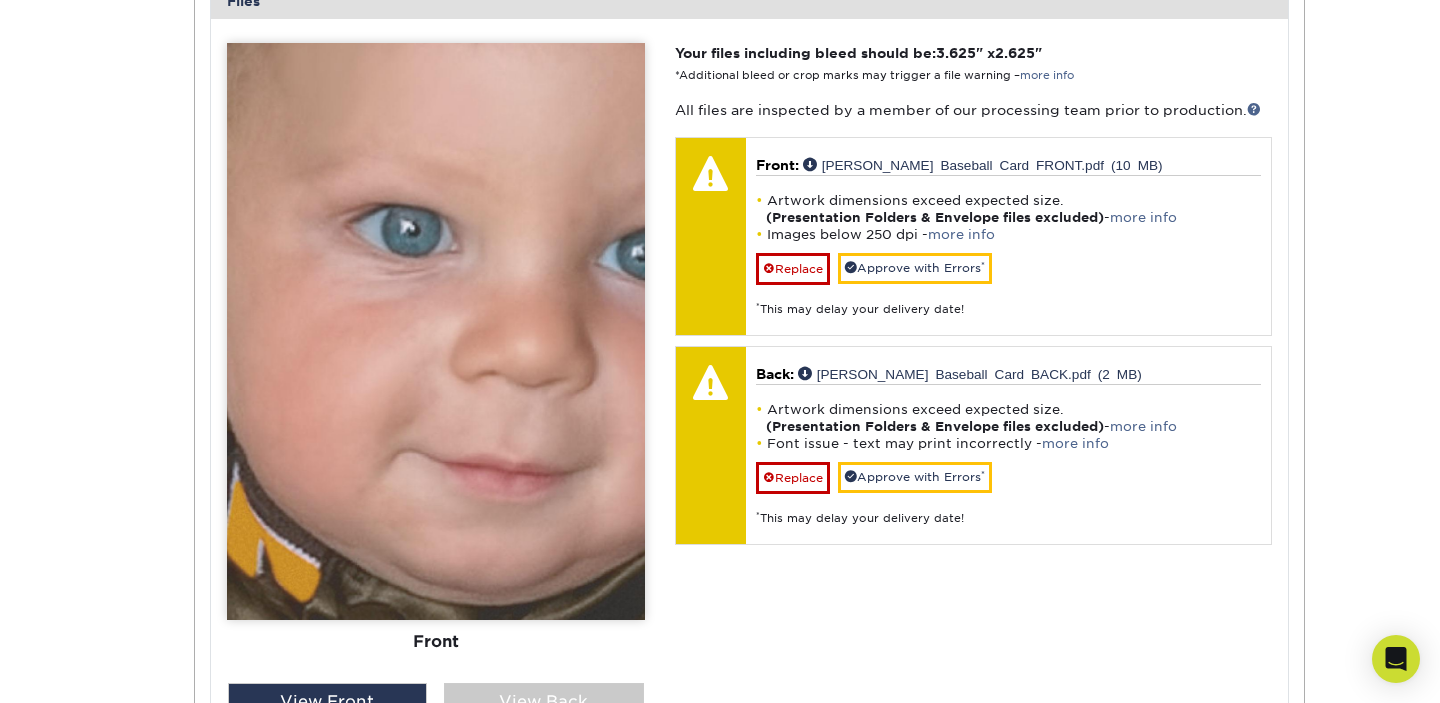 click at bounding box center (436, 331) 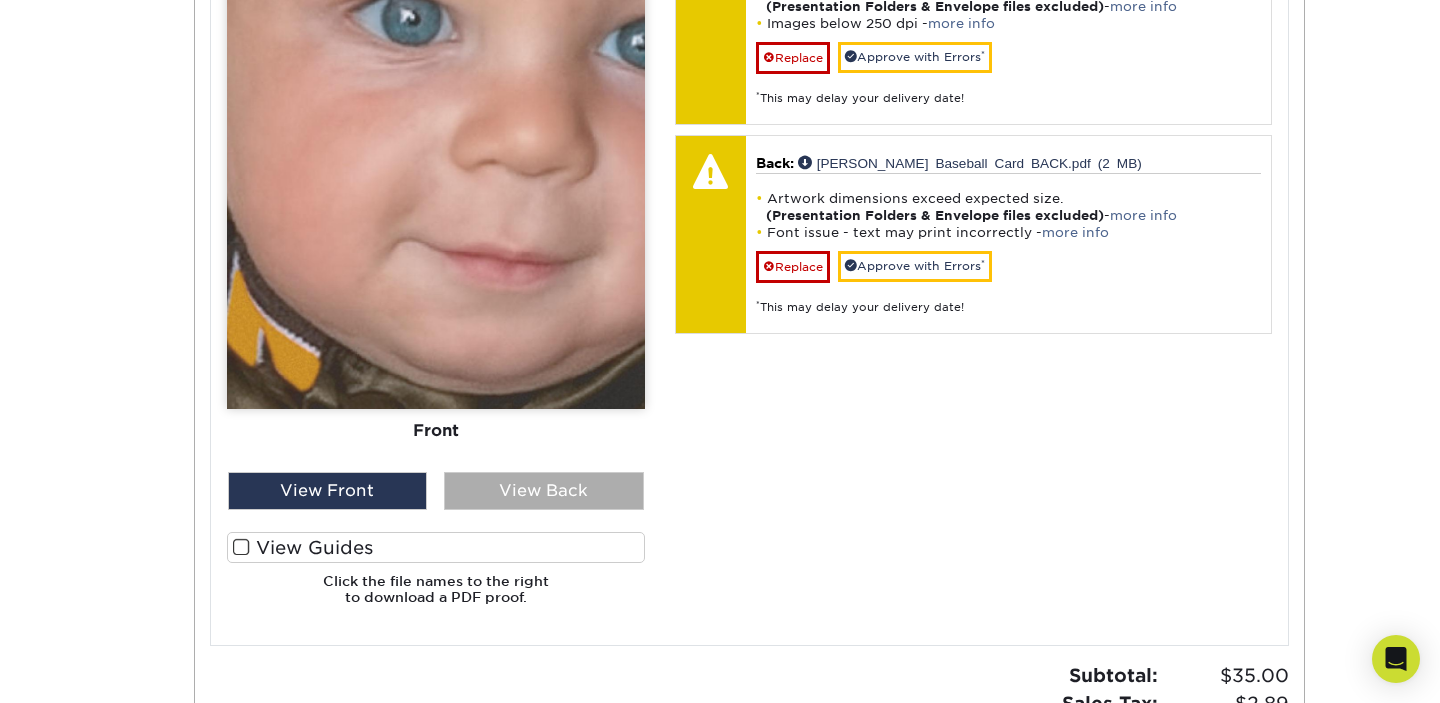 scroll, scrollTop: 1076, scrollLeft: 0, axis: vertical 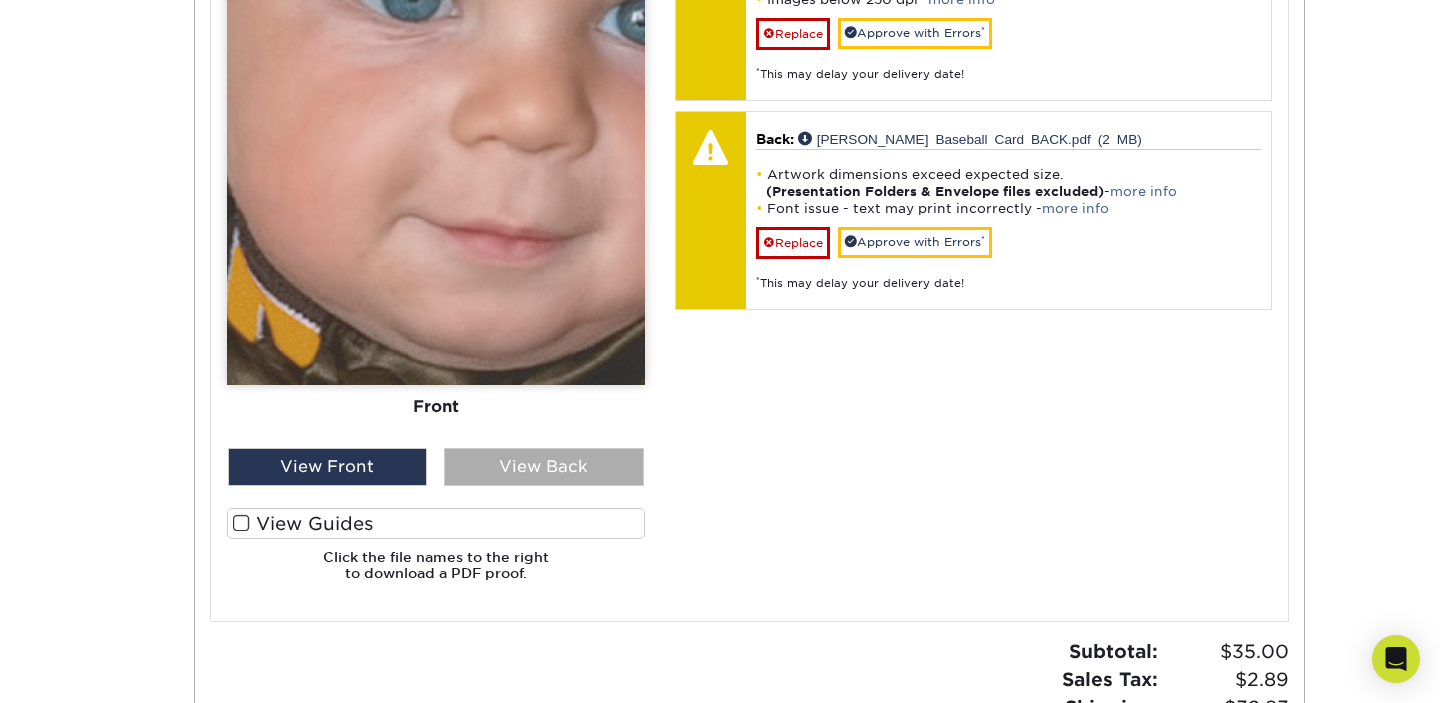 click on "View Back" at bounding box center (544, 467) 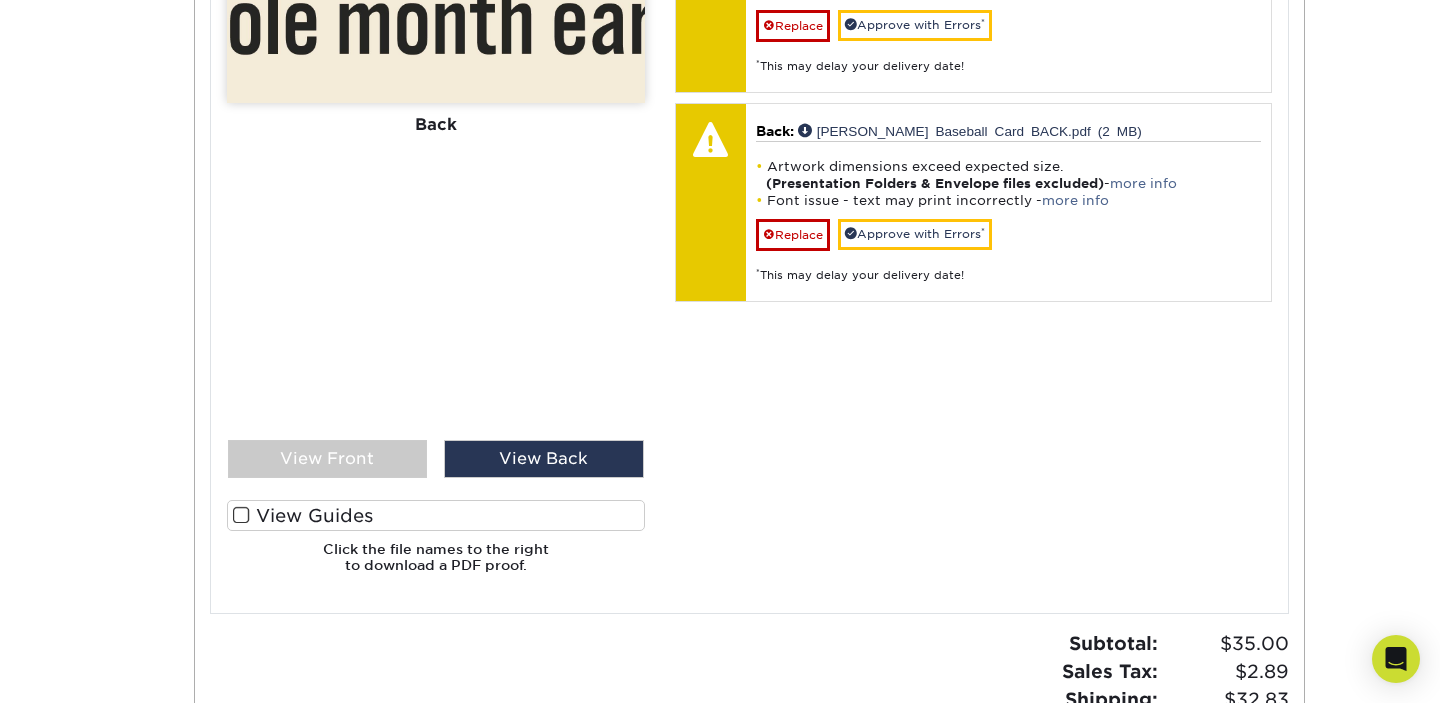 scroll, scrollTop: 1082, scrollLeft: 0, axis: vertical 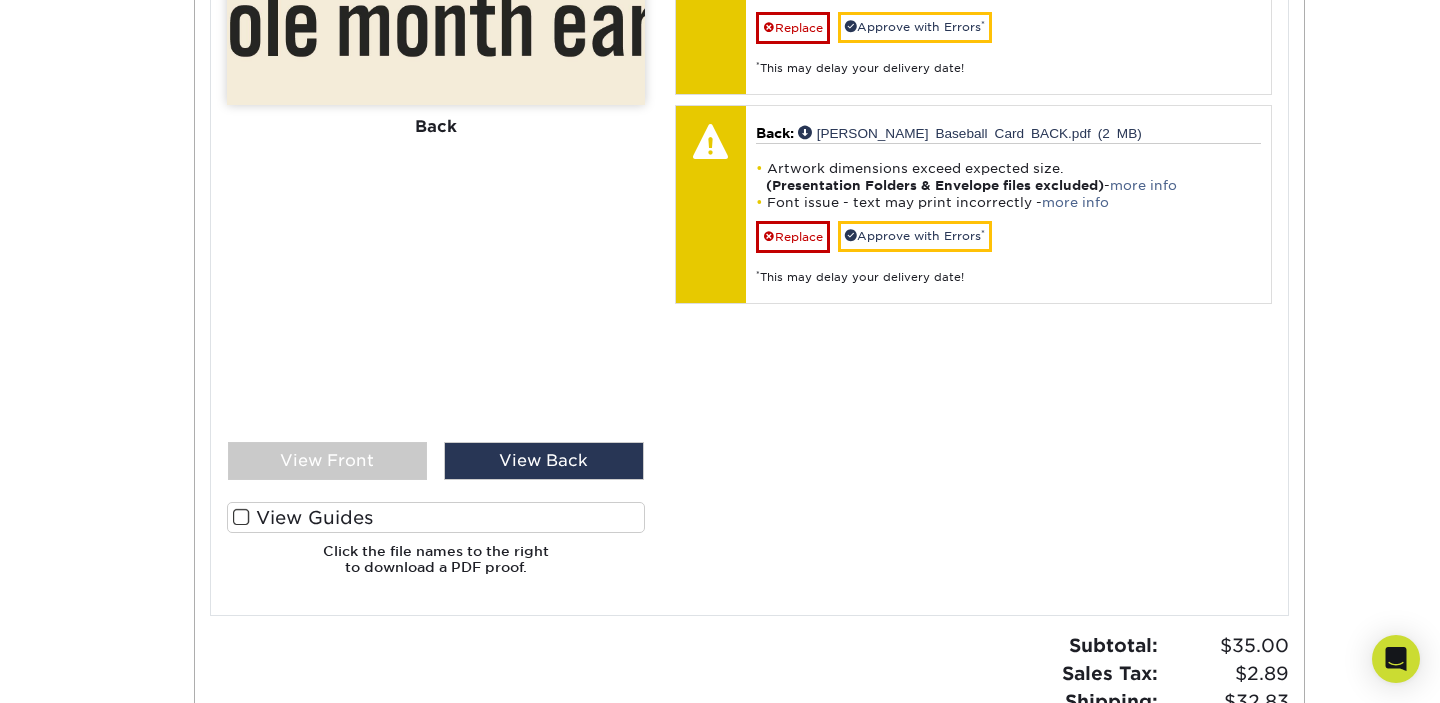 click at bounding box center [241, 517] 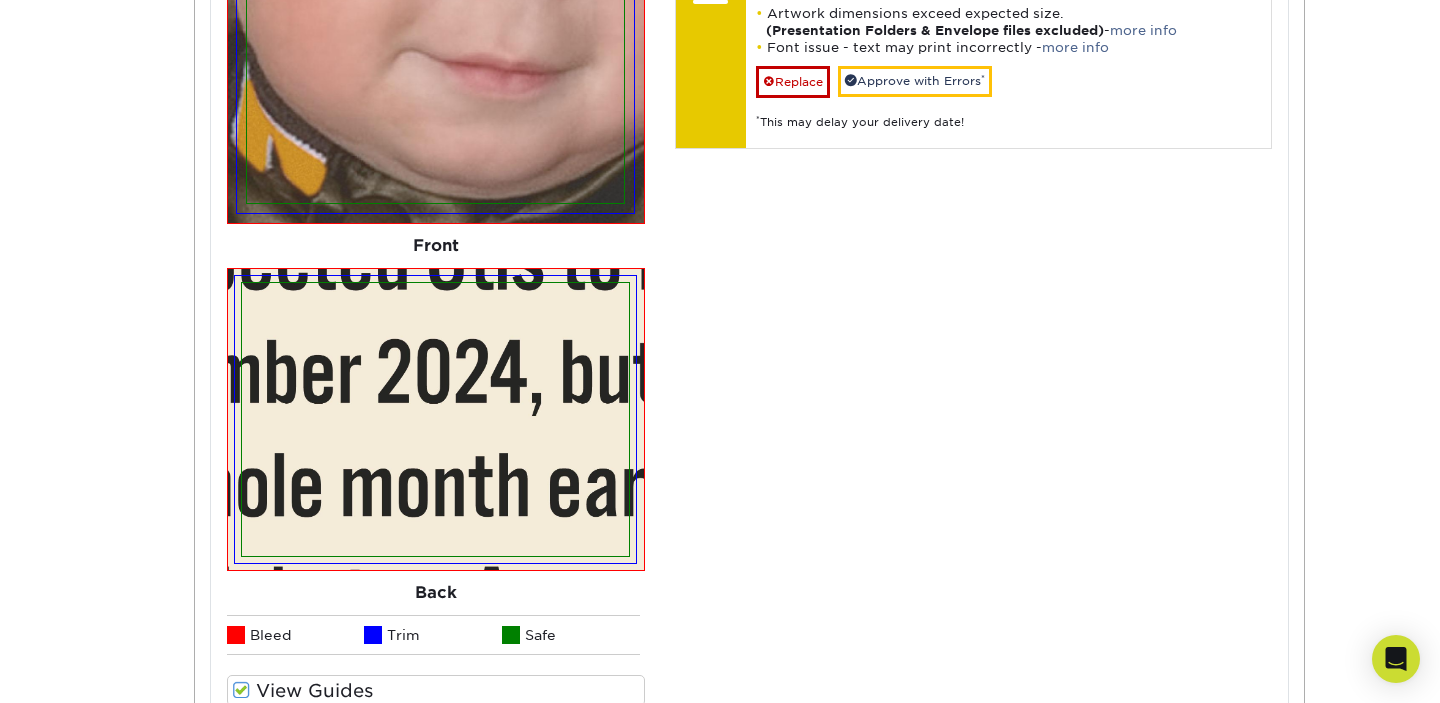 scroll, scrollTop: 1232, scrollLeft: 0, axis: vertical 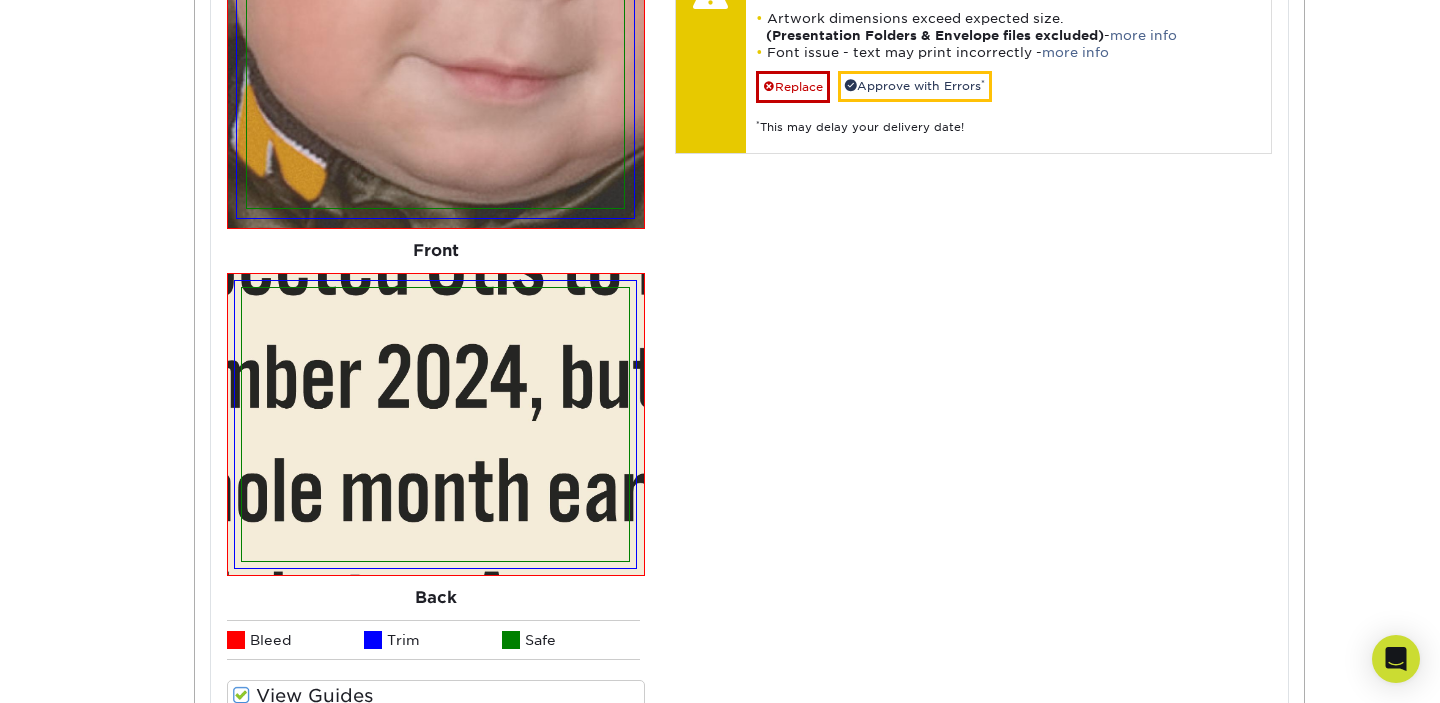 click at bounding box center (435, 424) 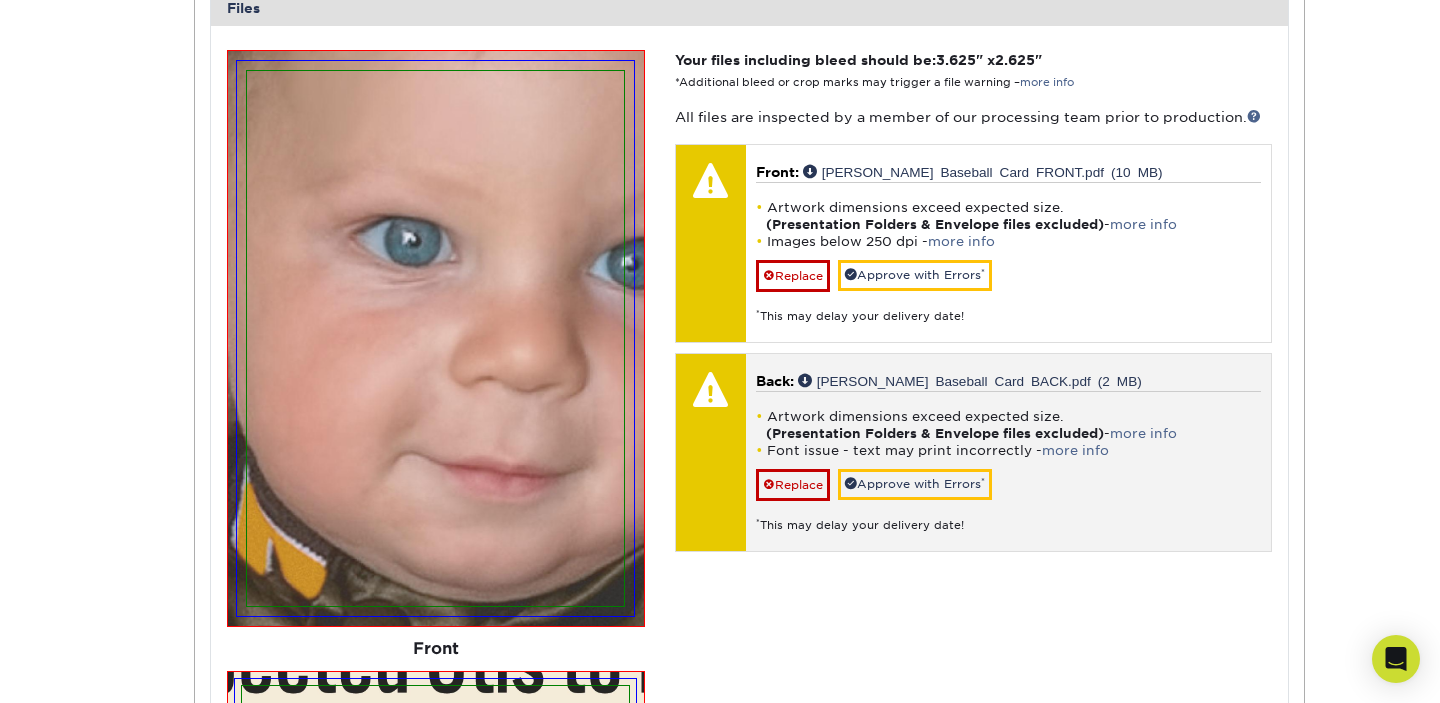 scroll, scrollTop: 833, scrollLeft: 0, axis: vertical 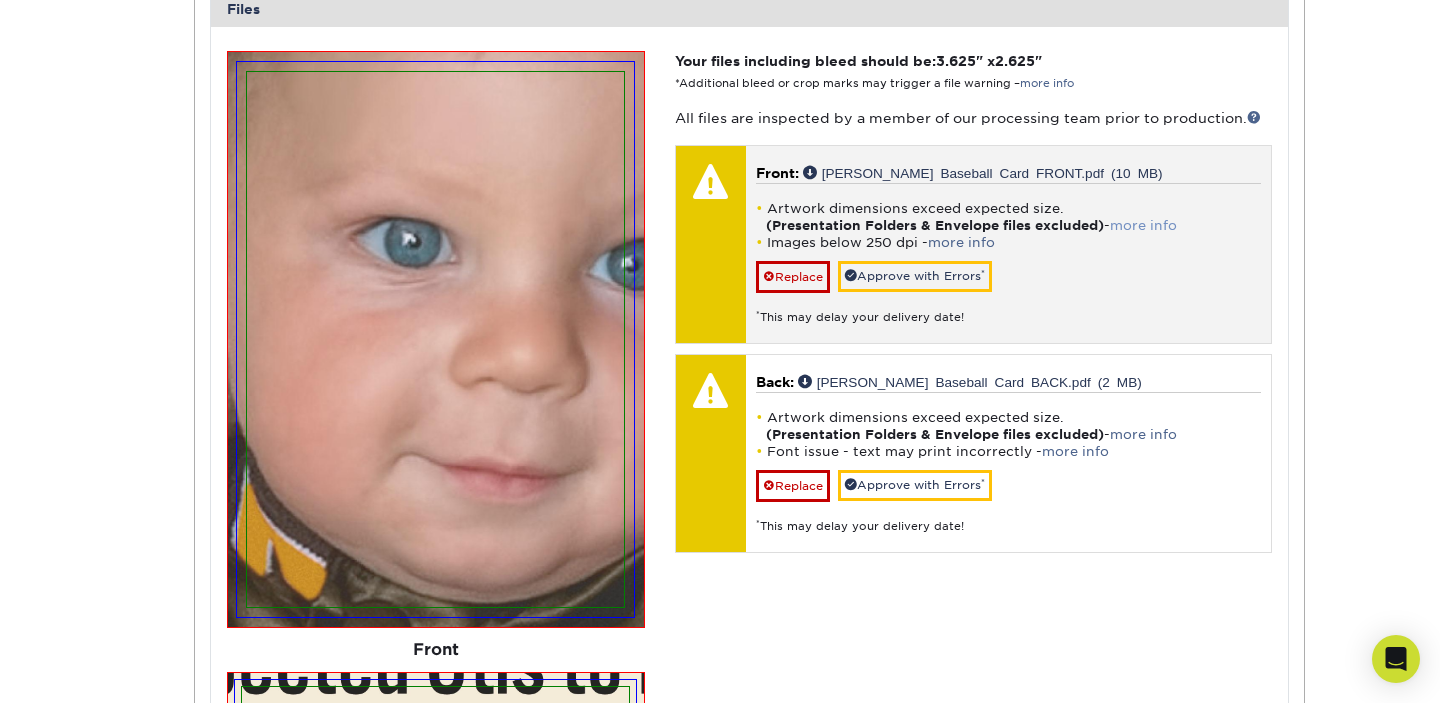 click on "more info" at bounding box center [1143, 225] 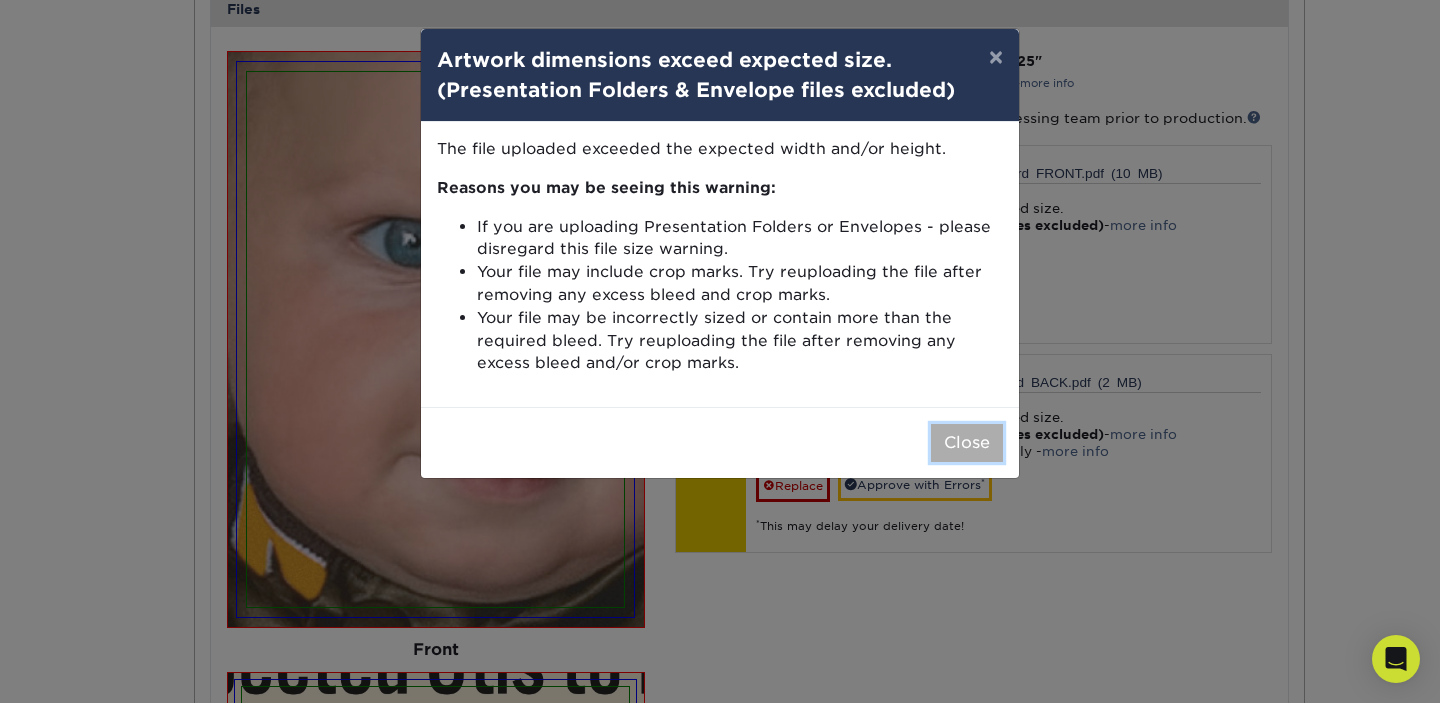 click on "Close" at bounding box center [967, 443] 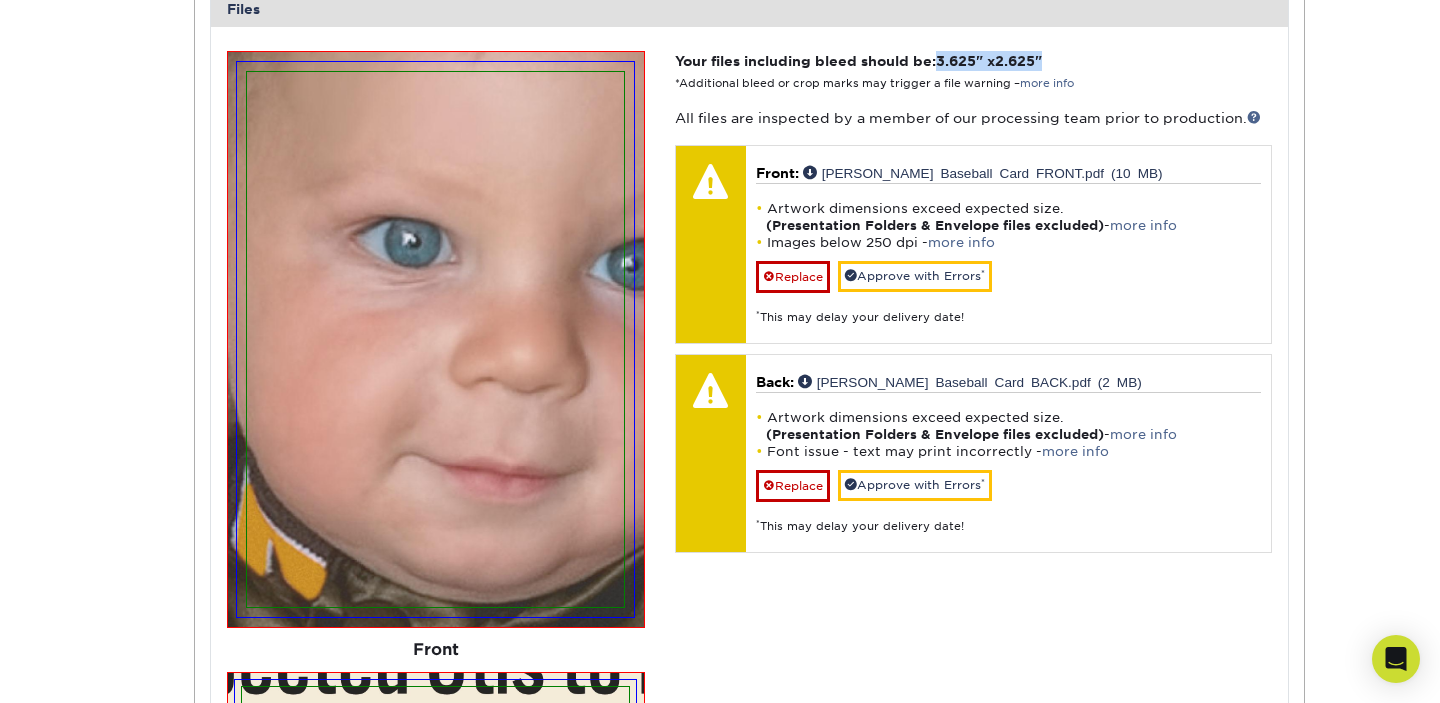 drag, startPoint x: 944, startPoint y: 59, endPoint x: 1060, endPoint y: 63, distance: 116.06895 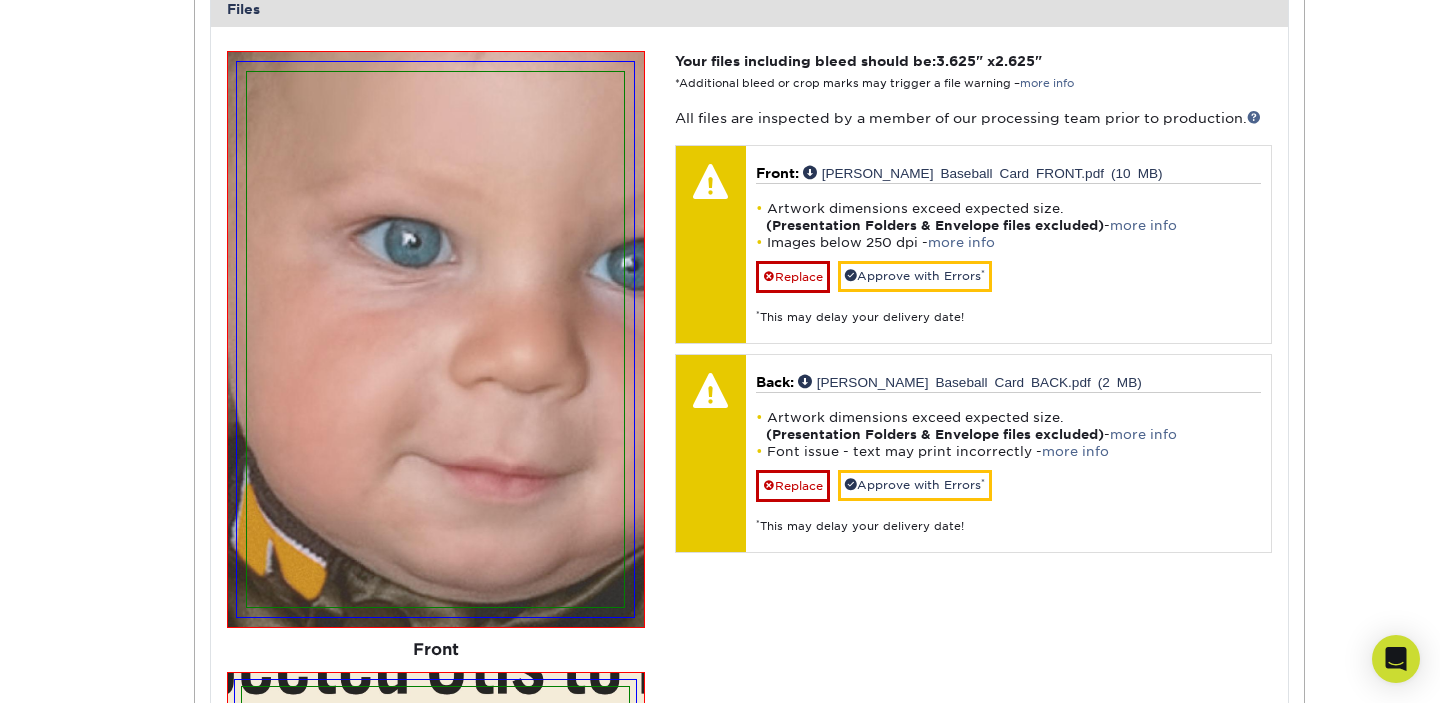 drag, startPoint x: 947, startPoint y: 59, endPoint x: 1076, endPoint y: 64, distance: 129.09686 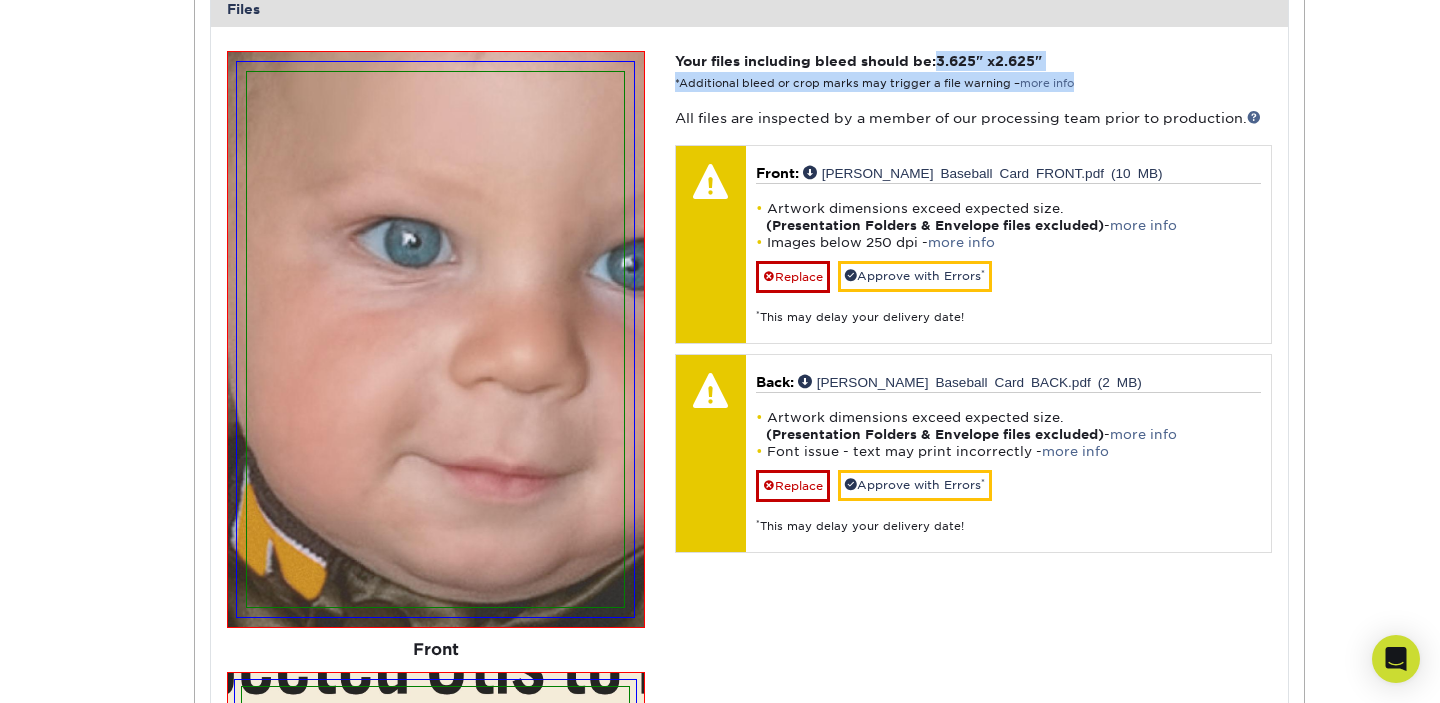drag, startPoint x: 944, startPoint y: 59, endPoint x: 1100, endPoint y: 74, distance: 156.7195 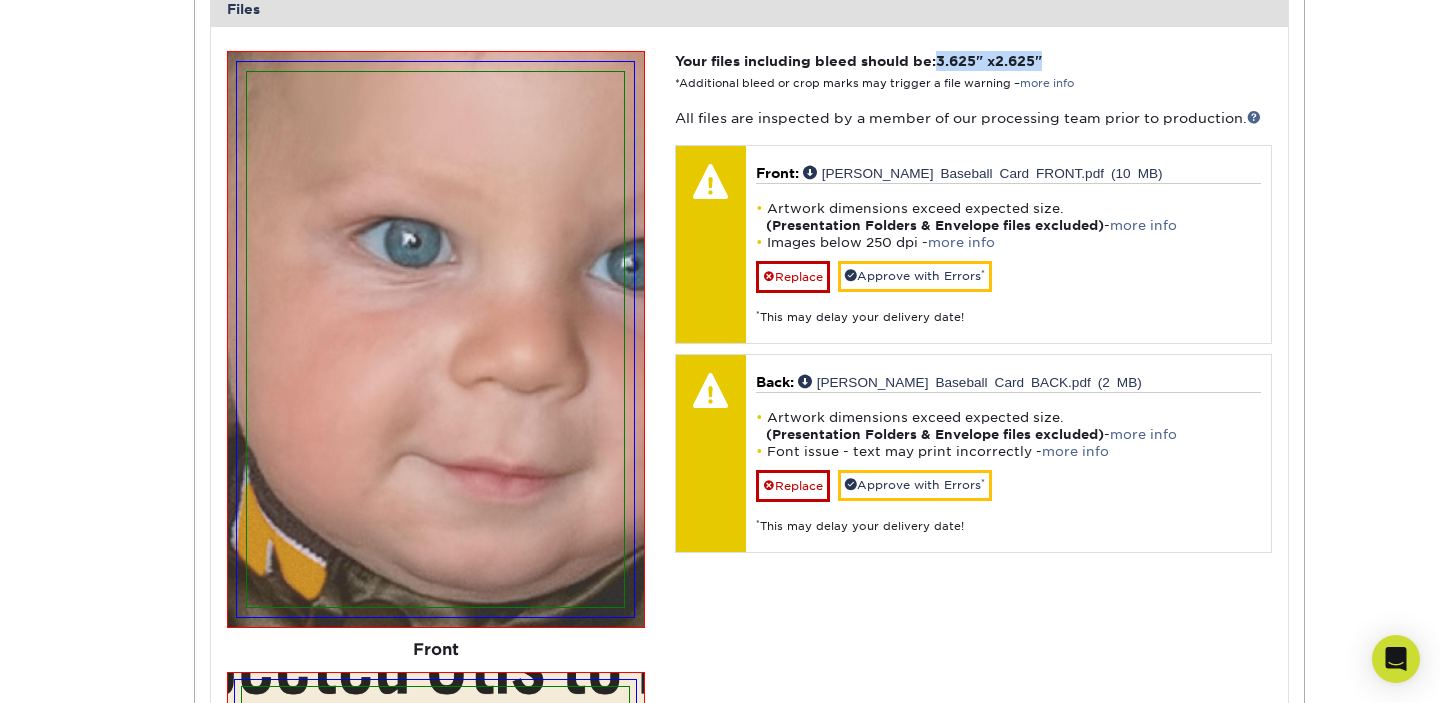 drag, startPoint x: 946, startPoint y: 58, endPoint x: 1066, endPoint y: 65, distance: 120.203995 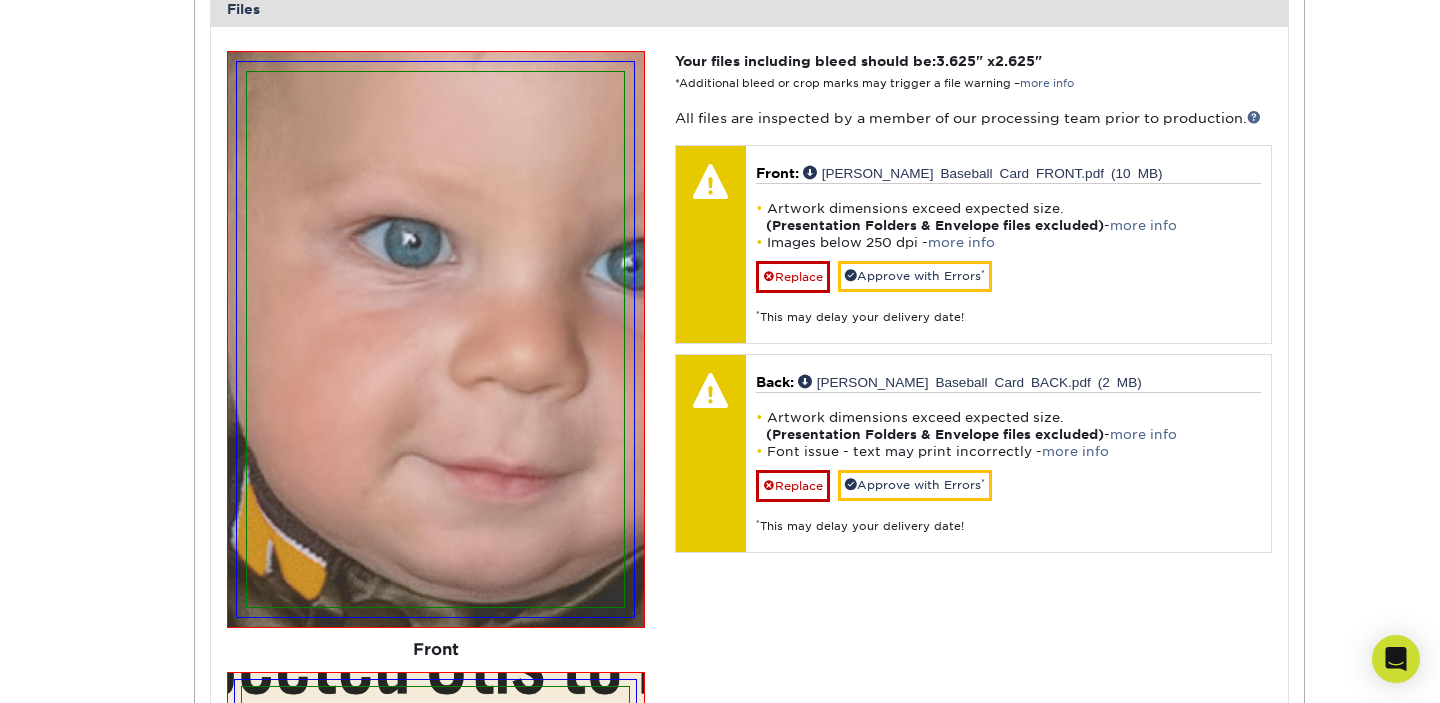 click on "Your files including bleed should be:  3.625 " x  2.625 "
*Additional bleed or crop marks may trigger a file warning –  more info" at bounding box center [973, 71] 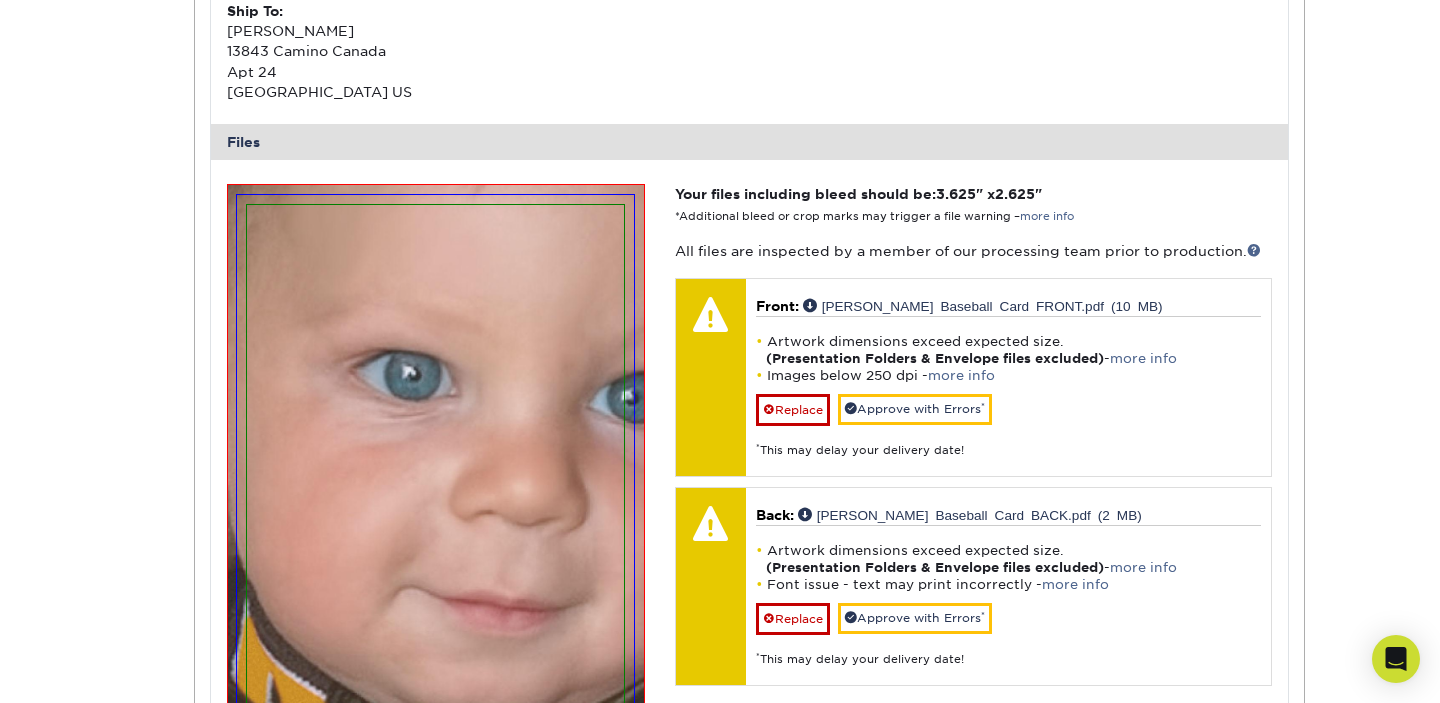 scroll, scrollTop: 707, scrollLeft: 0, axis: vertical 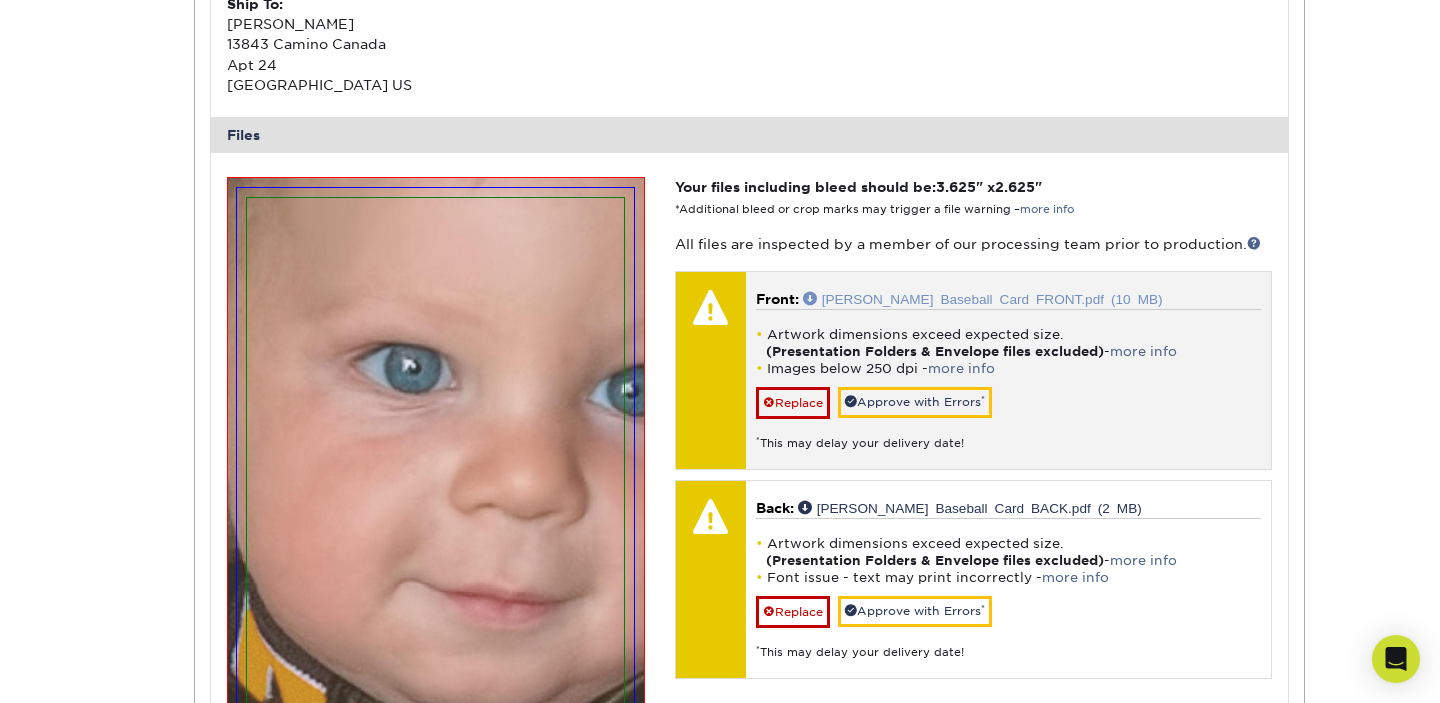 click on "Otis Baseball Card FRONT.pdf (10 MB)" at bounding box center [983, 298] 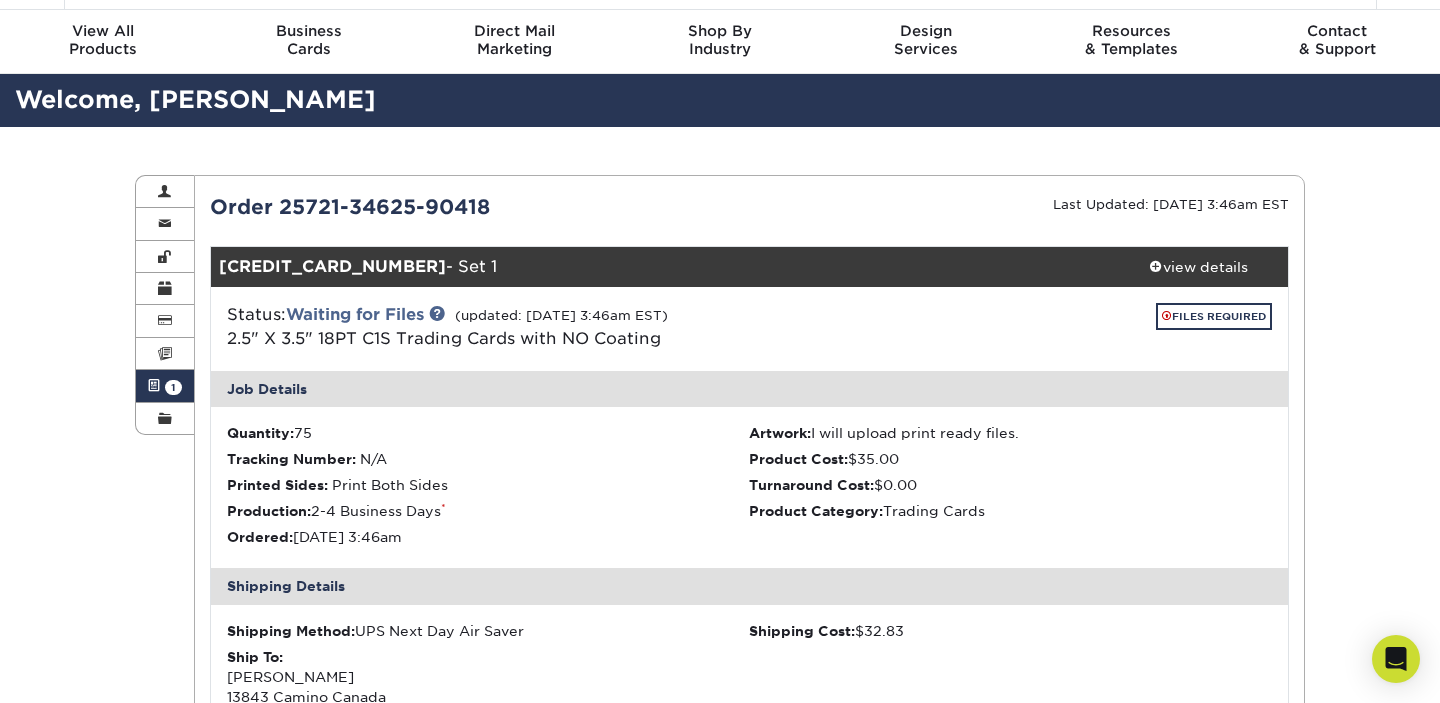 scroll, scrollTop: 63, scrollLeft: 0, axis: vertical 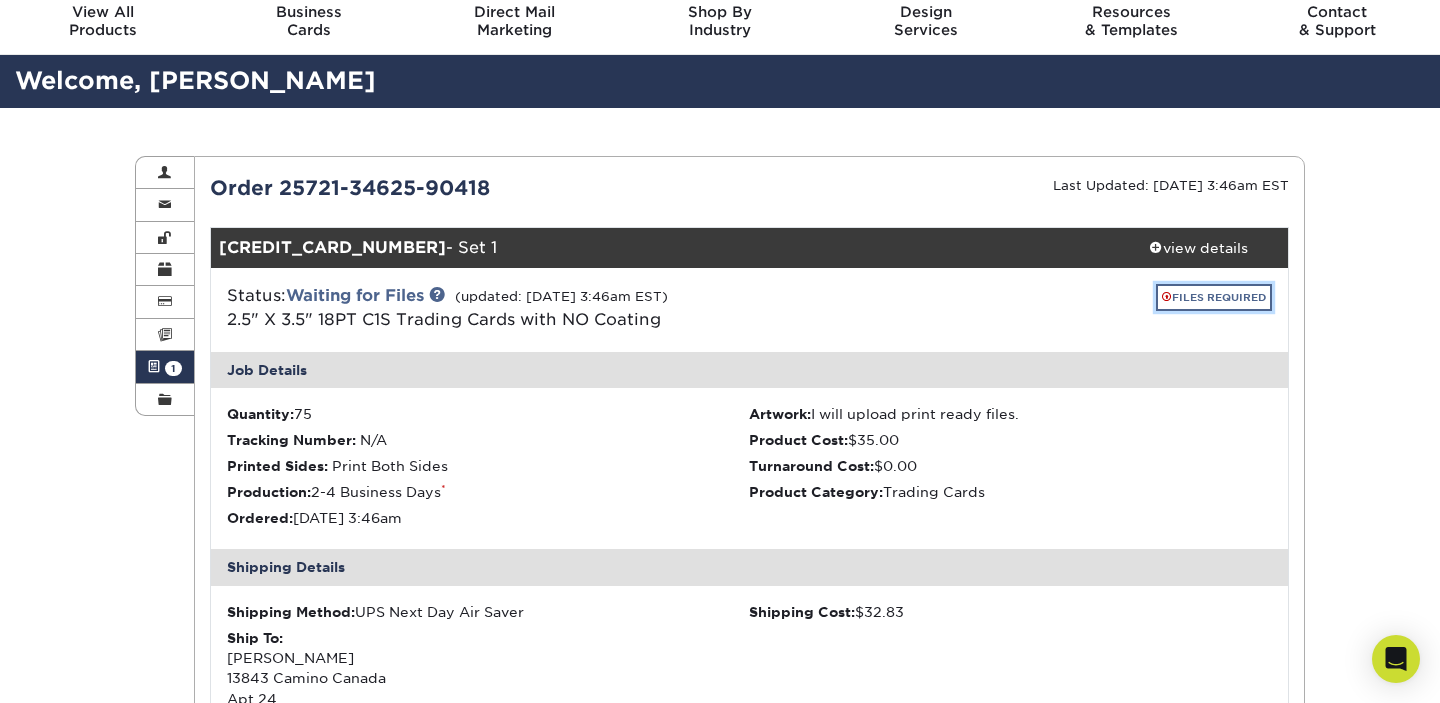 click on "FILES REQUIRED" at bounding box center [1214, 297] 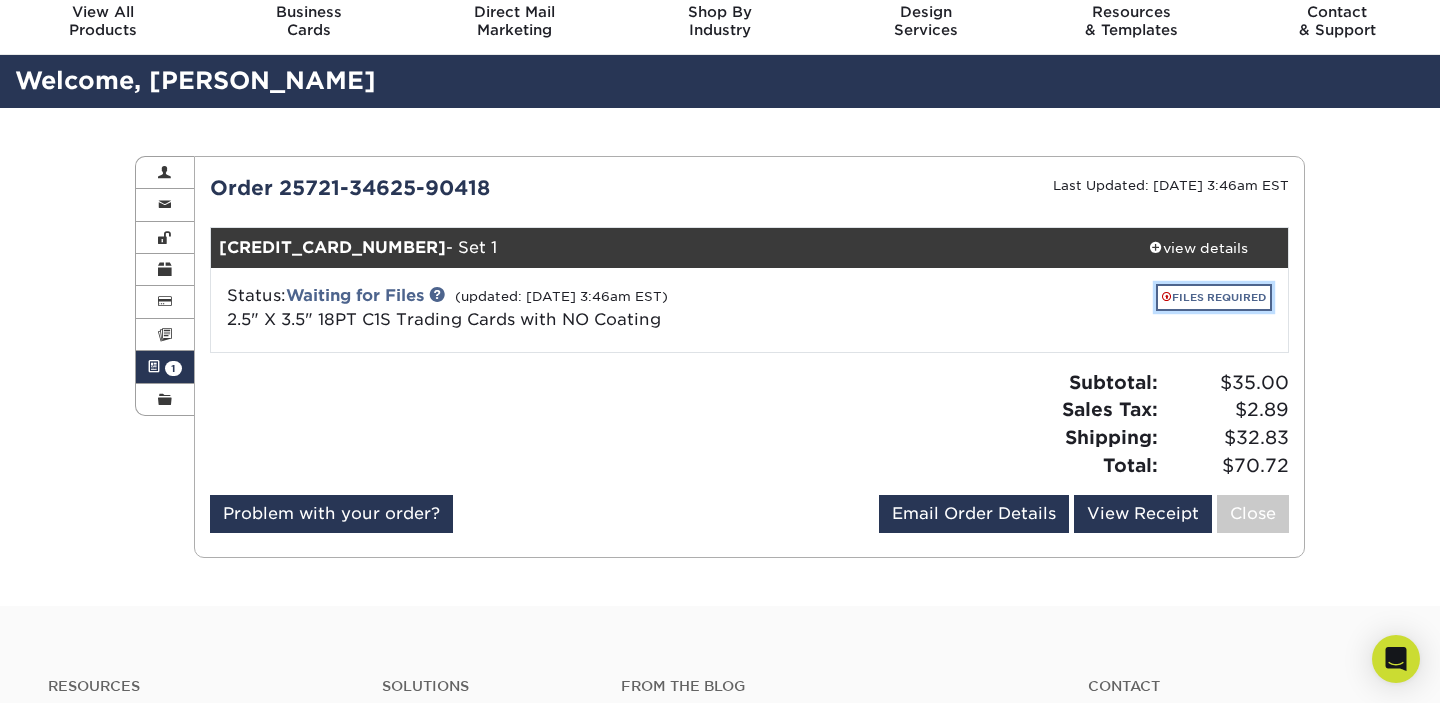 click on "FILES REQUIRED" at bounding box center (1214, 297) 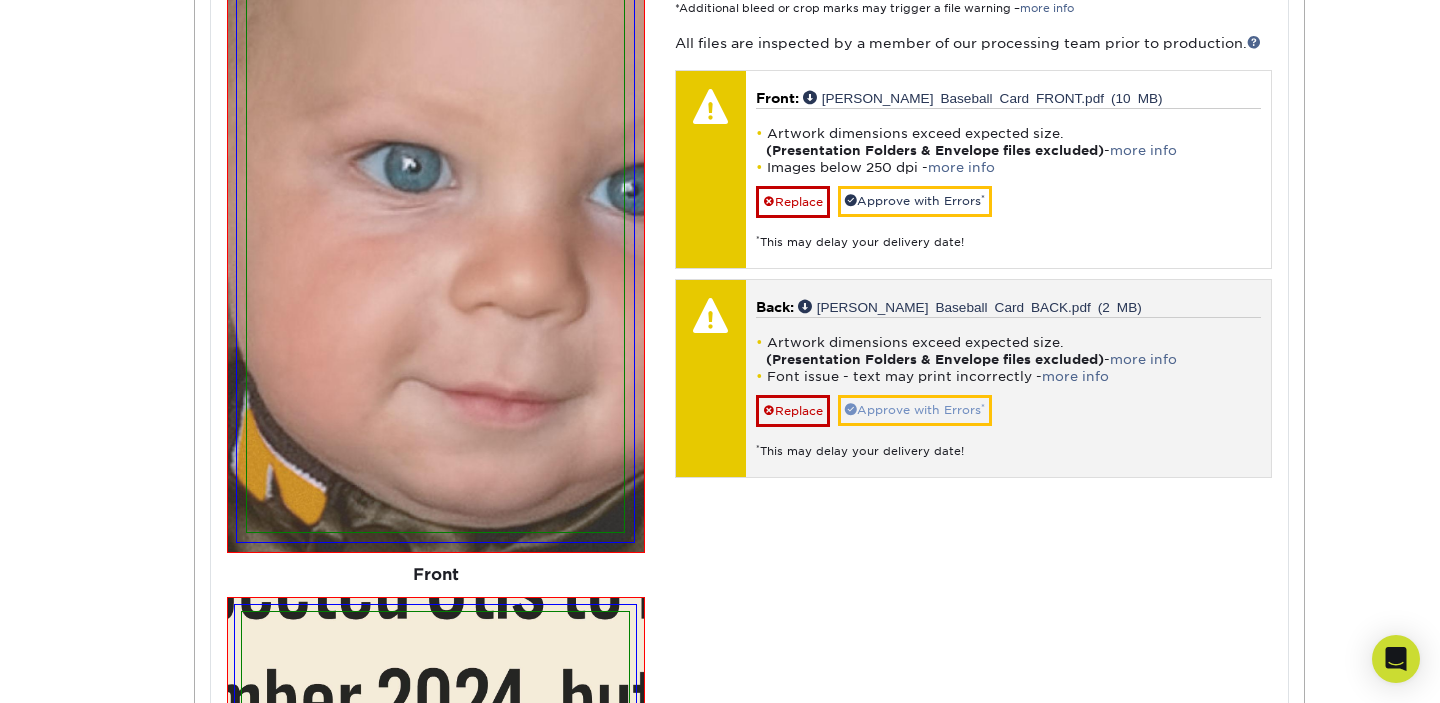 scroll, scrollTop: 878, scrollLeft: 0, axis: vertical 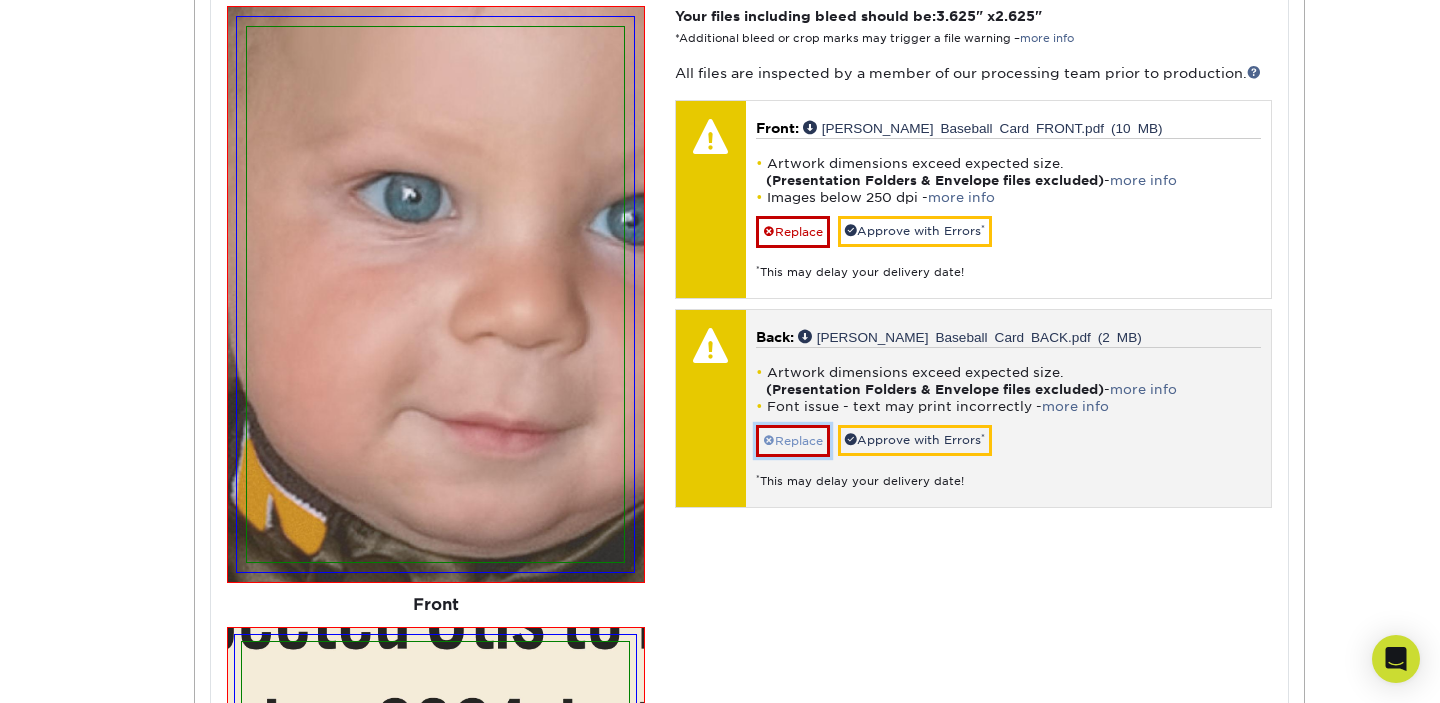 click on "Replace" at bounding box center (793, 441) 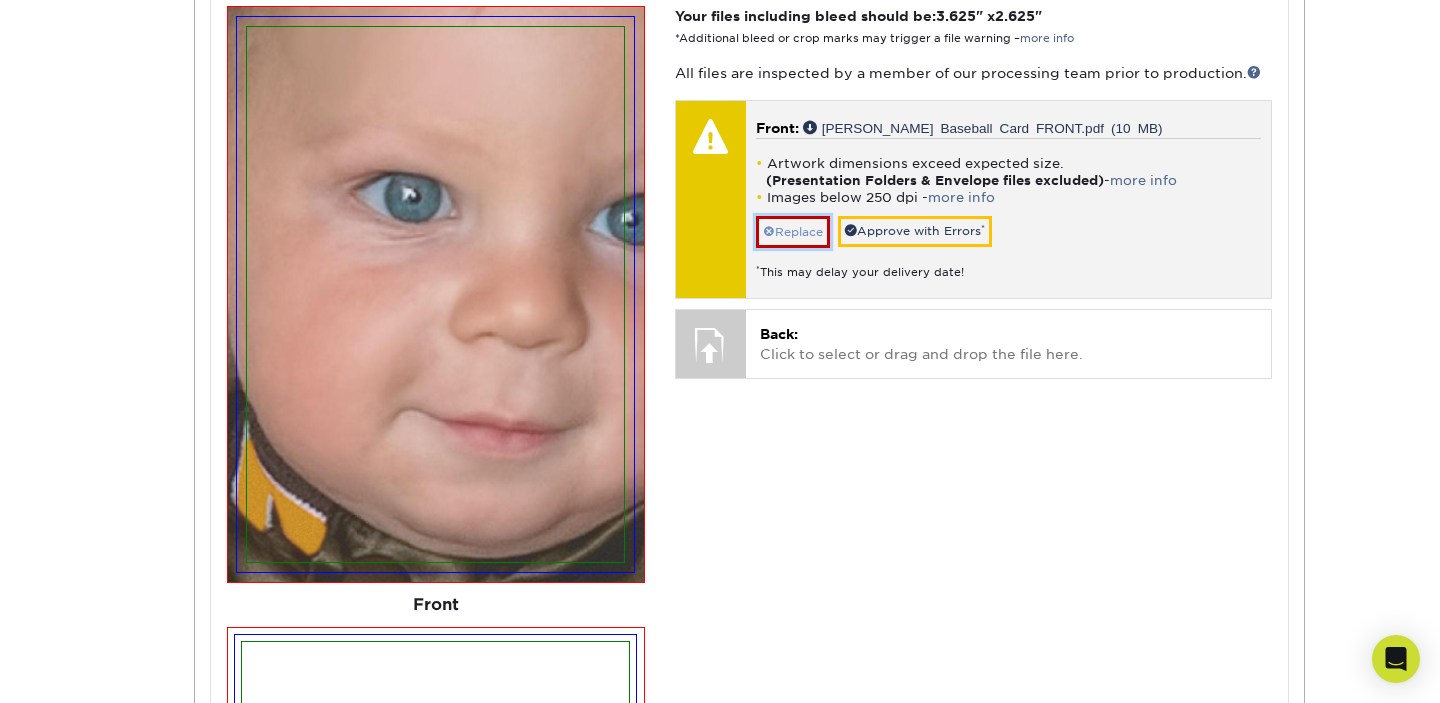 click on "Replace" at bounding box center [793, 232] 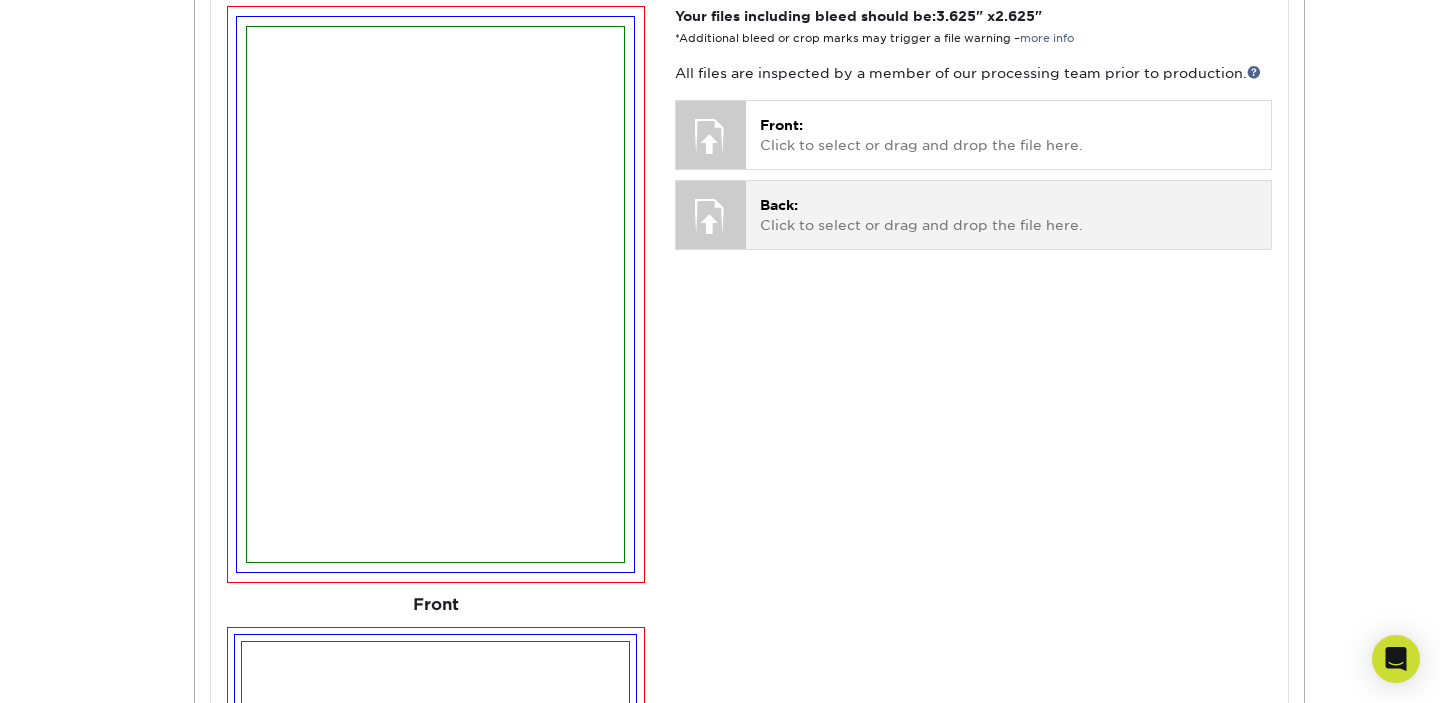 click on "Back: Click to select or drag and drop the file here." at bounding box center [1008, 215] 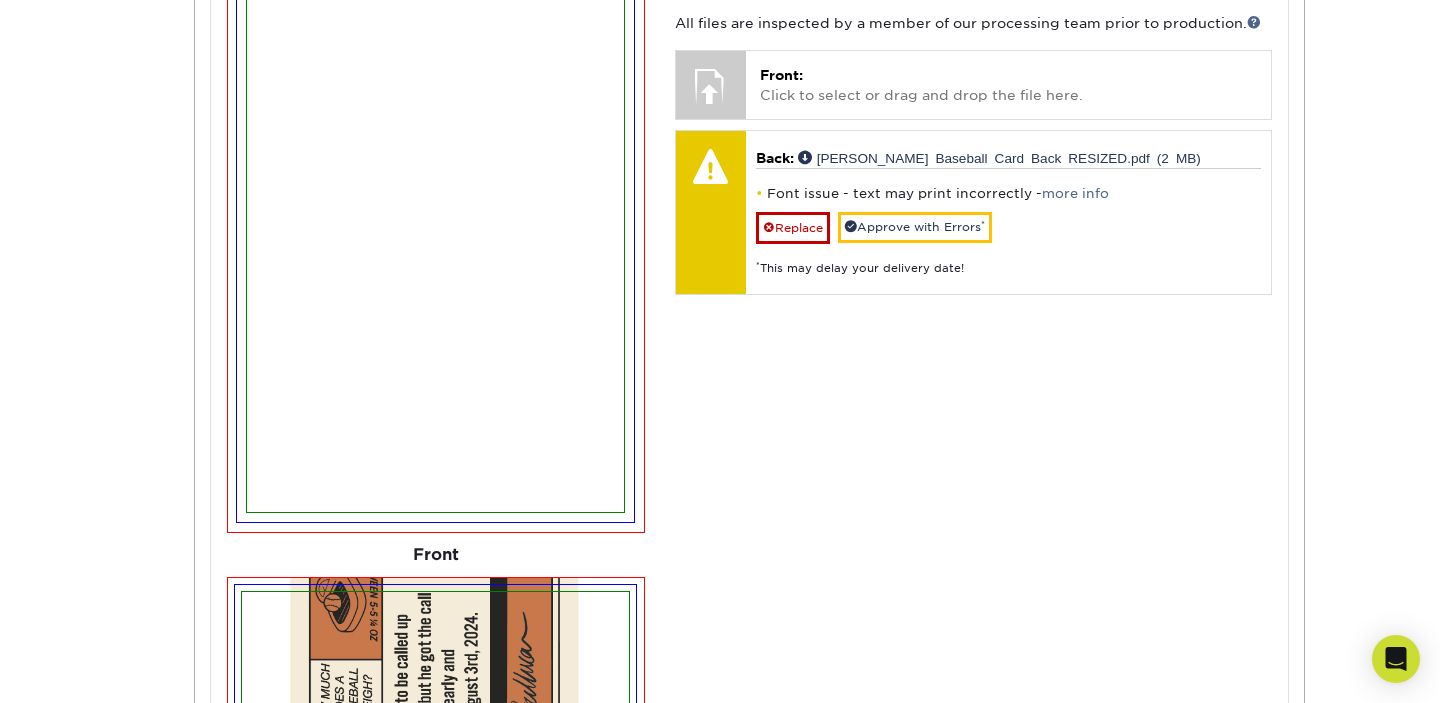 scroll, scrollTop: 899, scrollLeft: 0, axis: vertical 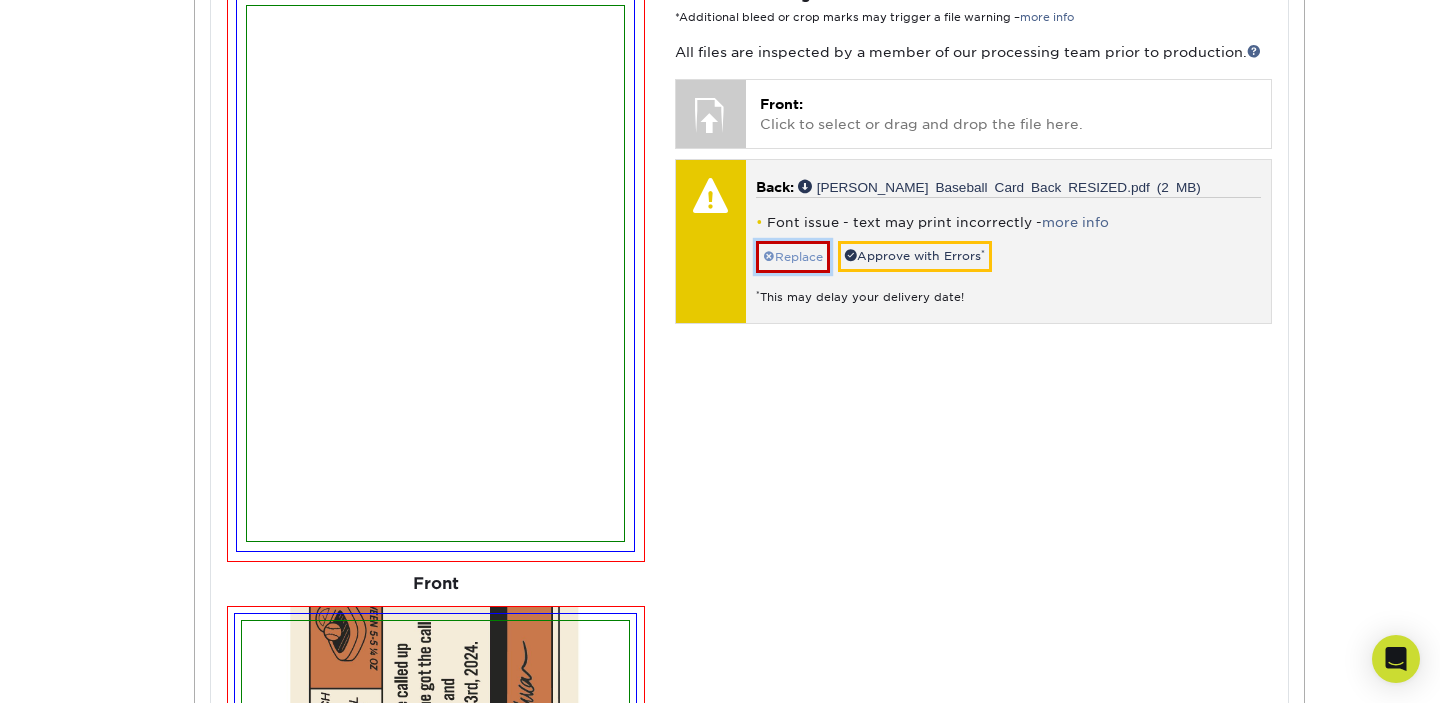 click on "Replace" at bounding box center [793, 257] 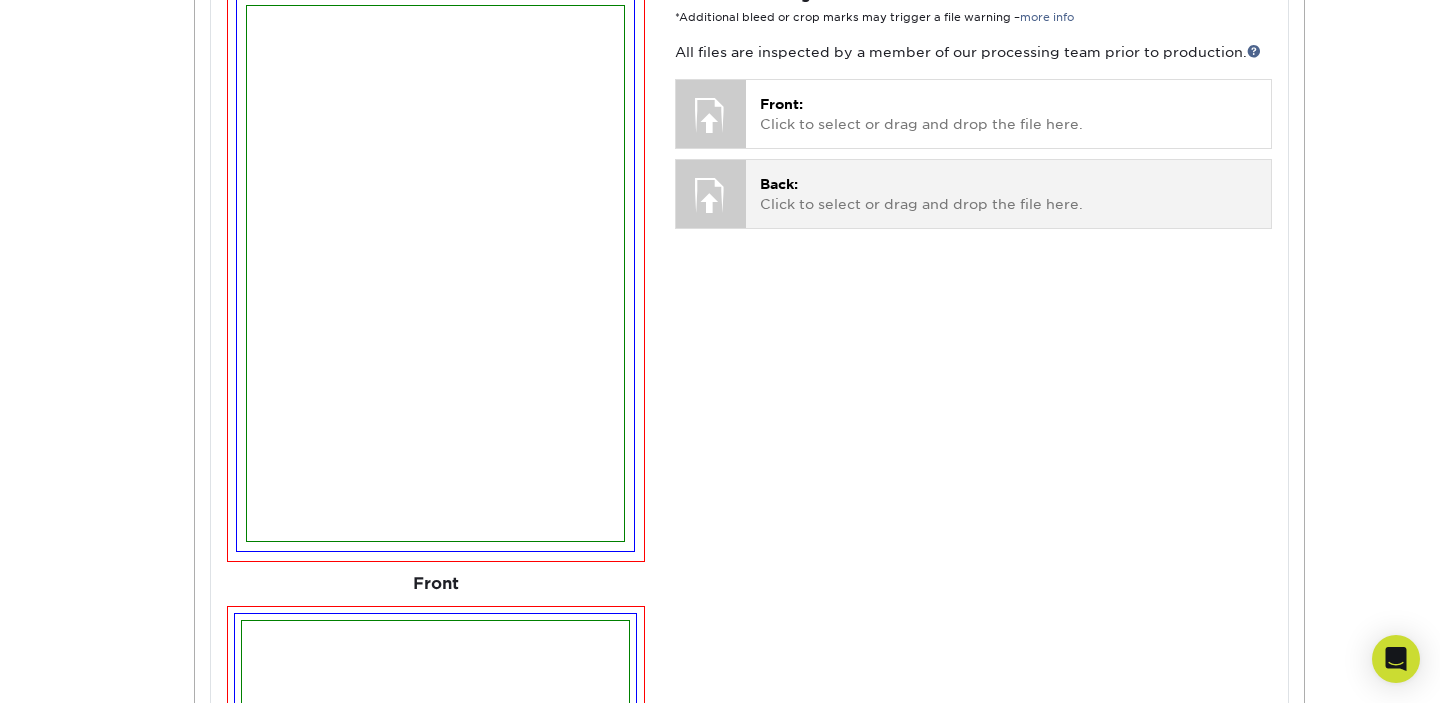 click at bounding box center (711, 195) 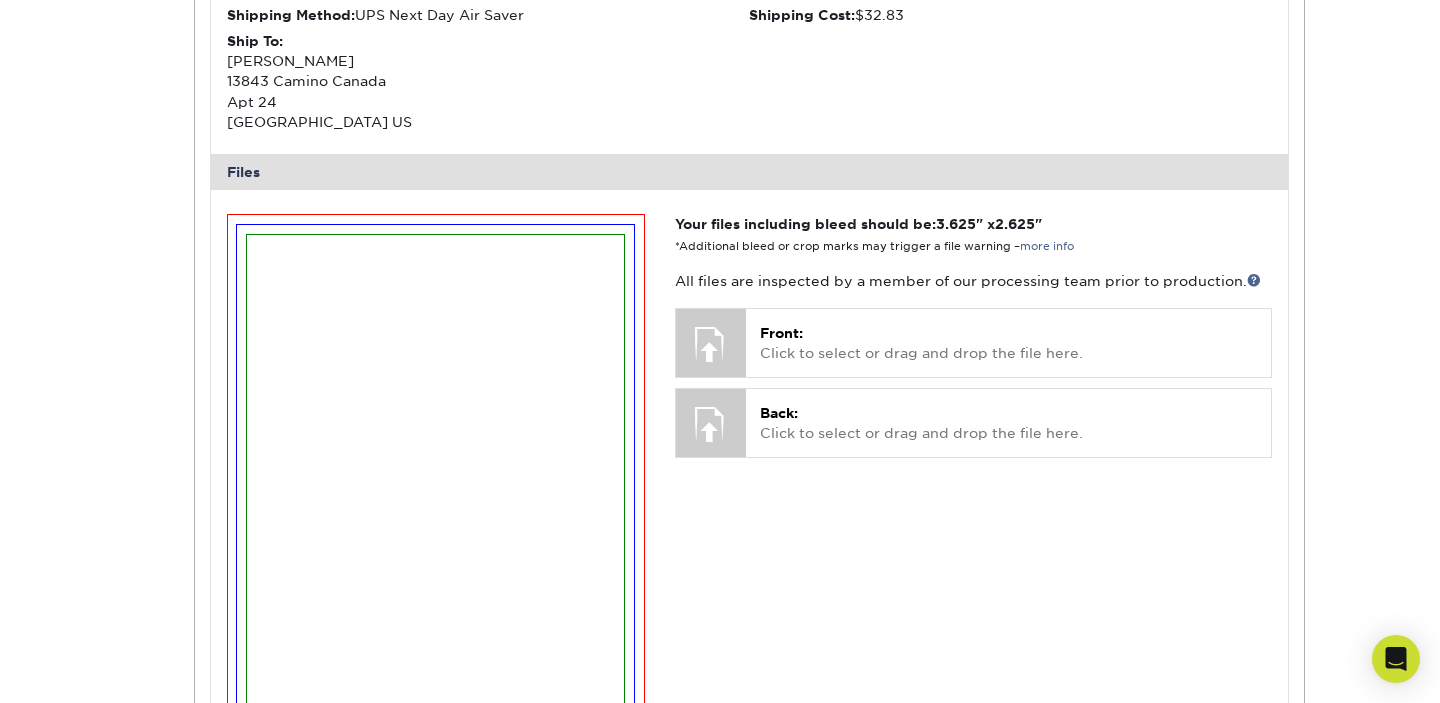 scroll, scrollTop: 662, scrollLeft: 0, axis: vertical 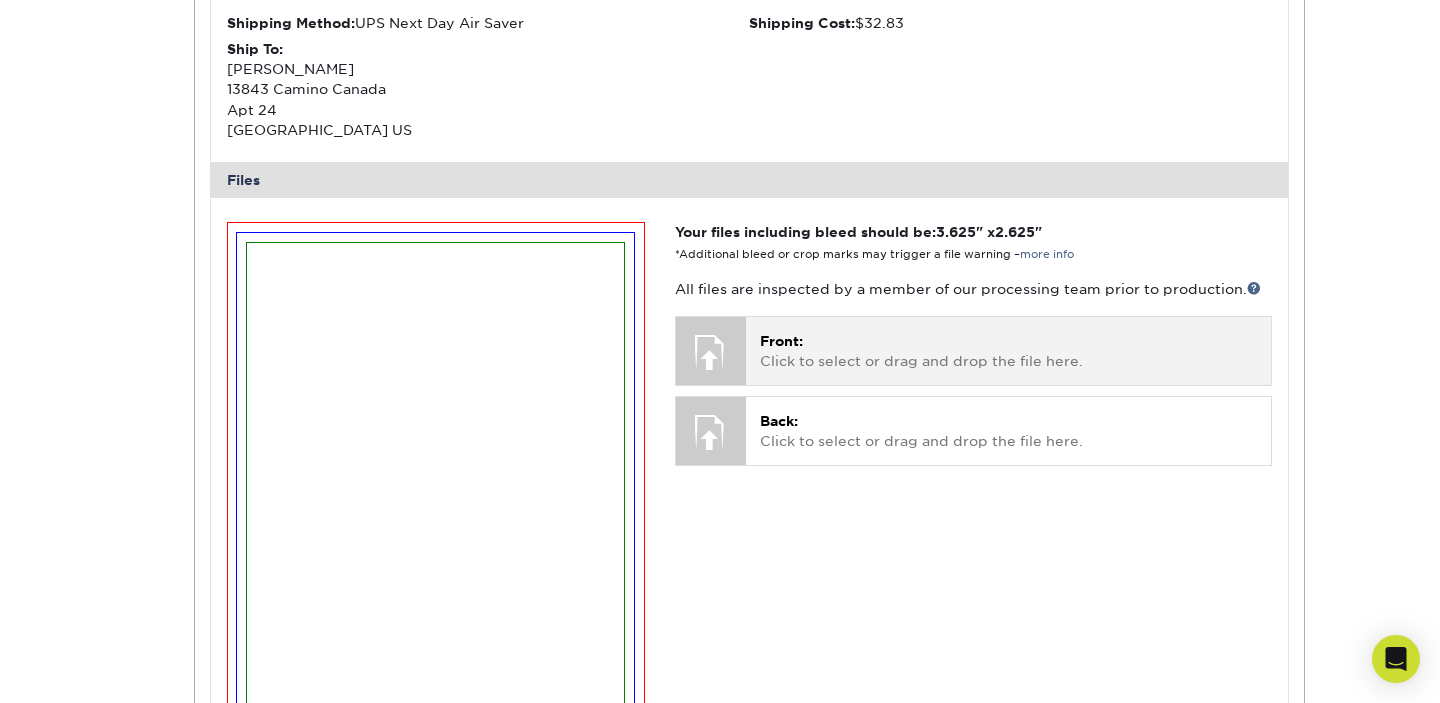 click on "Front: Click to select or drag and drop the file here." at bounding box center [1008, 351] 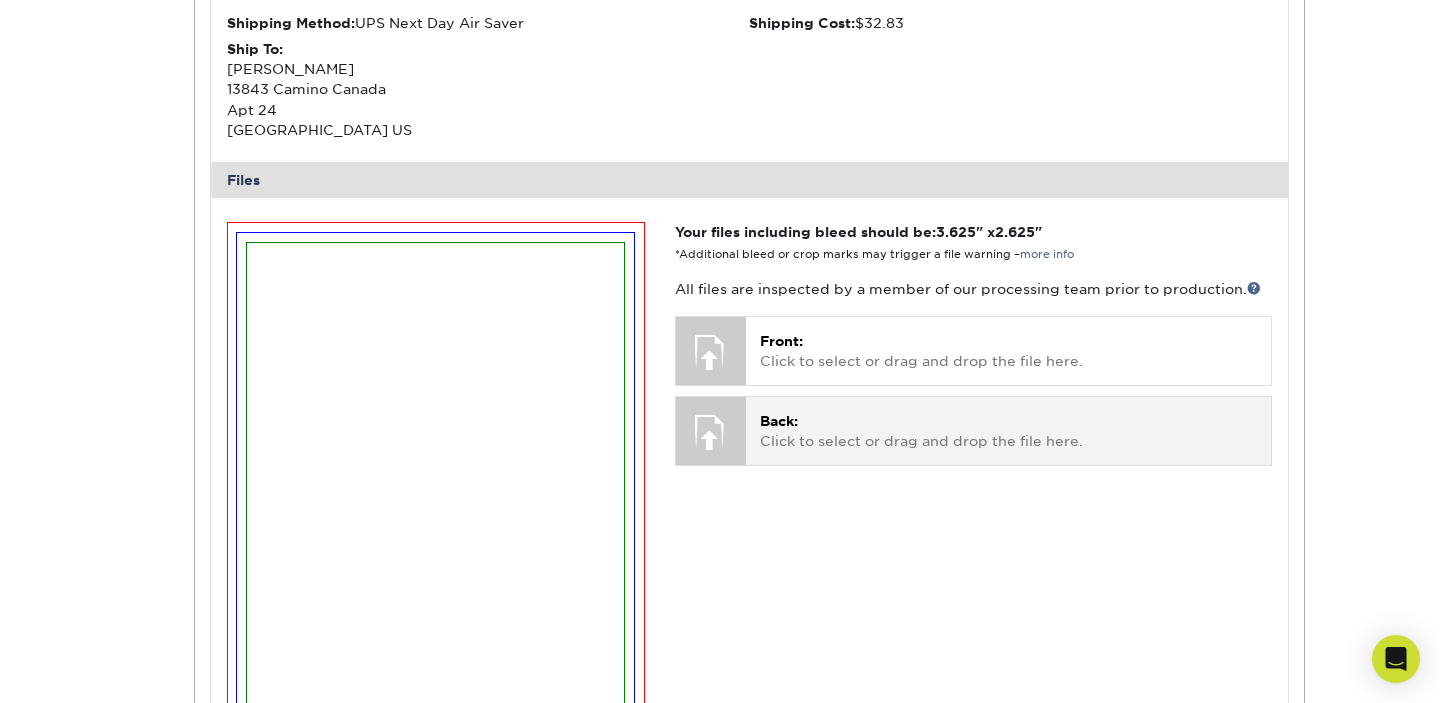 click on "Back: Click to select or drag and drop the file here." at bounding box center (1008, 431) 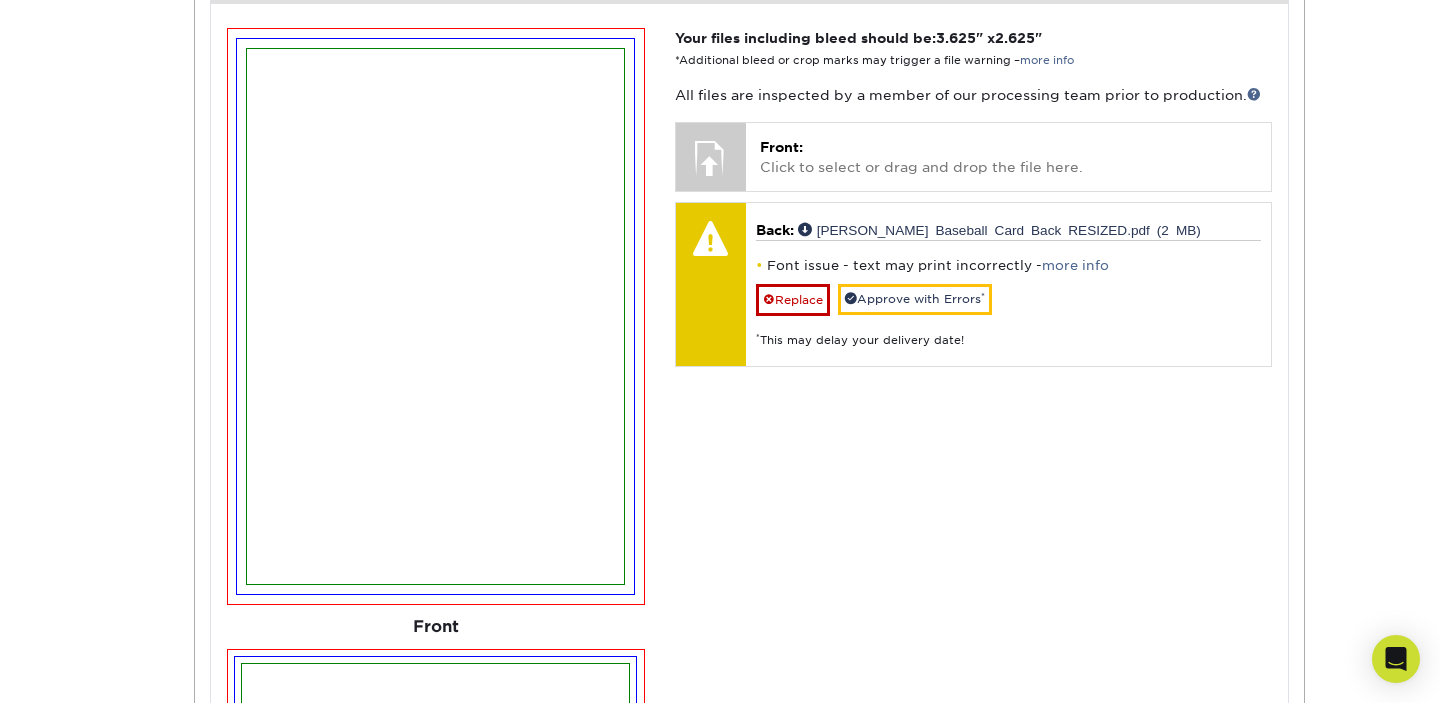 scroll, scrollTop: 855, scrollLeft: 0, axis: vertical 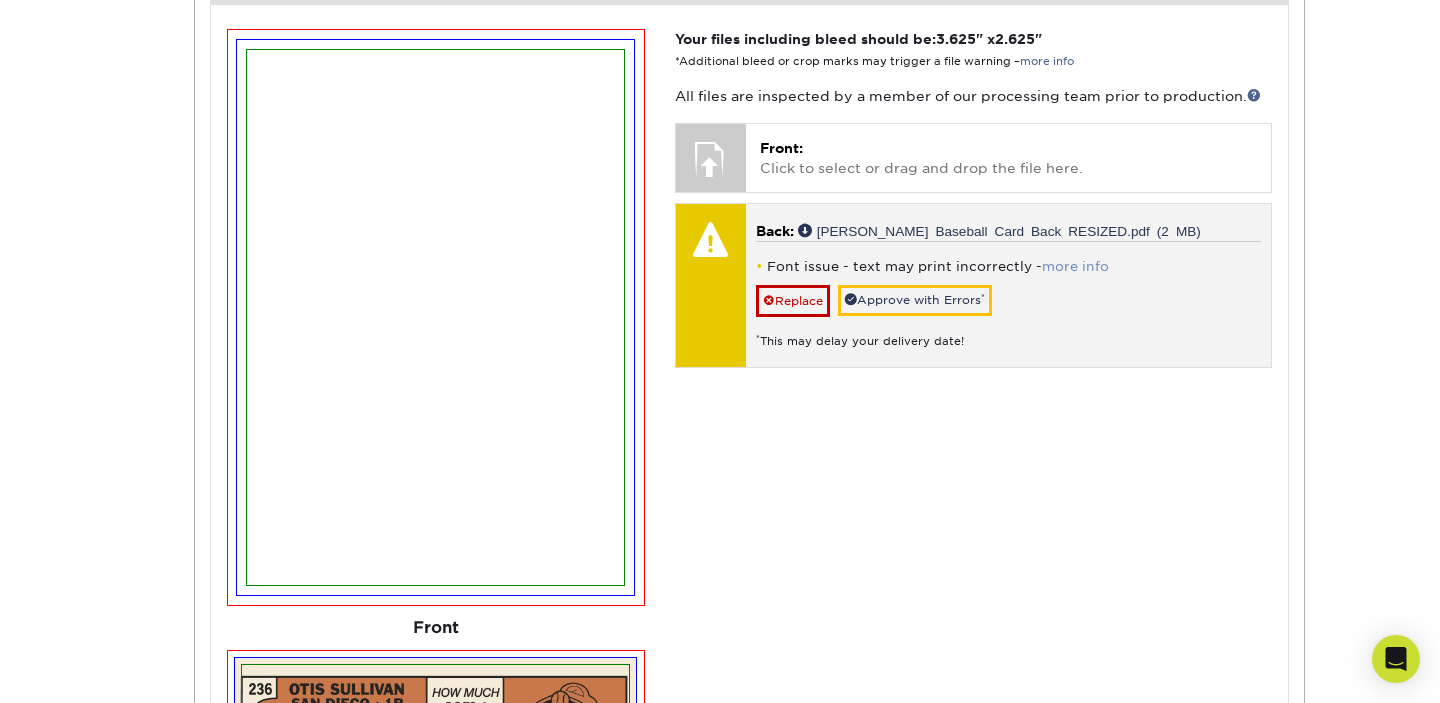 click on "more info" at bounding box center (1075, 266) 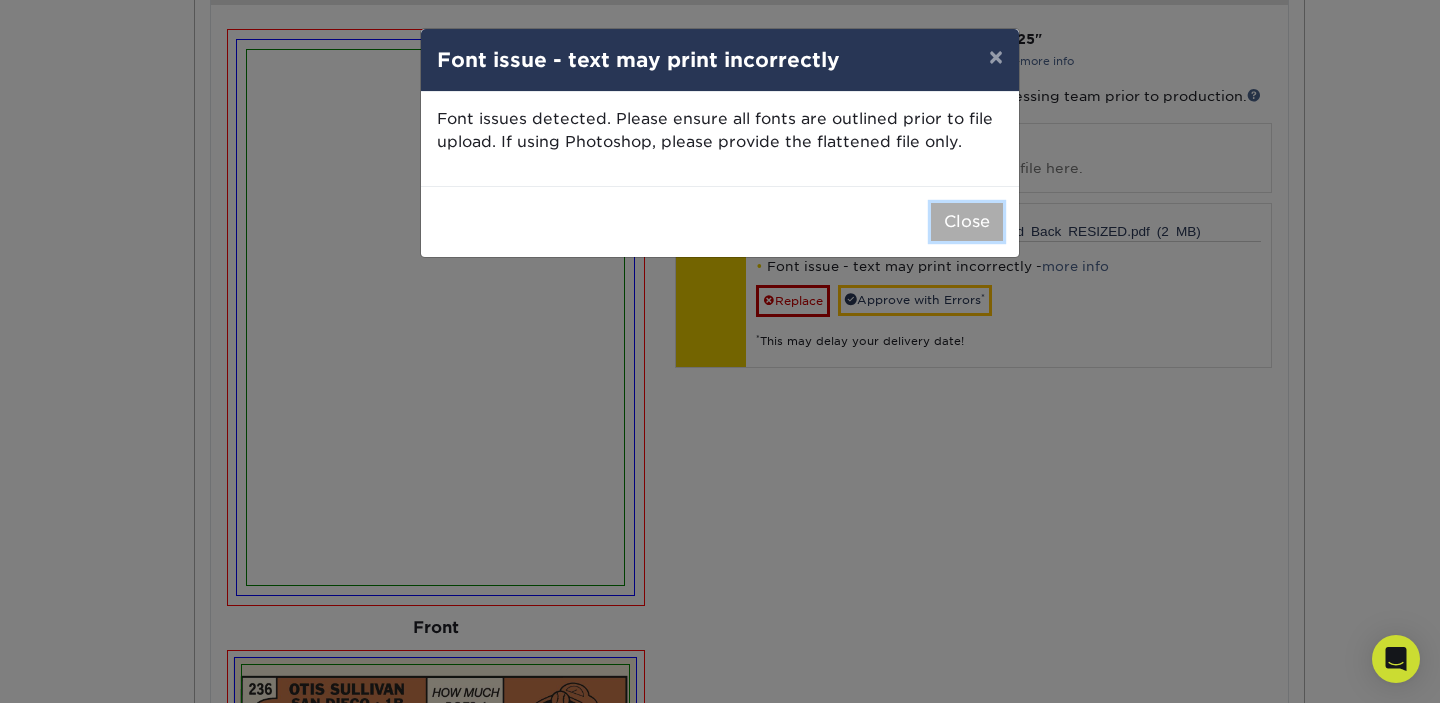 click on "Close" at bounding box center [967, 222] 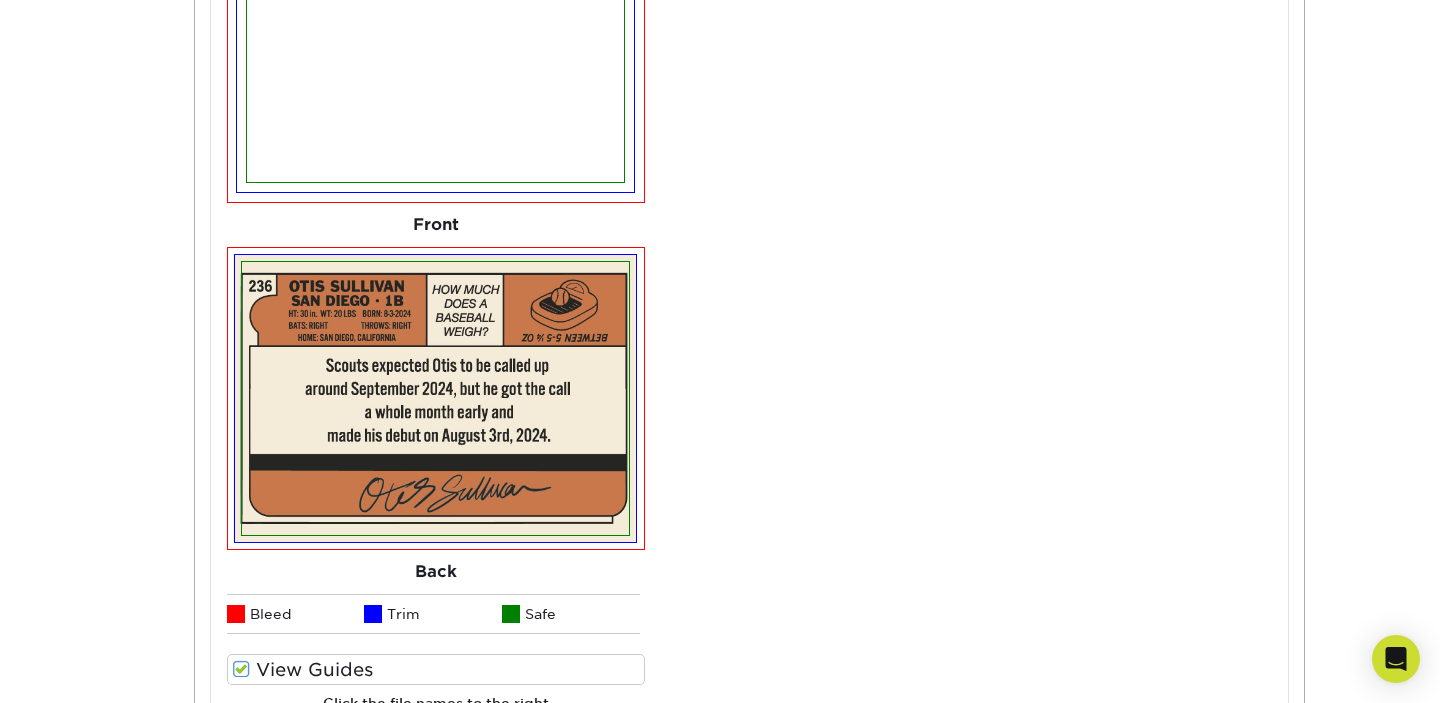 scroll, scrollTop: 1268, scrollLeft: 0, axis: vertical 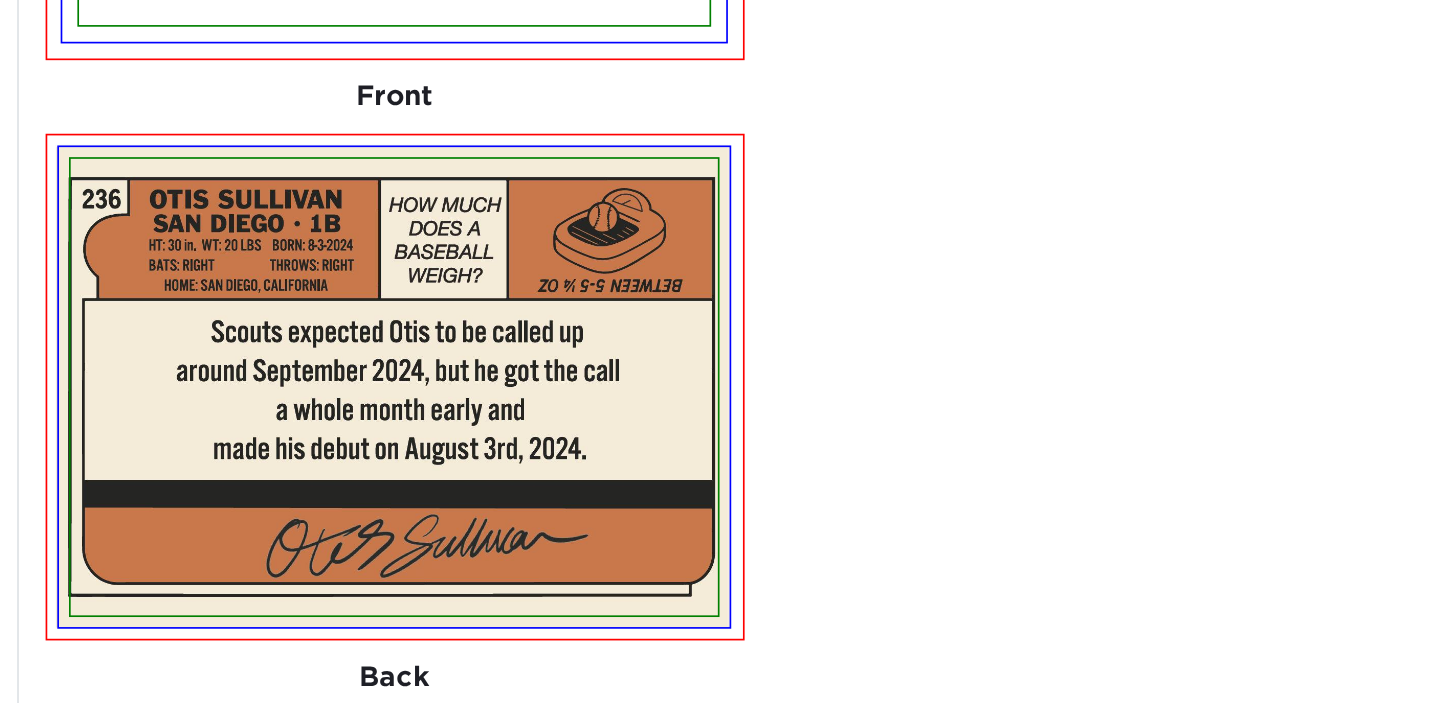click on "Your files including bleed should be:  3.625 " x  2.625 "
*Additional bleed or crop marks may trigger a file warning –  more info
All files are inspected by a member of our processing team prior to production.
Front:
Choose file" at bounding box center (973, 174) 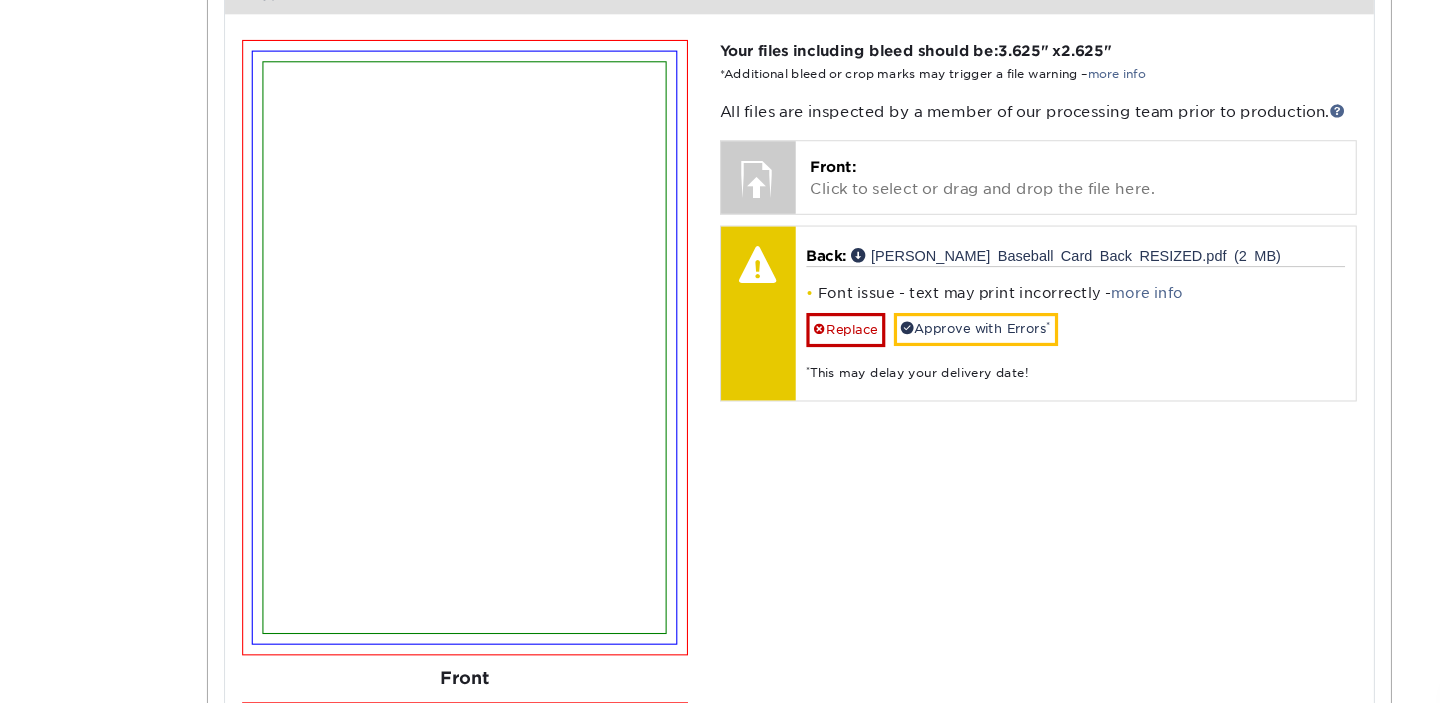 scroll, scrollTop: 843, scrollLeft: 0, axis: vertical 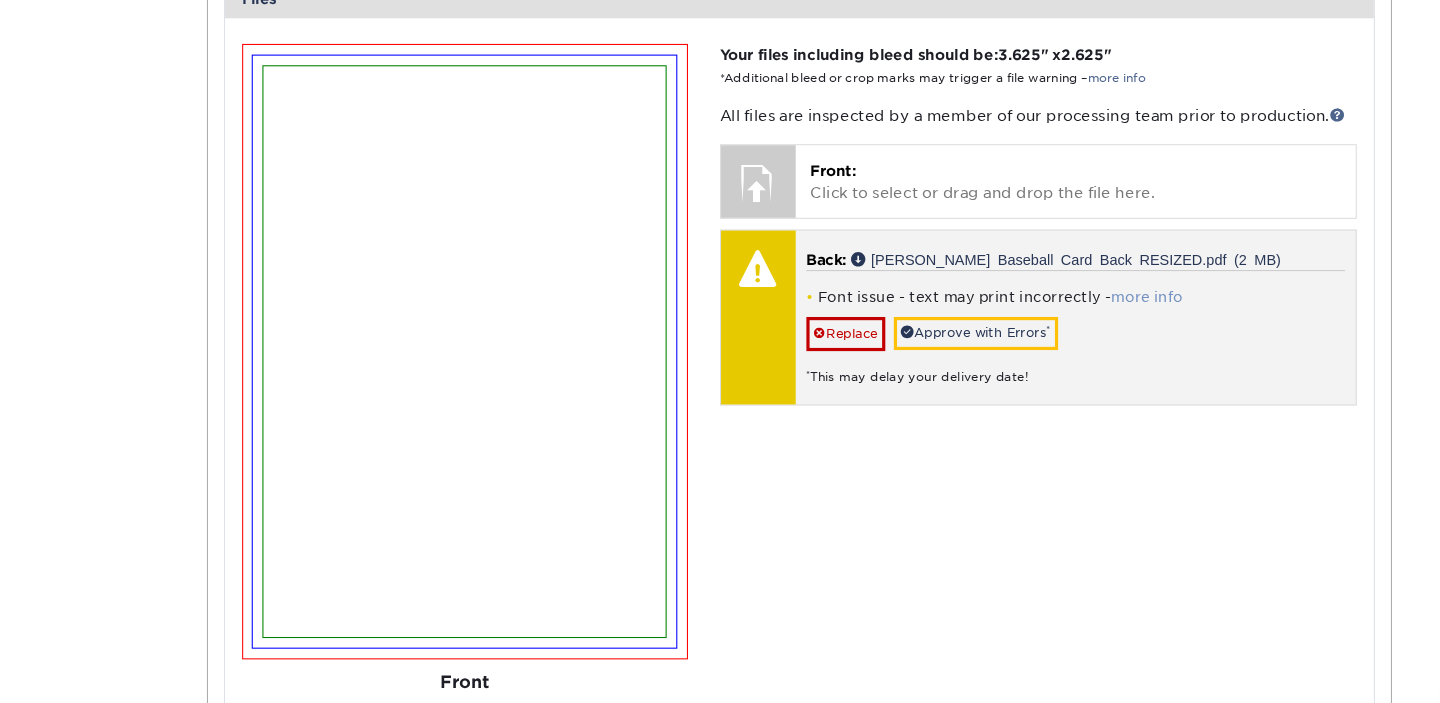 click on "more info" at bounding box center (1075, 278) 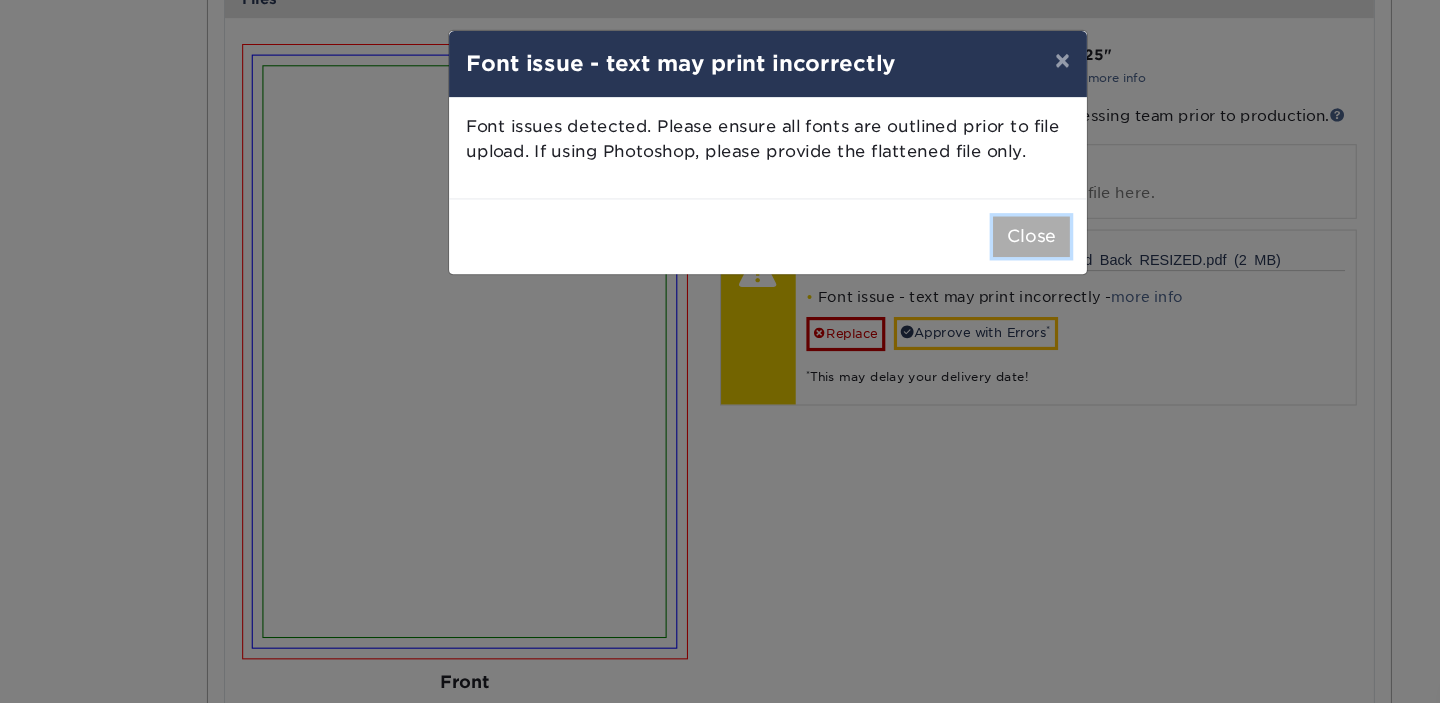 click on "Close" at bounding box center (967, 222) 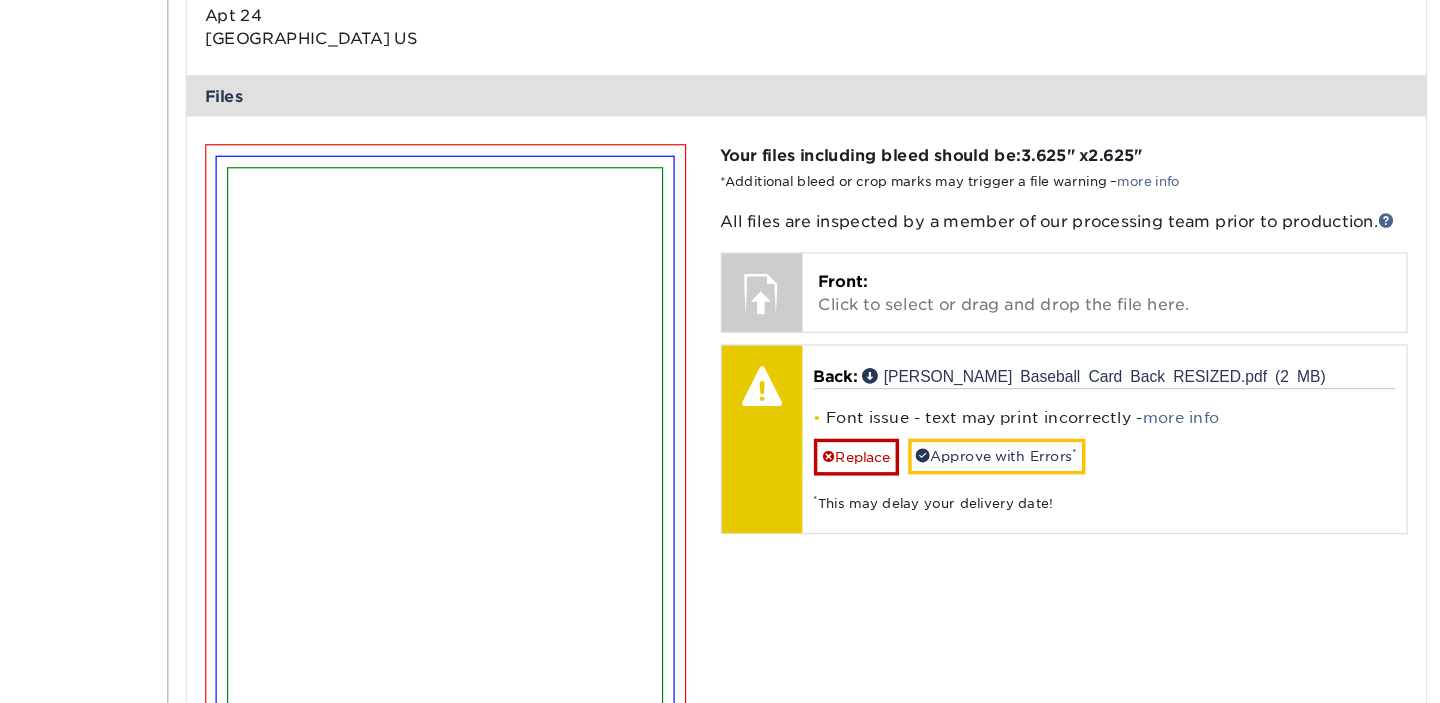 scroll, scrollTop: 753, scrollLeft: 0, axis: vertical 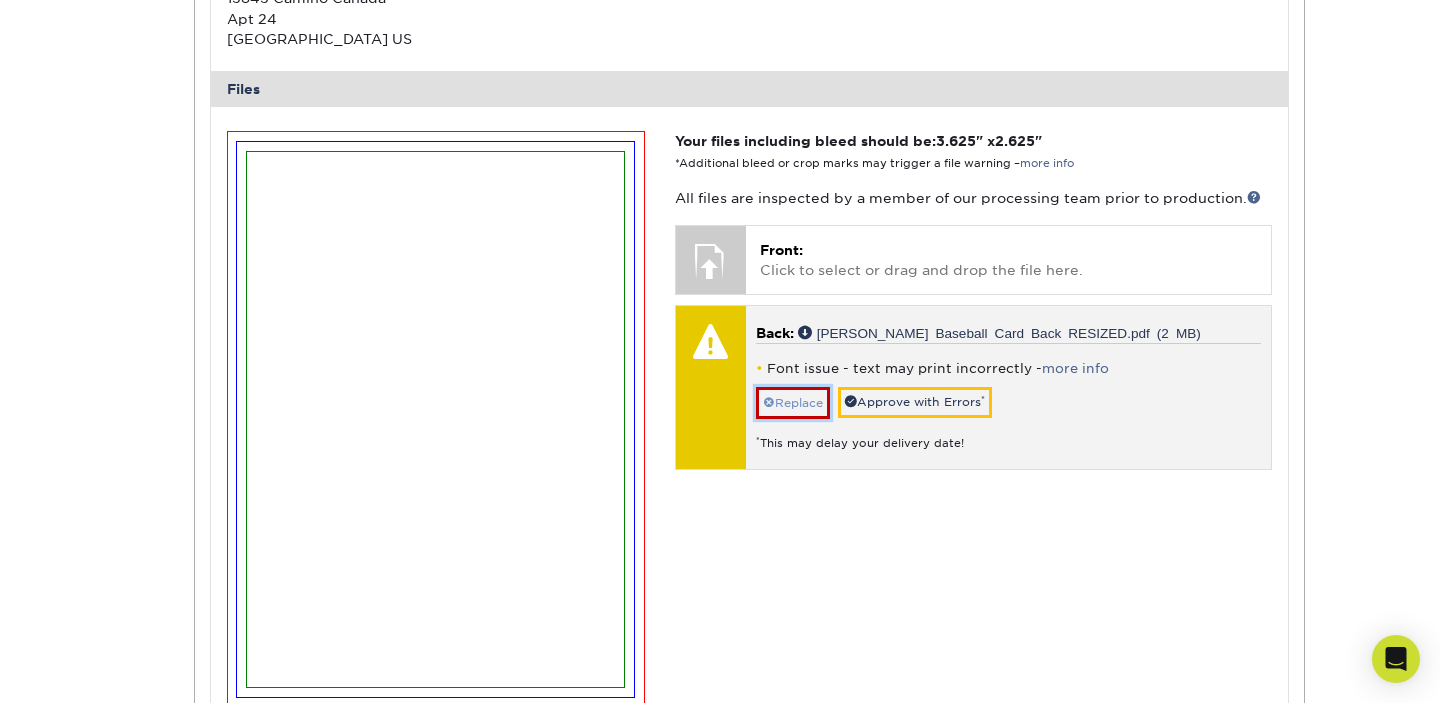 click on "Replace" at bounding box center (793, 403) 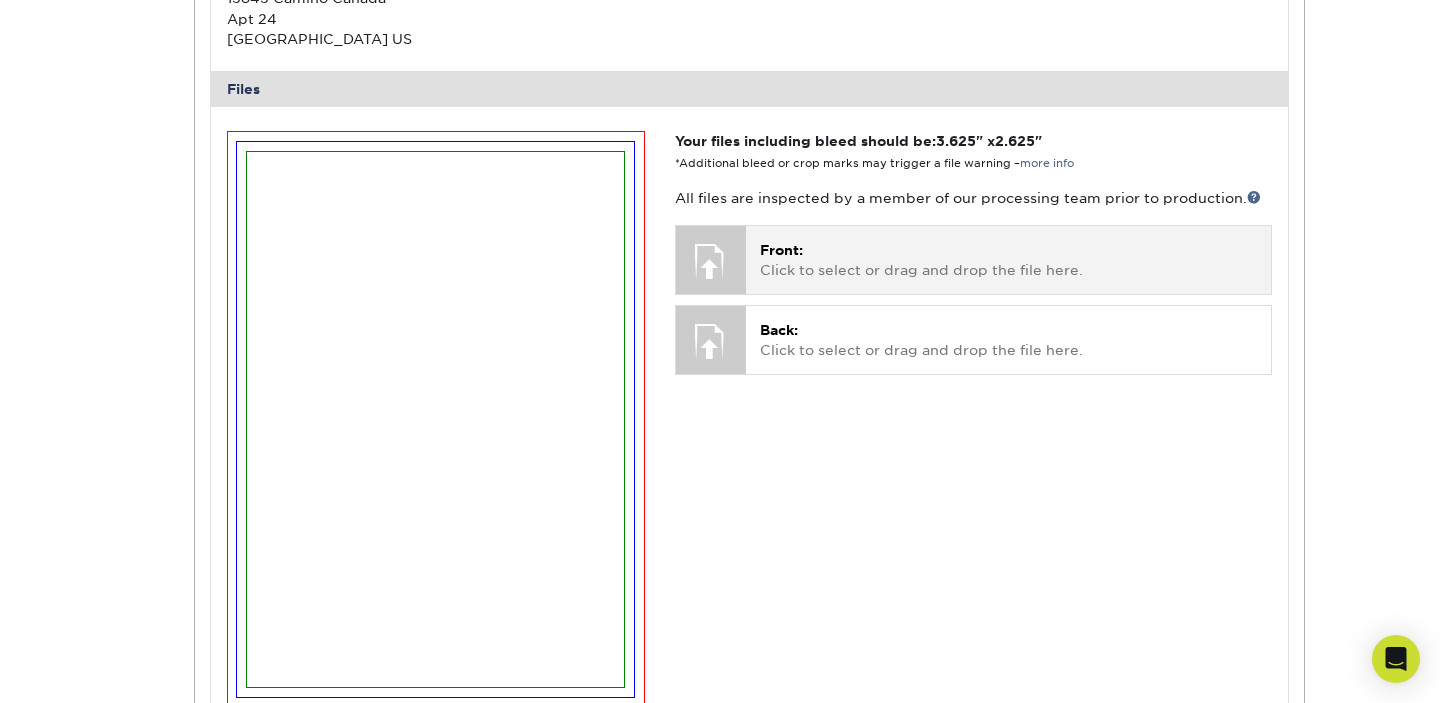 click on "Front: Click to select or drag and drop the file here.
Choose file
Otis front Final CMYK.png      5  MiB               ✔    ✘            Otis Baseball Card FRONT.ai      17.5  MiB               ✔    ✘            Otis Baseball Card FRONT.pdf      9.6  MiB               ✔    ✘" at bounding box center (1008, 259) 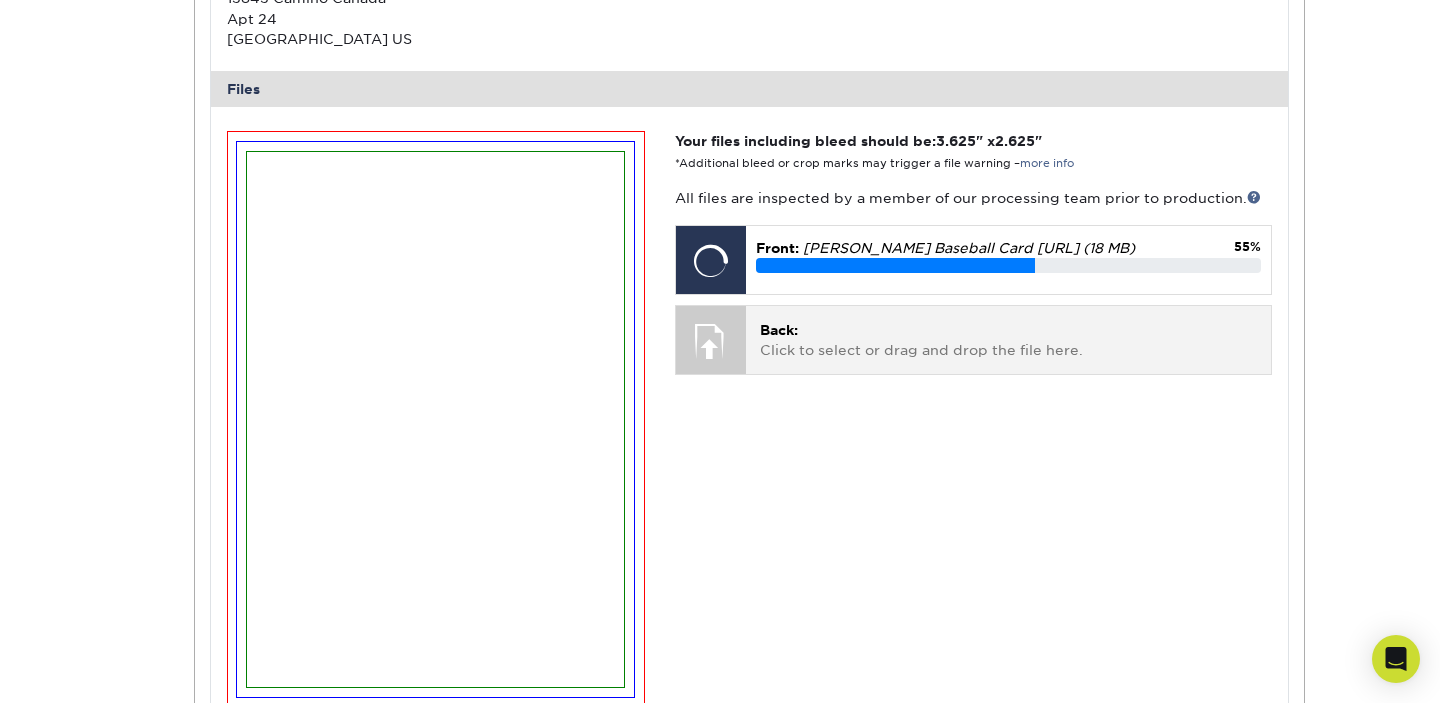 click at bounding box center (711, 341) 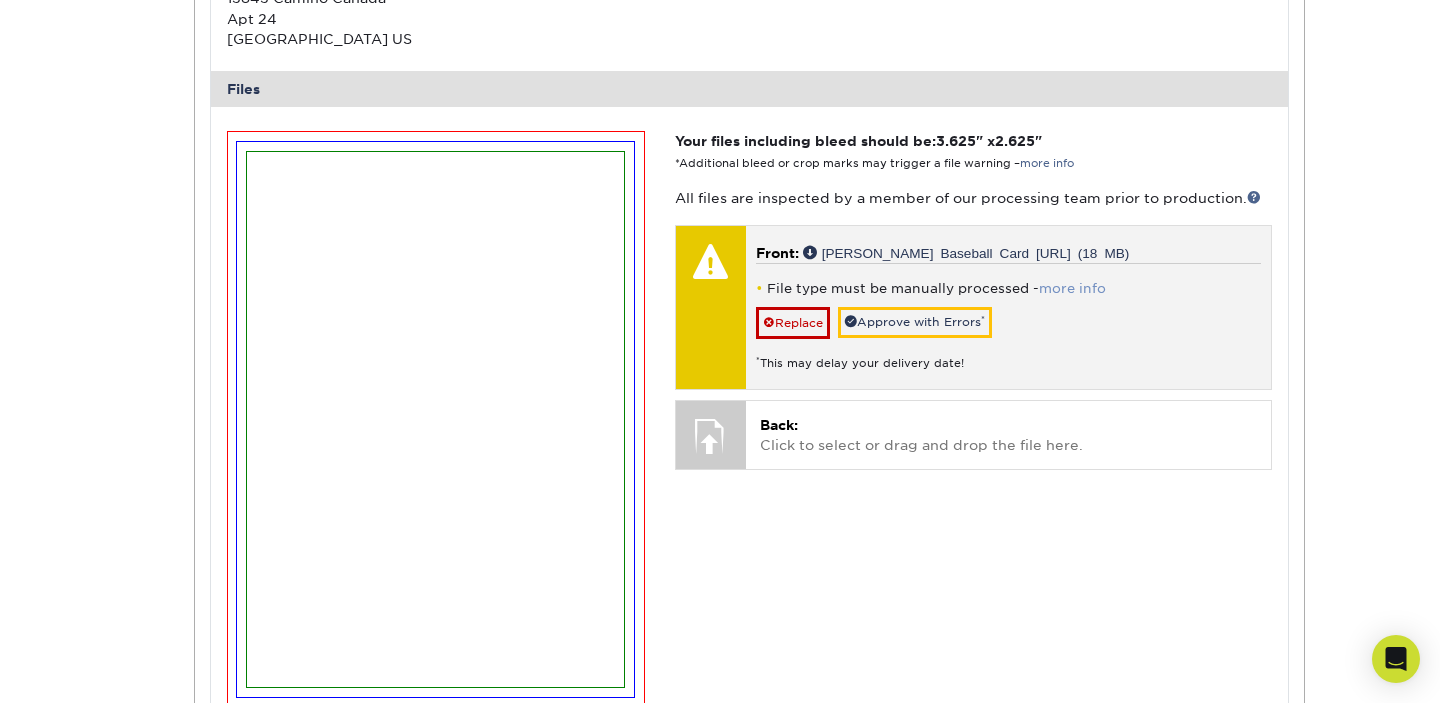 click on "more info" at bounding box center [1072, 288] 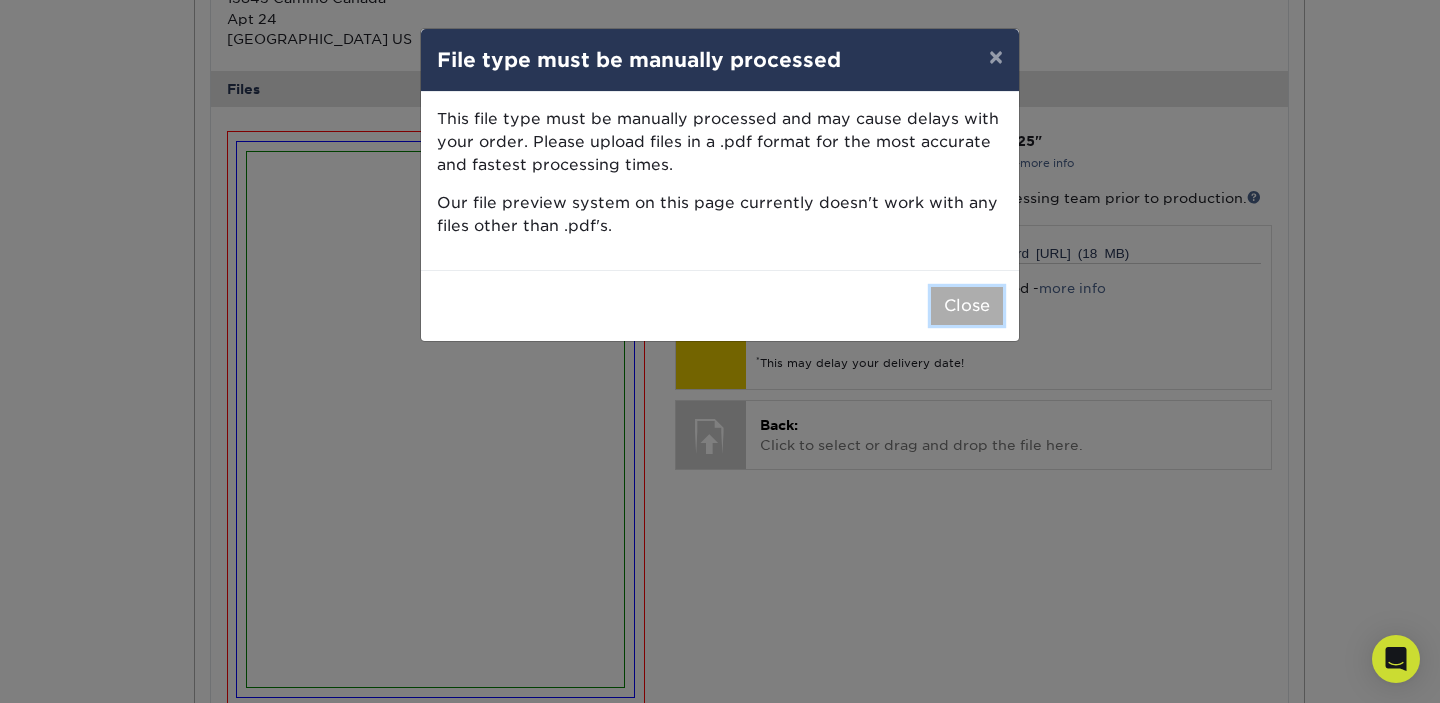 click on "Close" at bounding box center (967, 306) 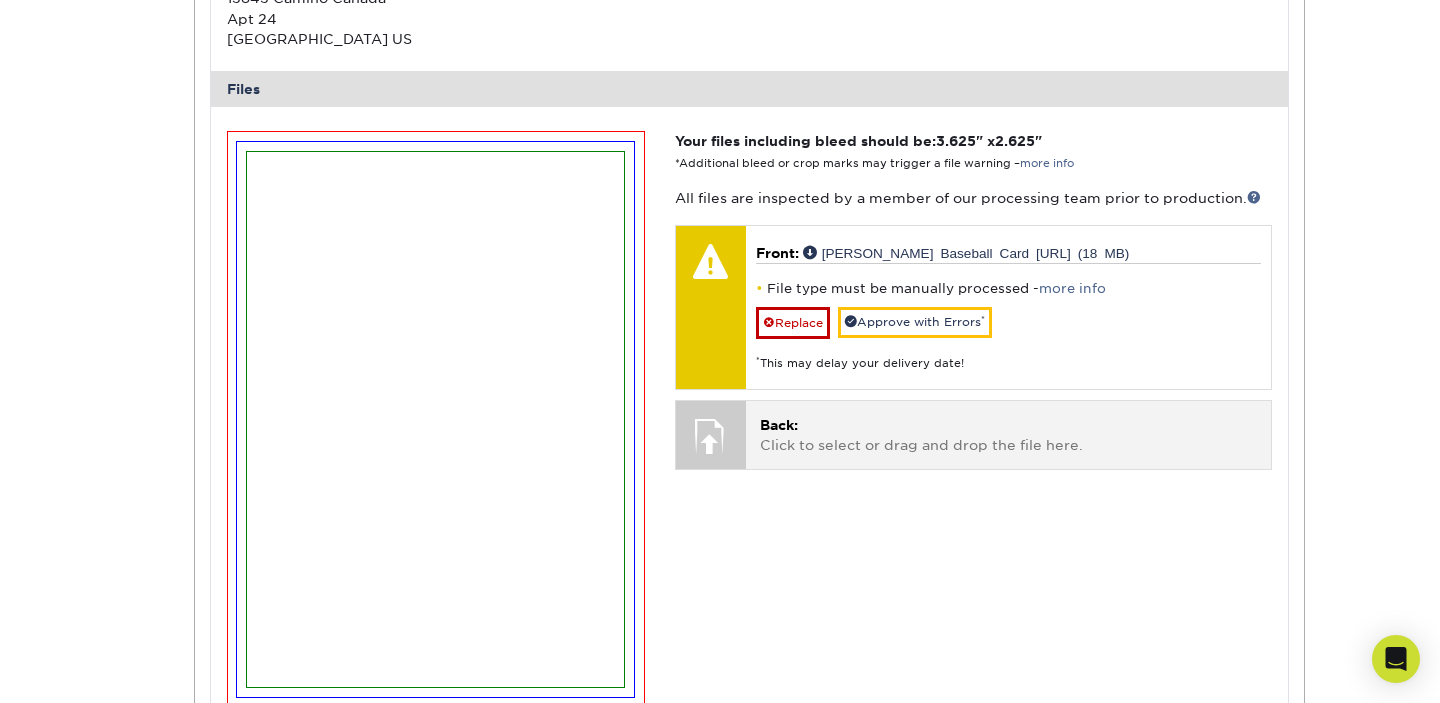 click on "Back:" at bounding box center [779, 425] 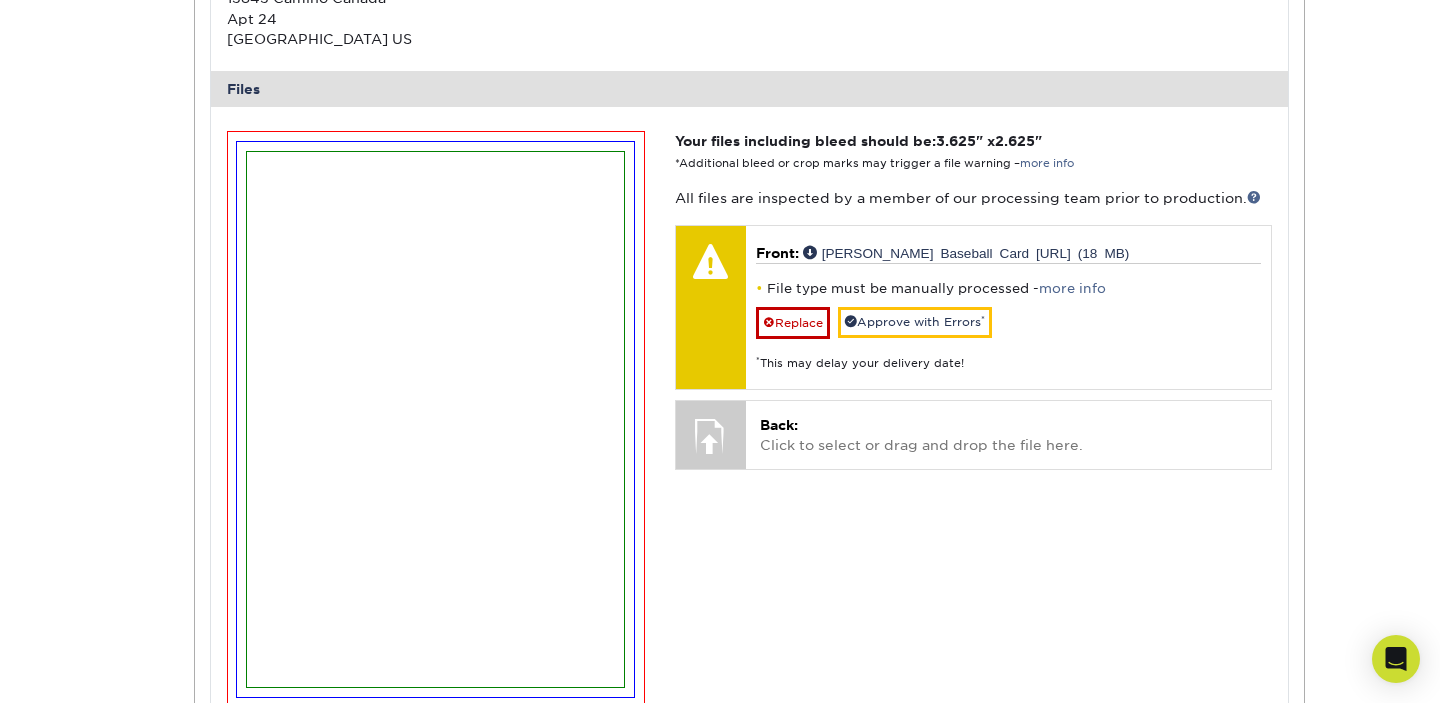 scroll, scrollTop: 766, scrollLeft: 0, axis: vertical 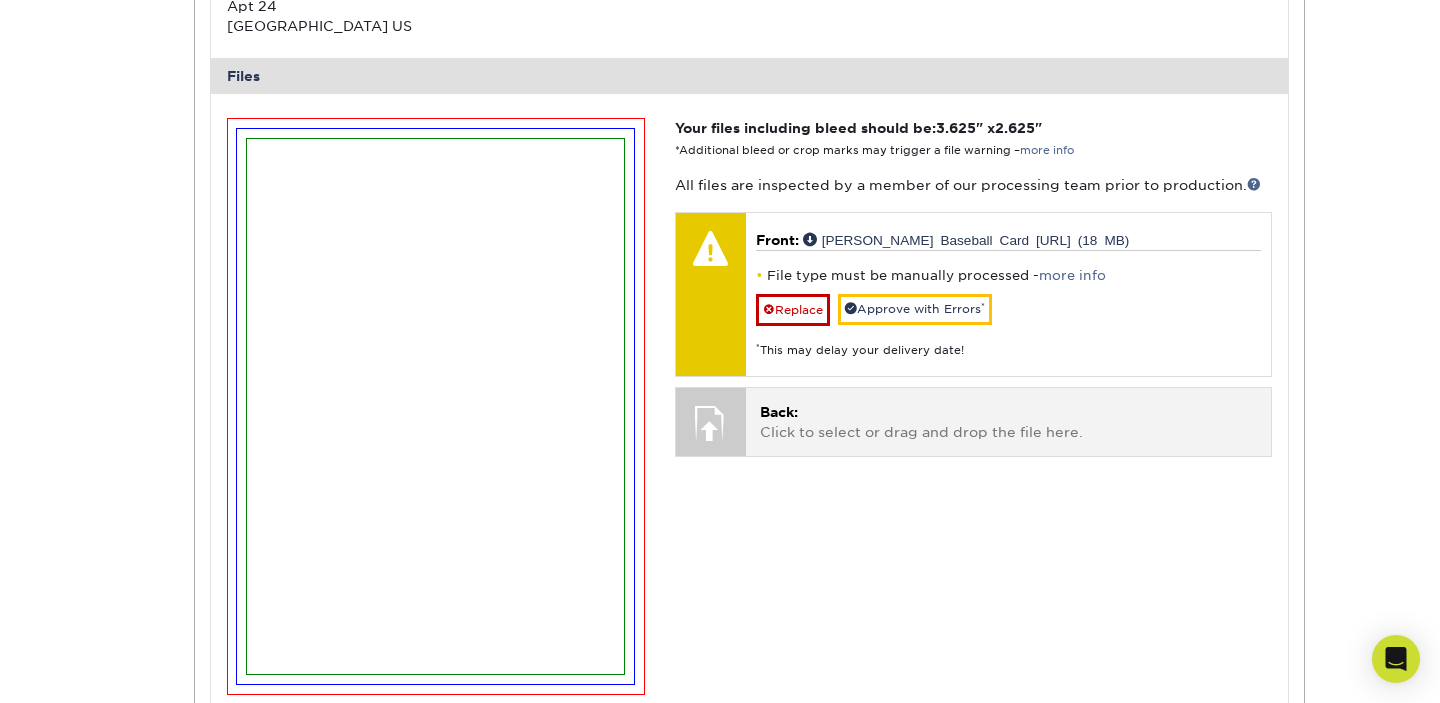 click on "Back: Click to select or drag and drop the file here.
Choose file
Otis Baseball Card BACK.pdf      1.8  MiB               ✔    ✘            Otis Baseball Card Back RESIZED.pdf      1.9  MiB               ✔    ✘            Otis Baseball Card Back RESIZED.pdf      1.9  MiB               ✔    ✘" at bounding box center [1008, 421] 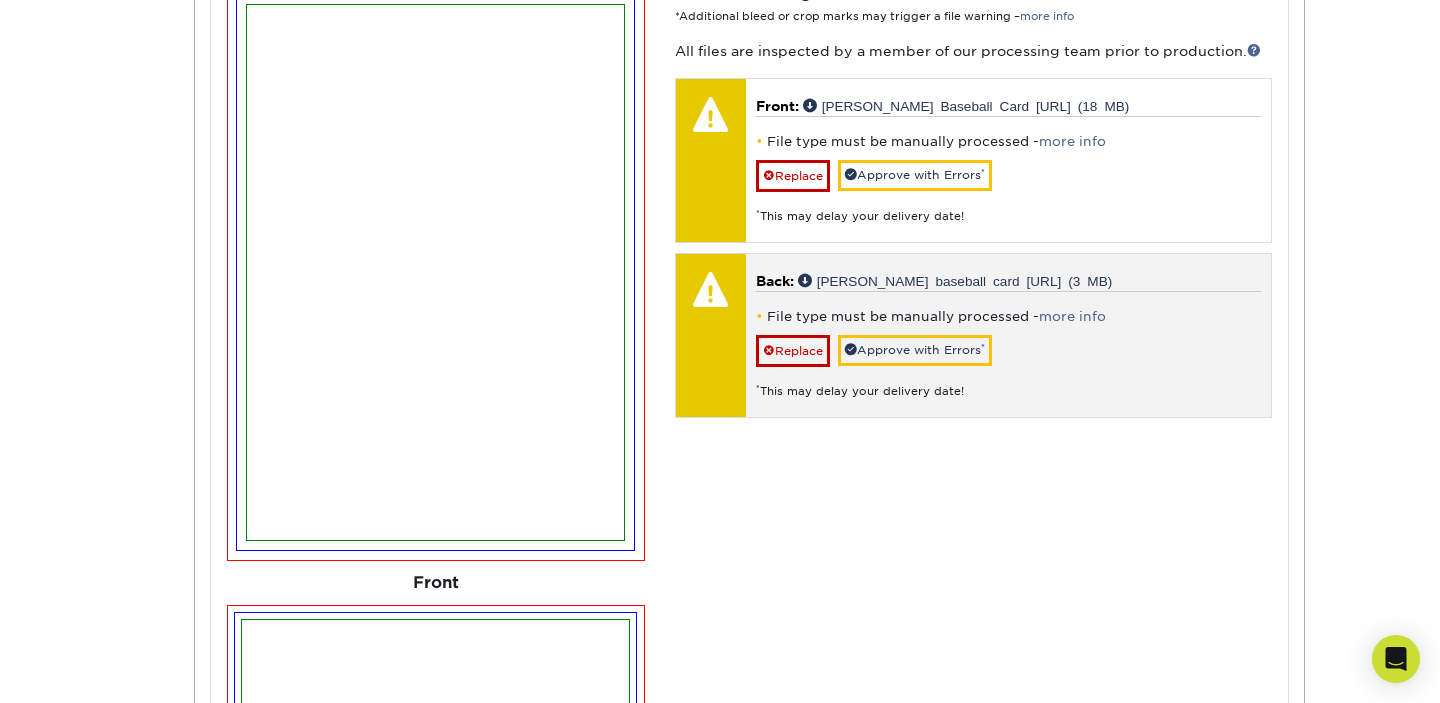 scroll, scrollTop: 881, scrollLeft: 0, axis: vertical 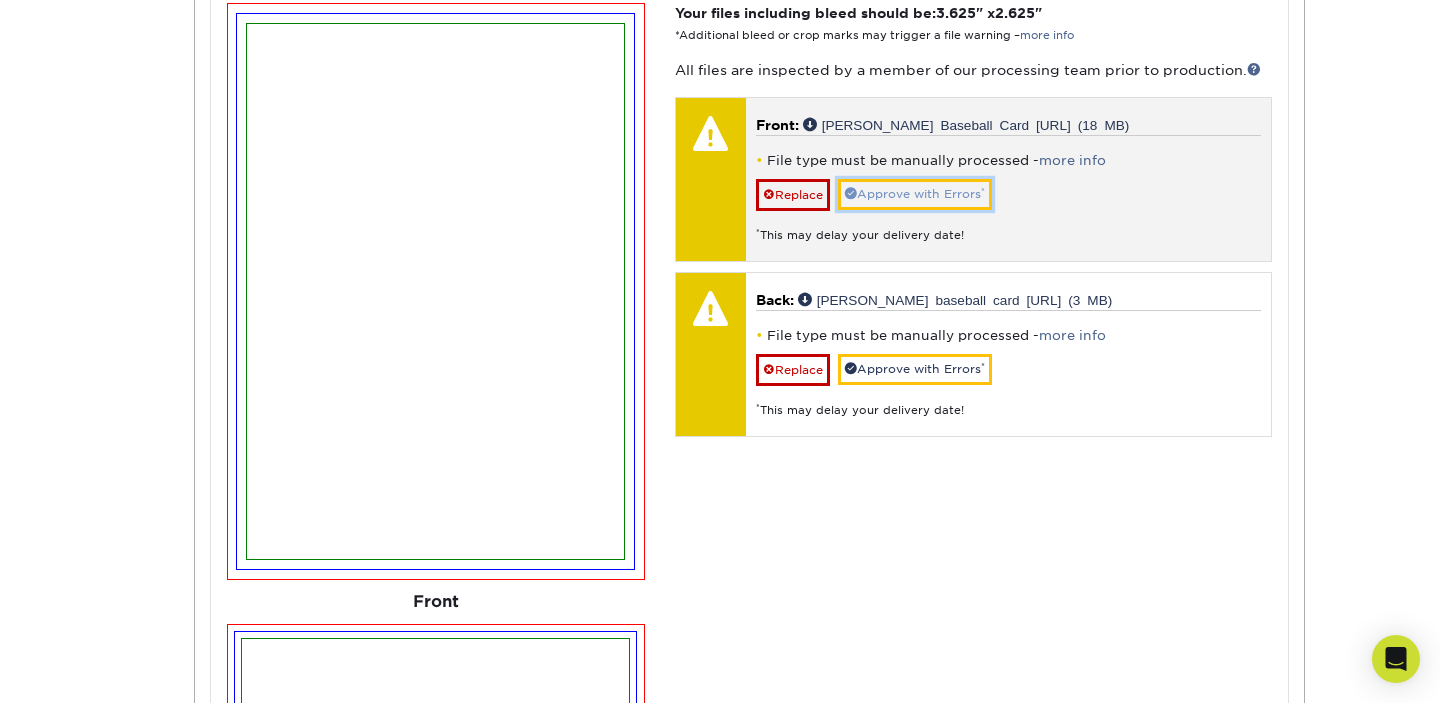click on "Approve with Errors *" at bounding box center [915, 194] 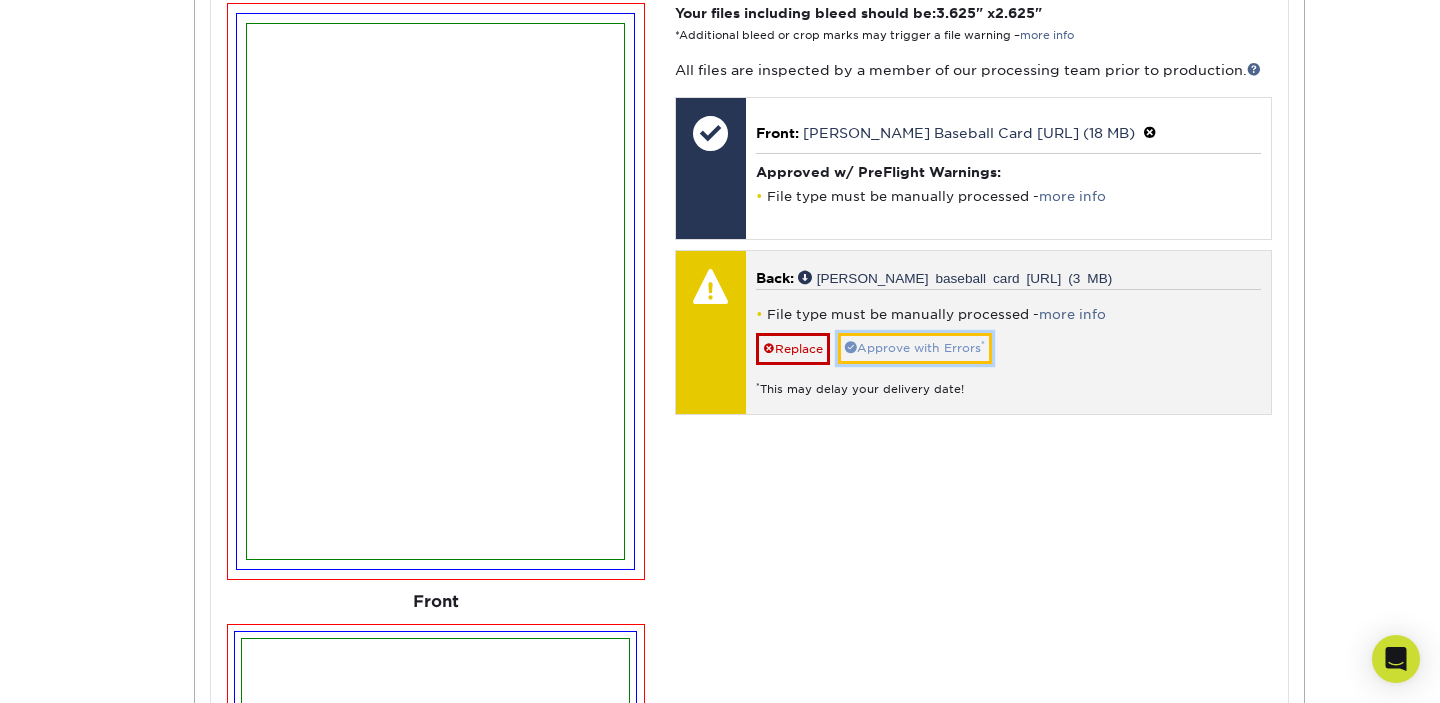 click on "Approve with Errors *" at bounding box center [915, 348] 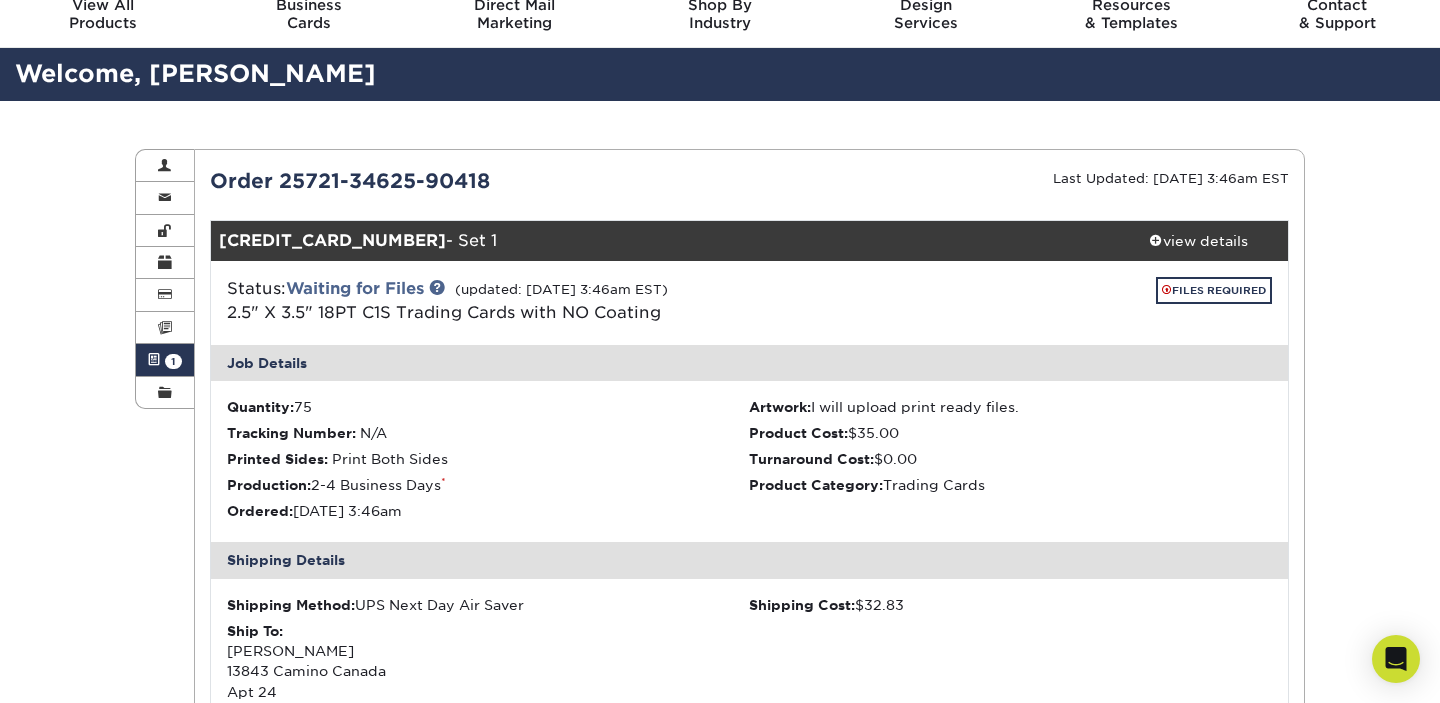 scroll, scrollTop: 76, scrollLeft: 0, axis: vertical 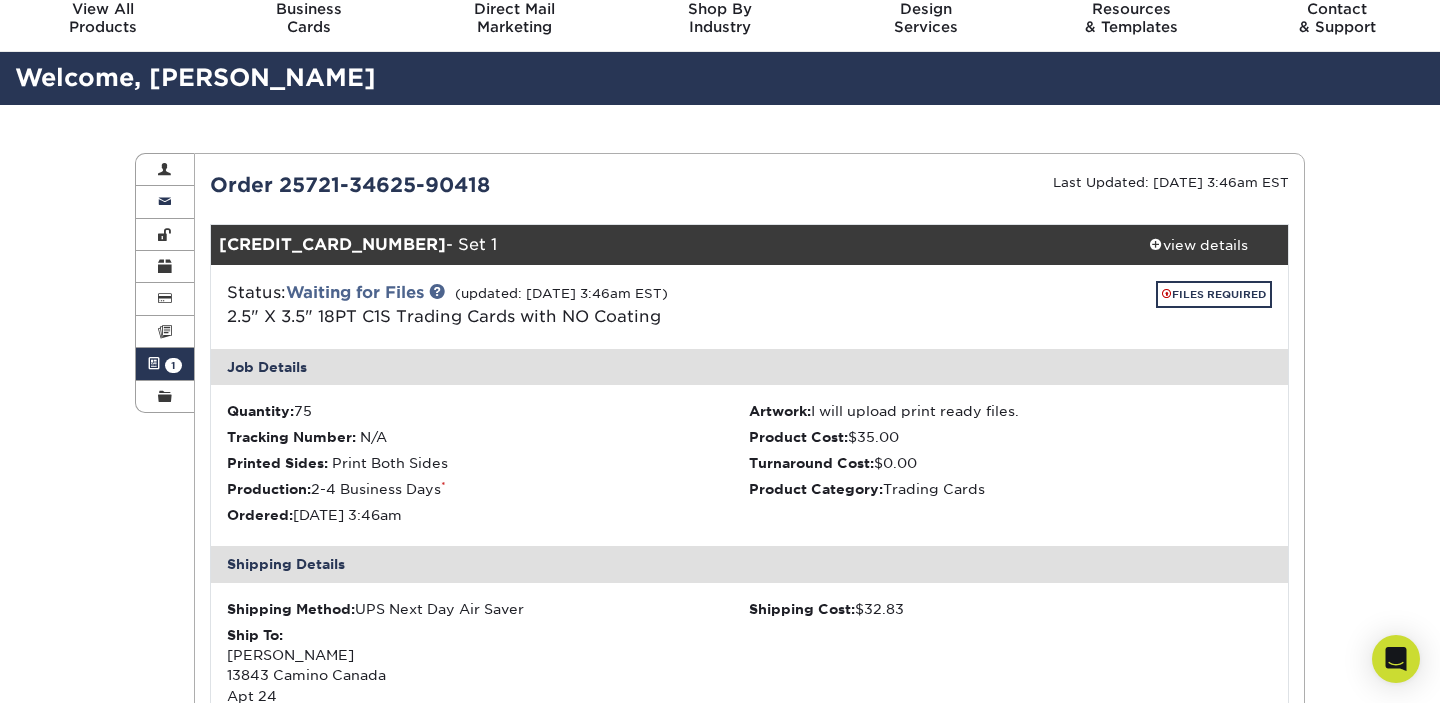 click on "Contact Information" at bounding box center [165, 202] 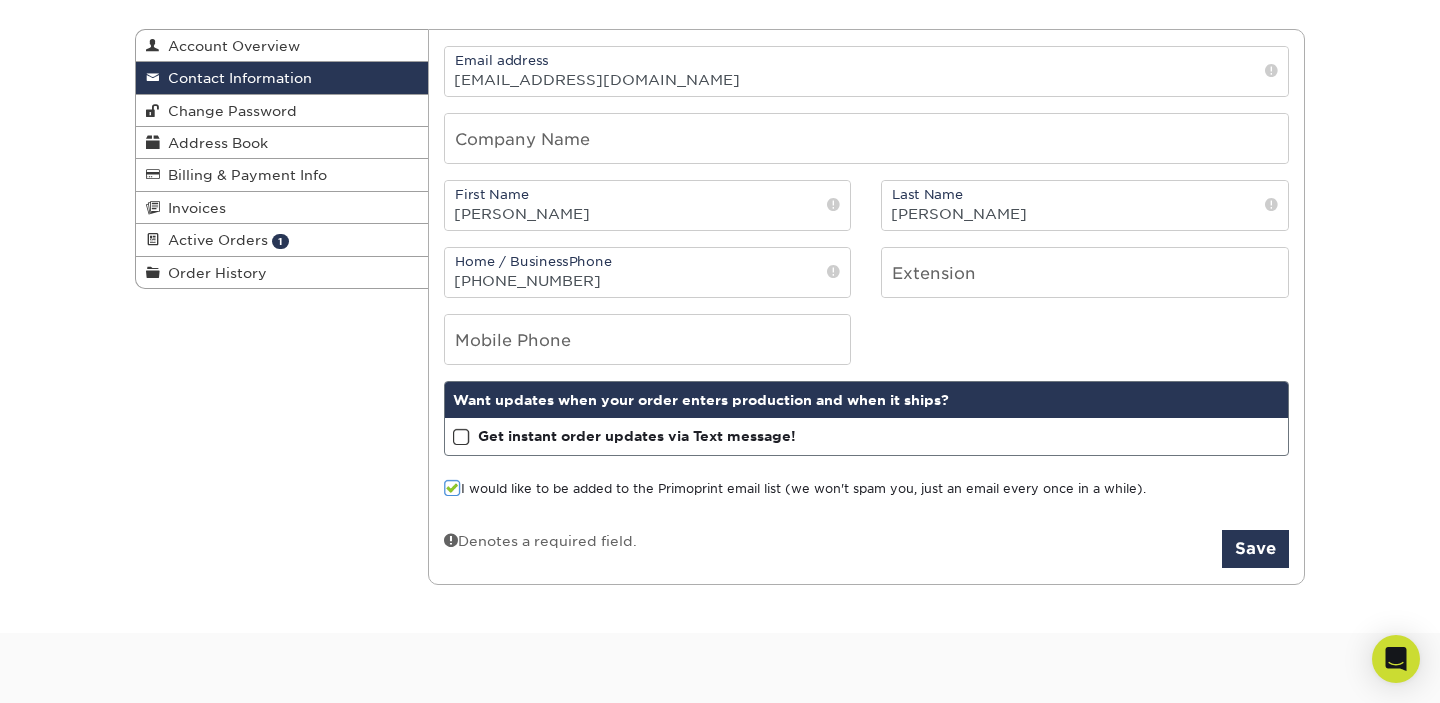 scroll, scrollTop: 183, scrollLeft: 0, axis: vertical 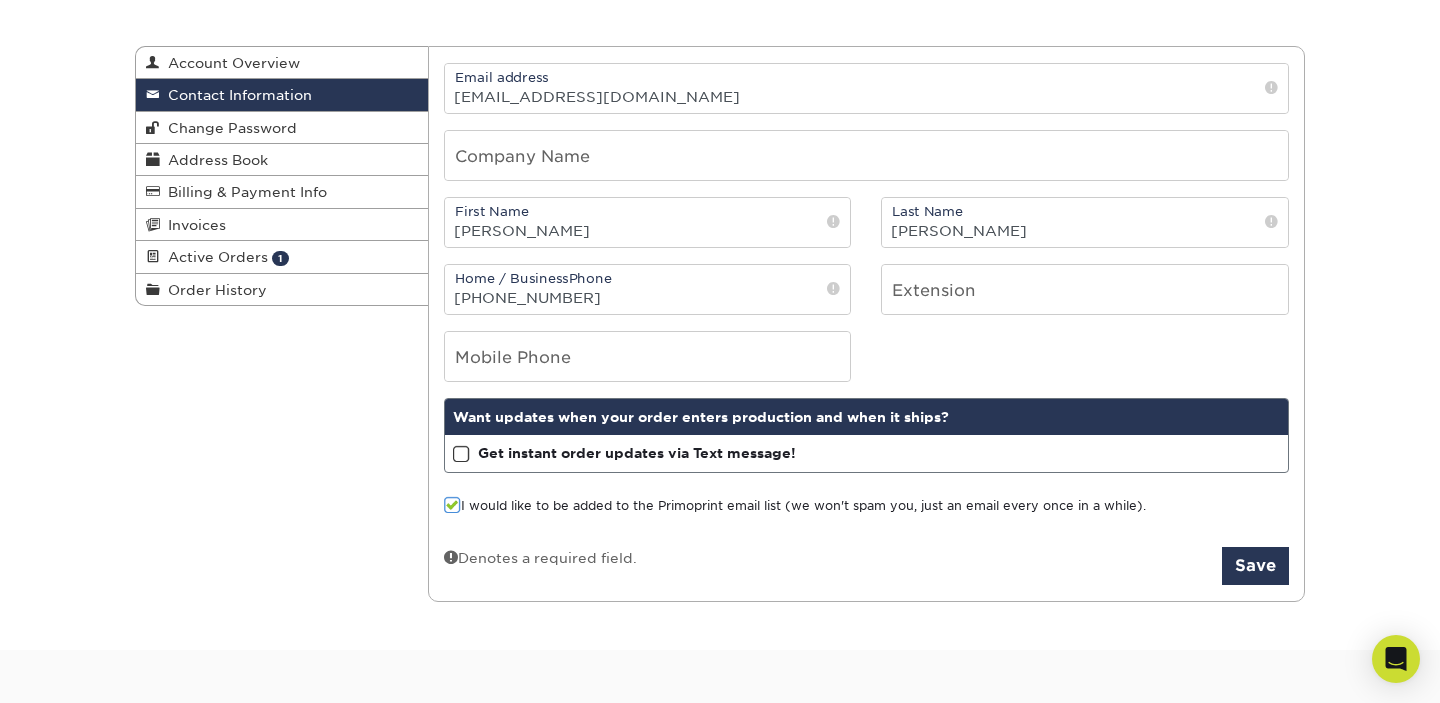 click at bounding box center [461, 454] 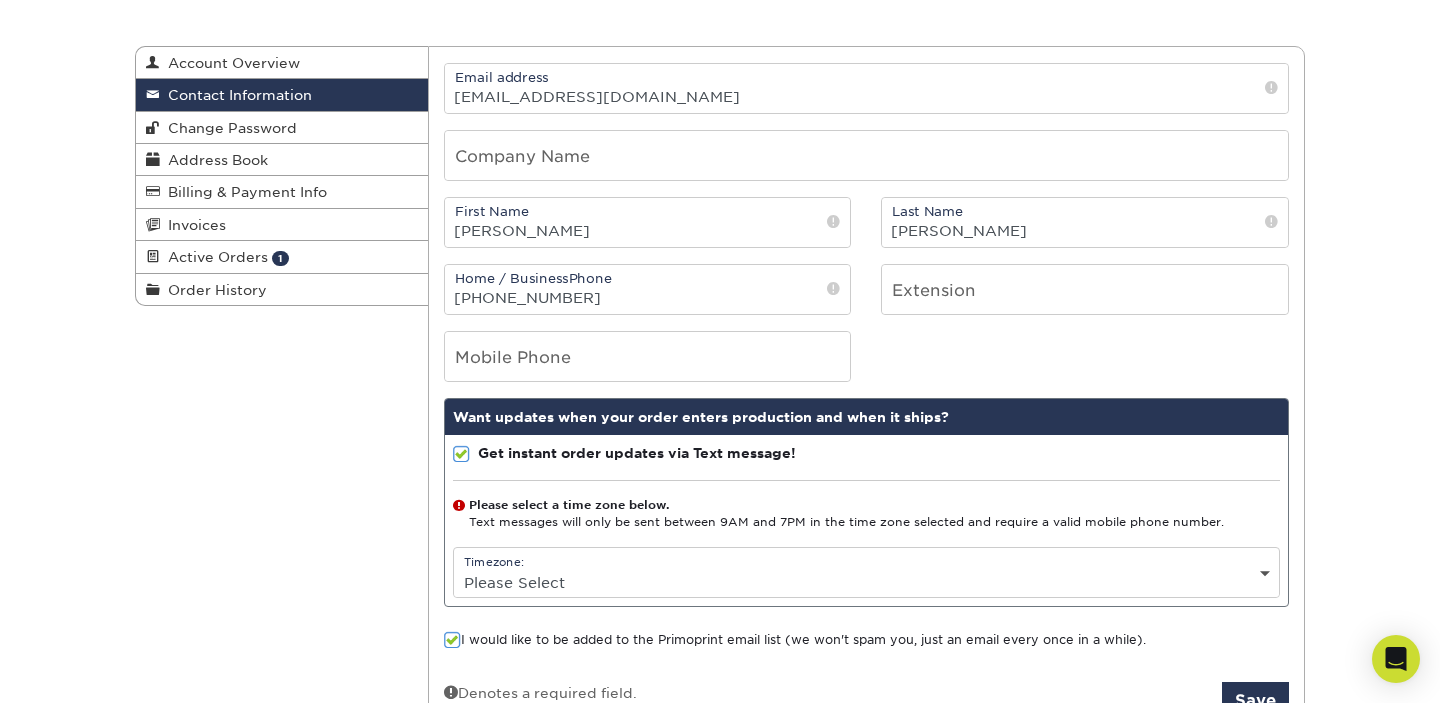 click on "Timezone:
Please Select
(GMT -12:00) Eniwetok, Kwajalein
(GMT -11:00) Midway Island, Samoa
(GMT -10:00) Hawaii
(GMT -9:00) Alaska
(GMT -8:00) Pacific Time (US & Canada)
(GMT -7:00) Mountain Time (US & Canada)
(GMT -6:00) Central Time (US & Canada), Mexico City
(GMT -5:00) Eastern Time (US & Canada), Bogota, Lima" at bounding box center (867, 572) 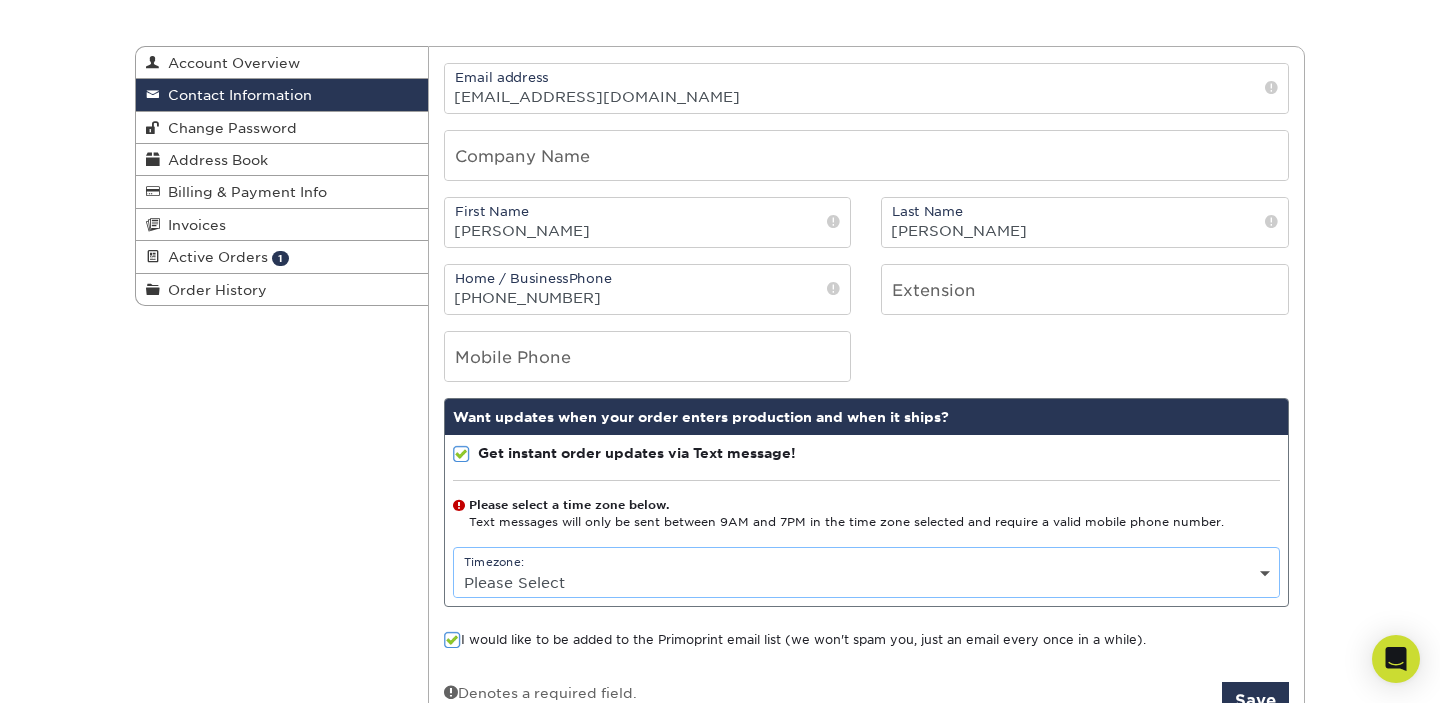 select on "-8.0" 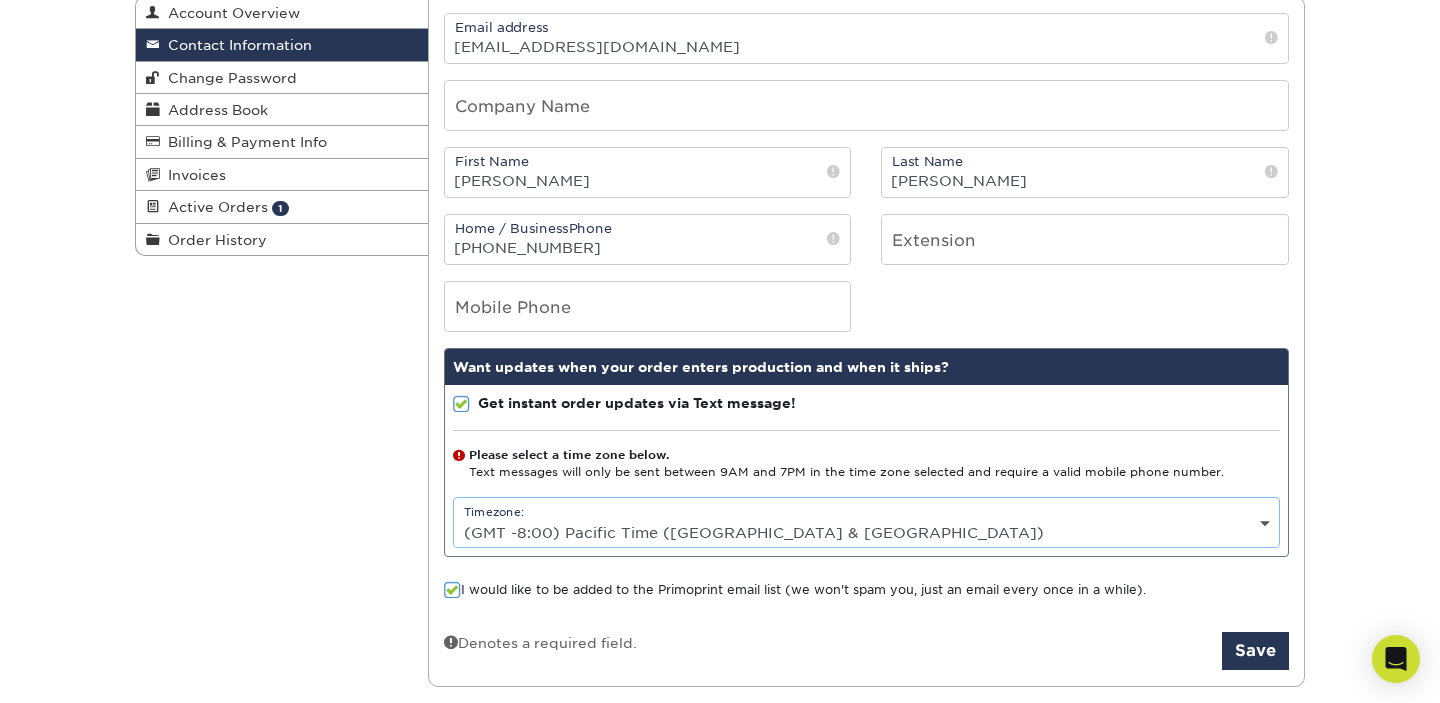 scroll, scrollTop: 239, scrollLeft: 0, axis: vertical 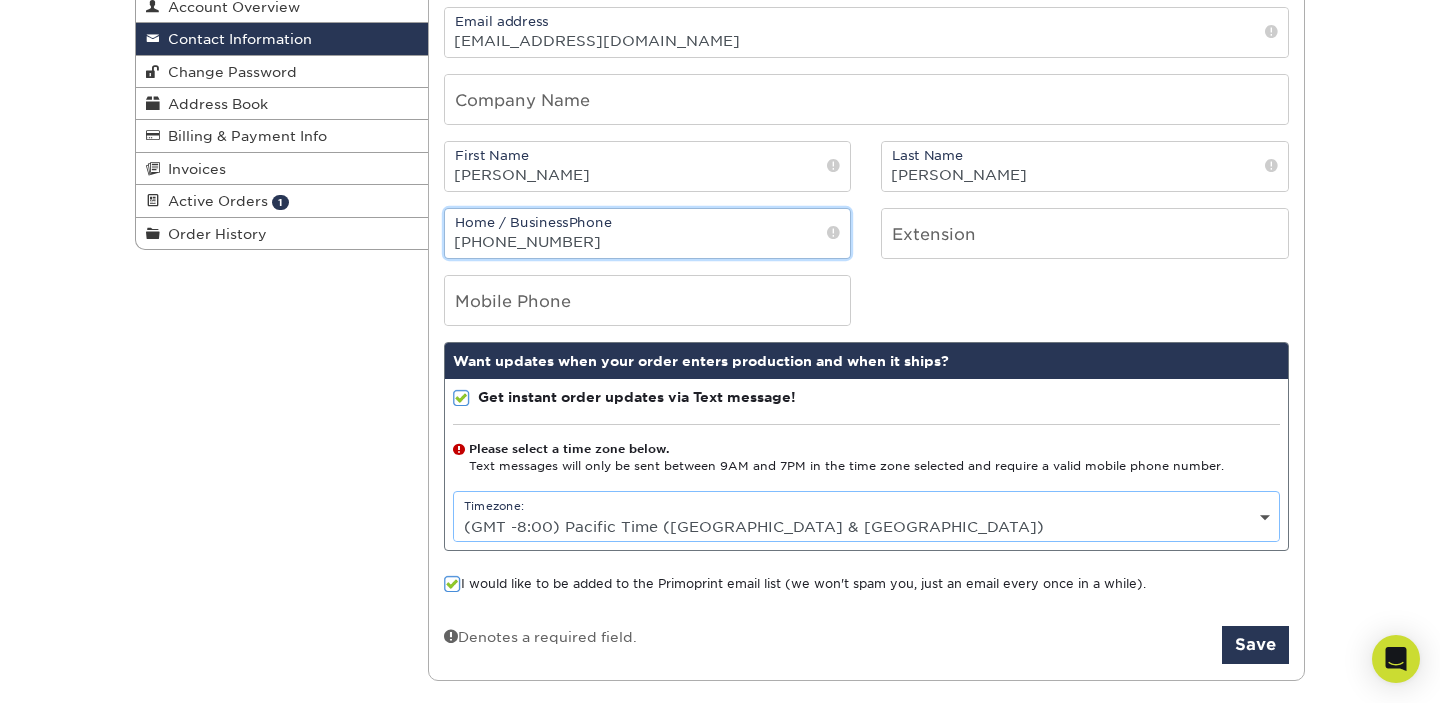 click on "[PHONE_NUMBER]" at bounding box center (648, 233) 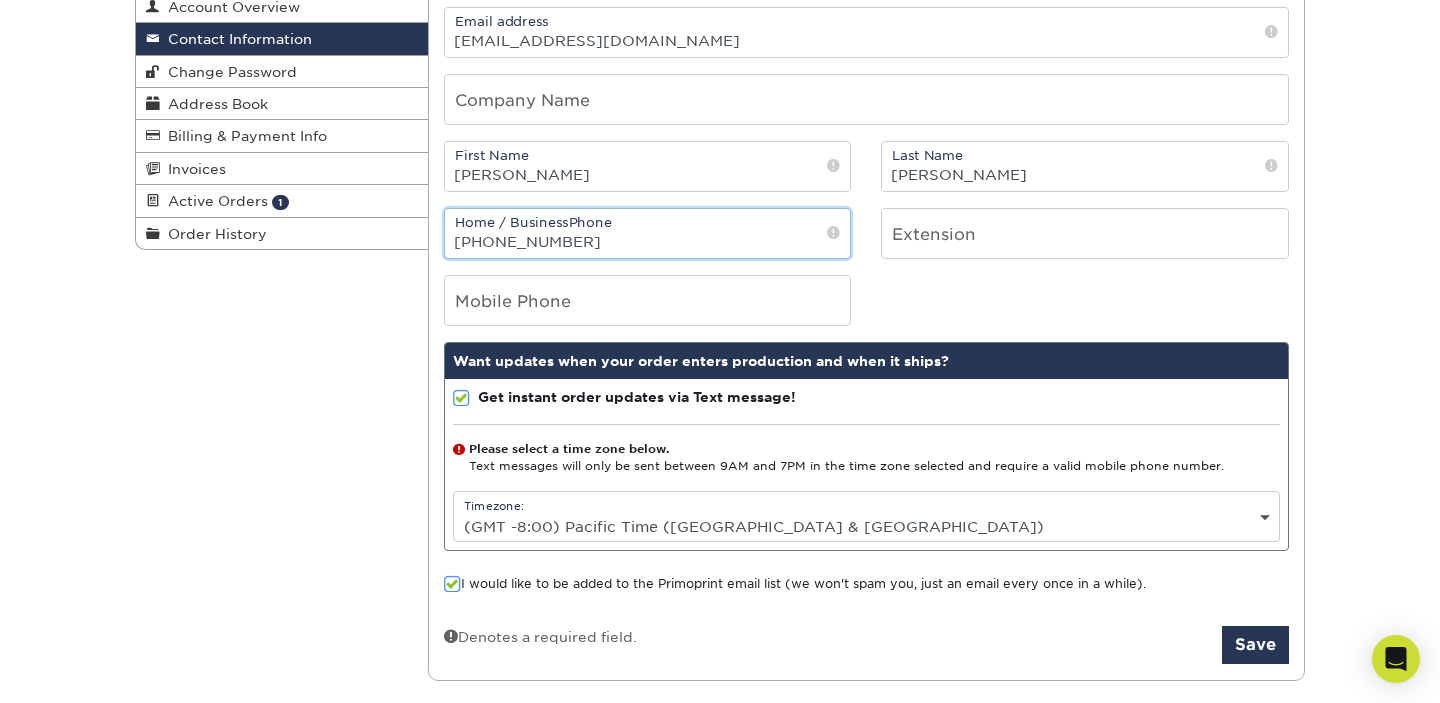 click on "[PHONE_NUMBER]" at bounding box center (648, 233) 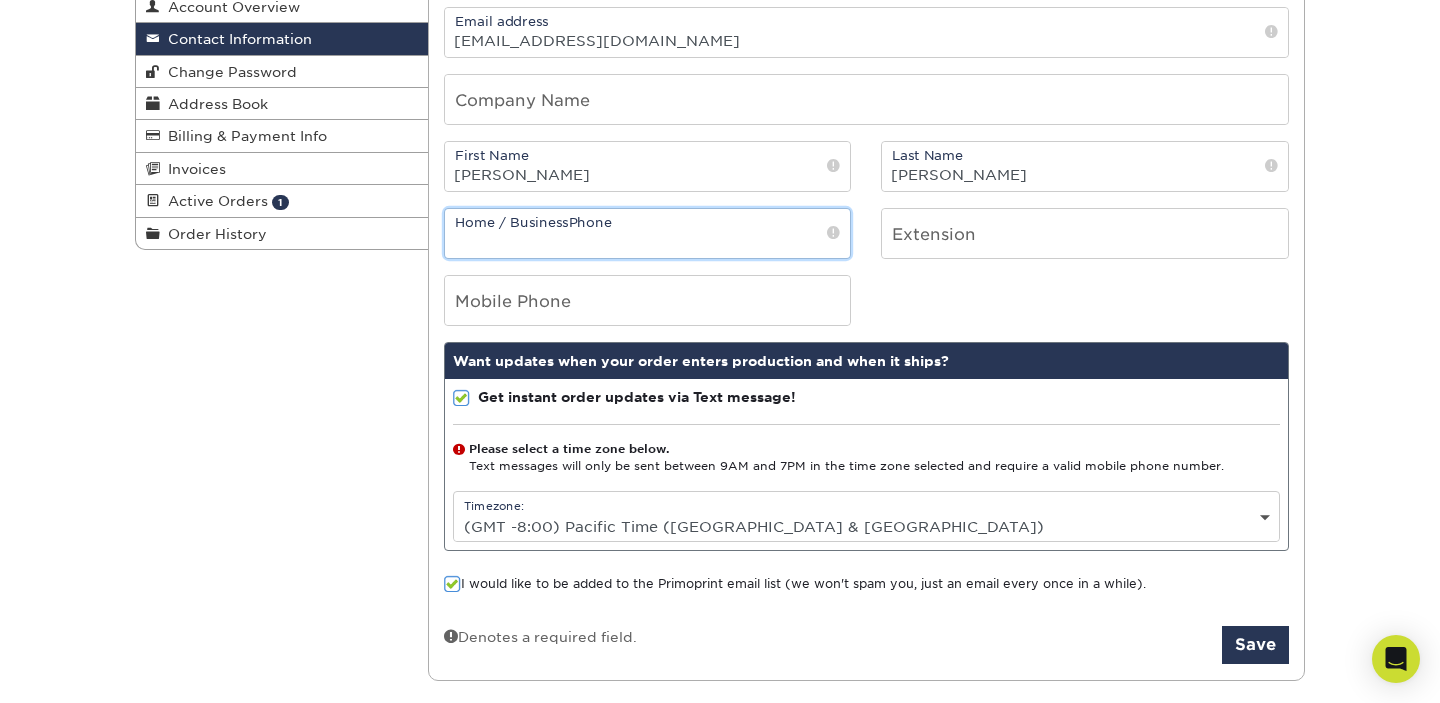 type 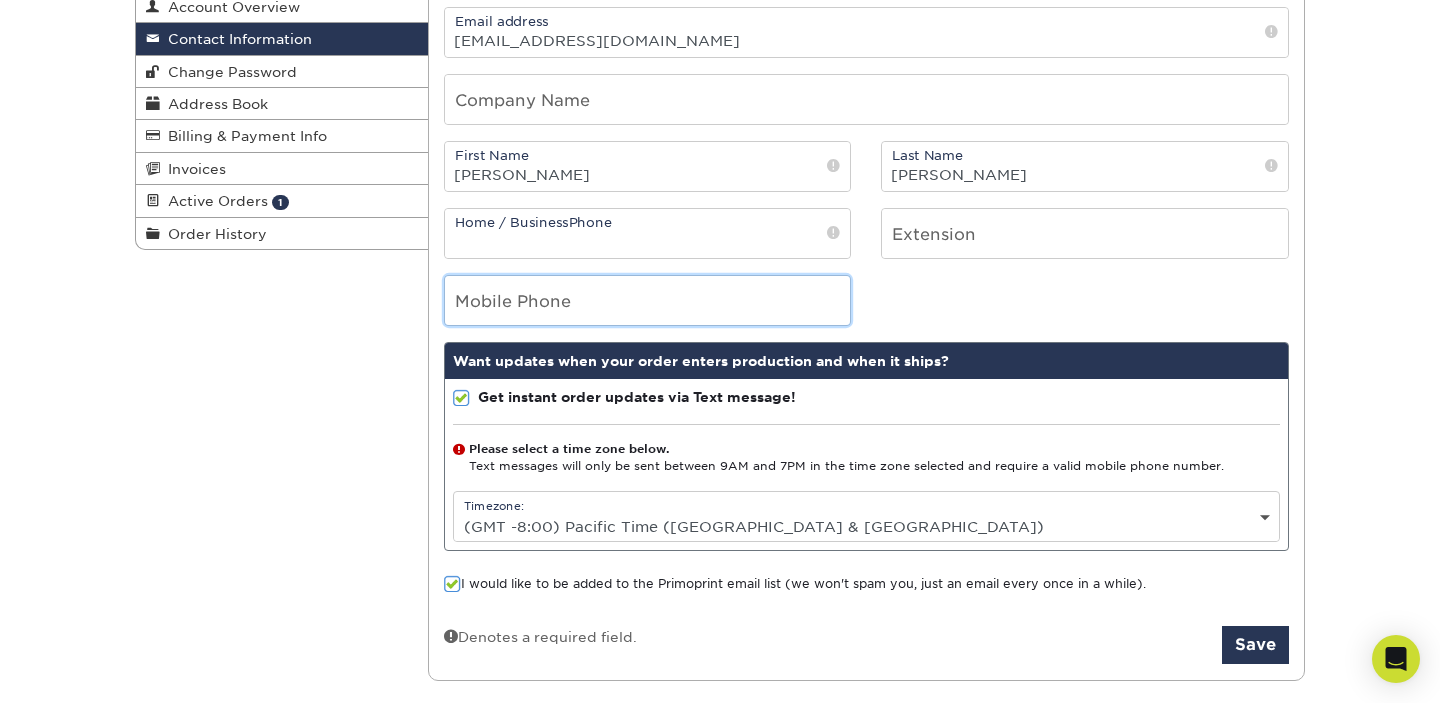 click at bounding box center (648, 300) 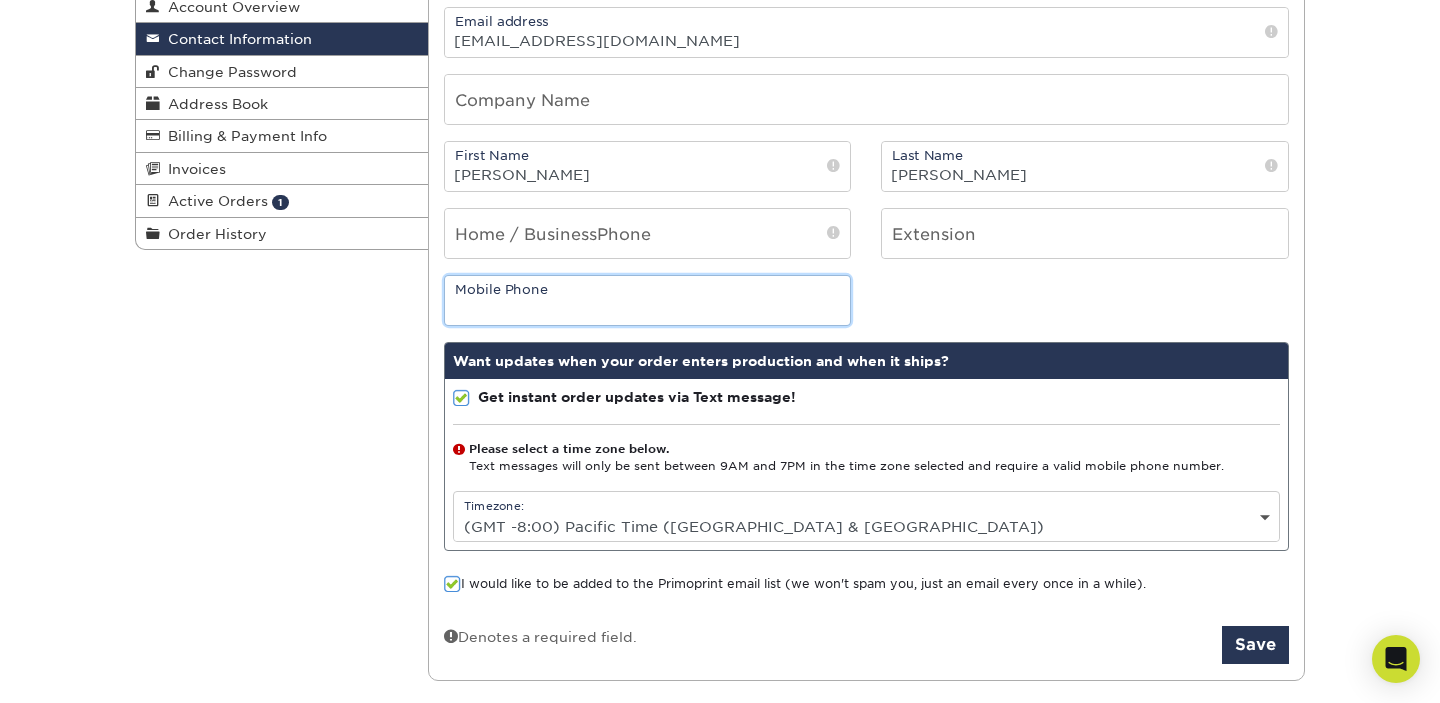 paste on "[PHONE_NUMBER]" 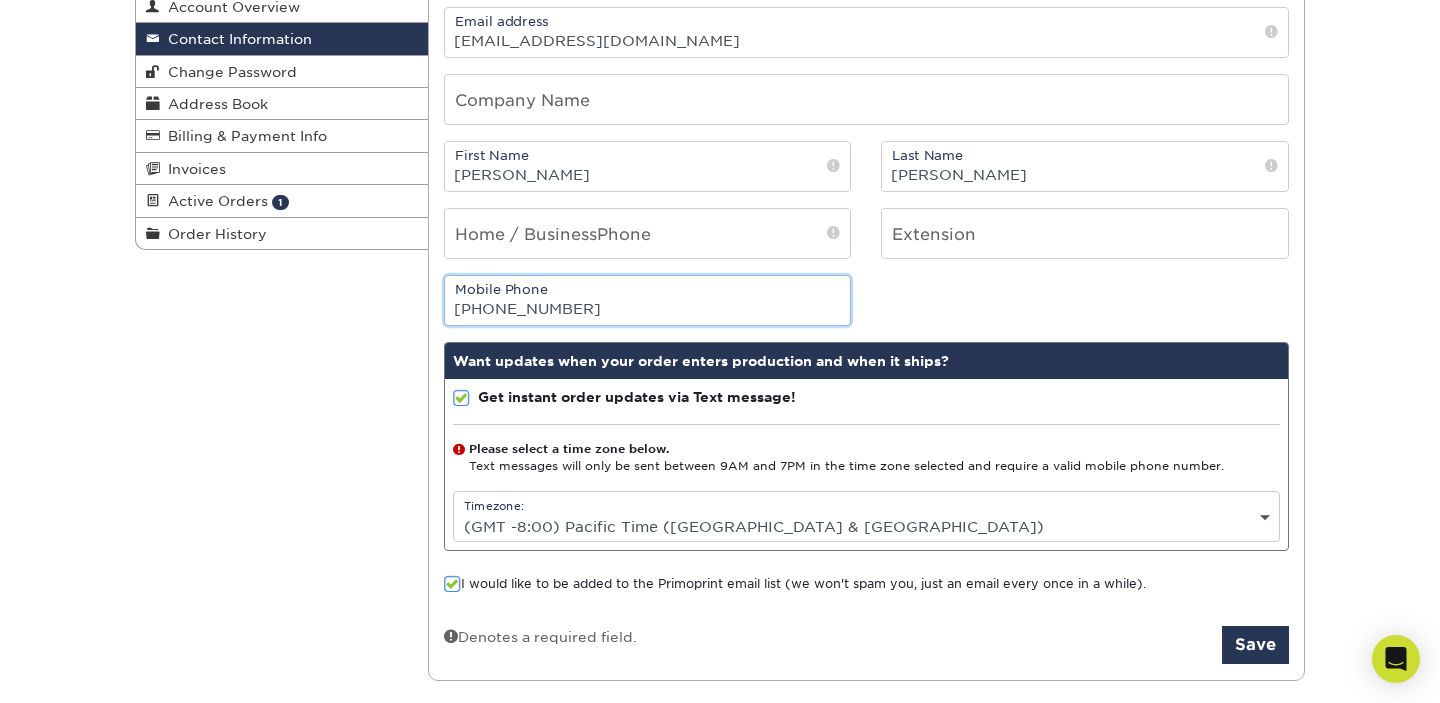 type on "[PHONE_NUMBER]" 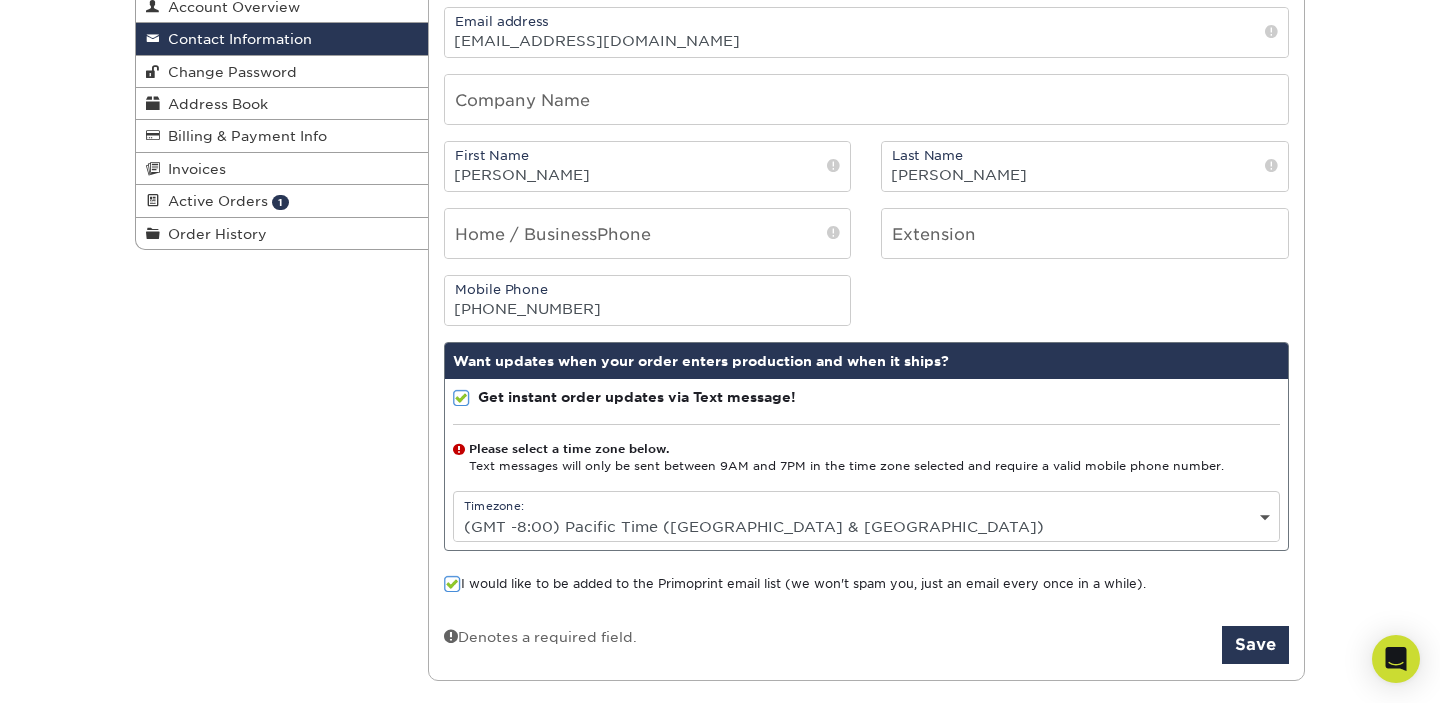 click on "Email address
gehrigsullivan@hotmail.com
Company Name
First Name
Gehrig Last Name Sullivan" at bounding box center (867, 335) 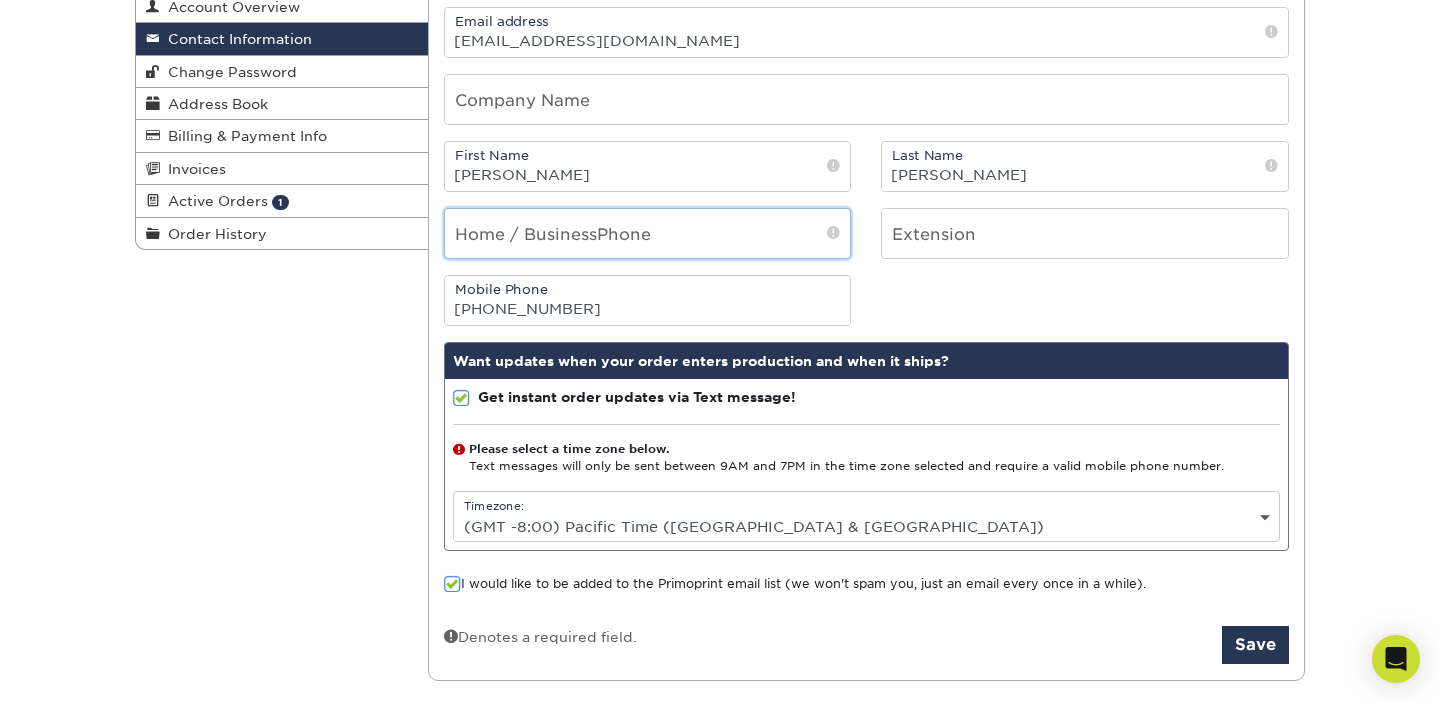 click at bounding box center [648, 233] 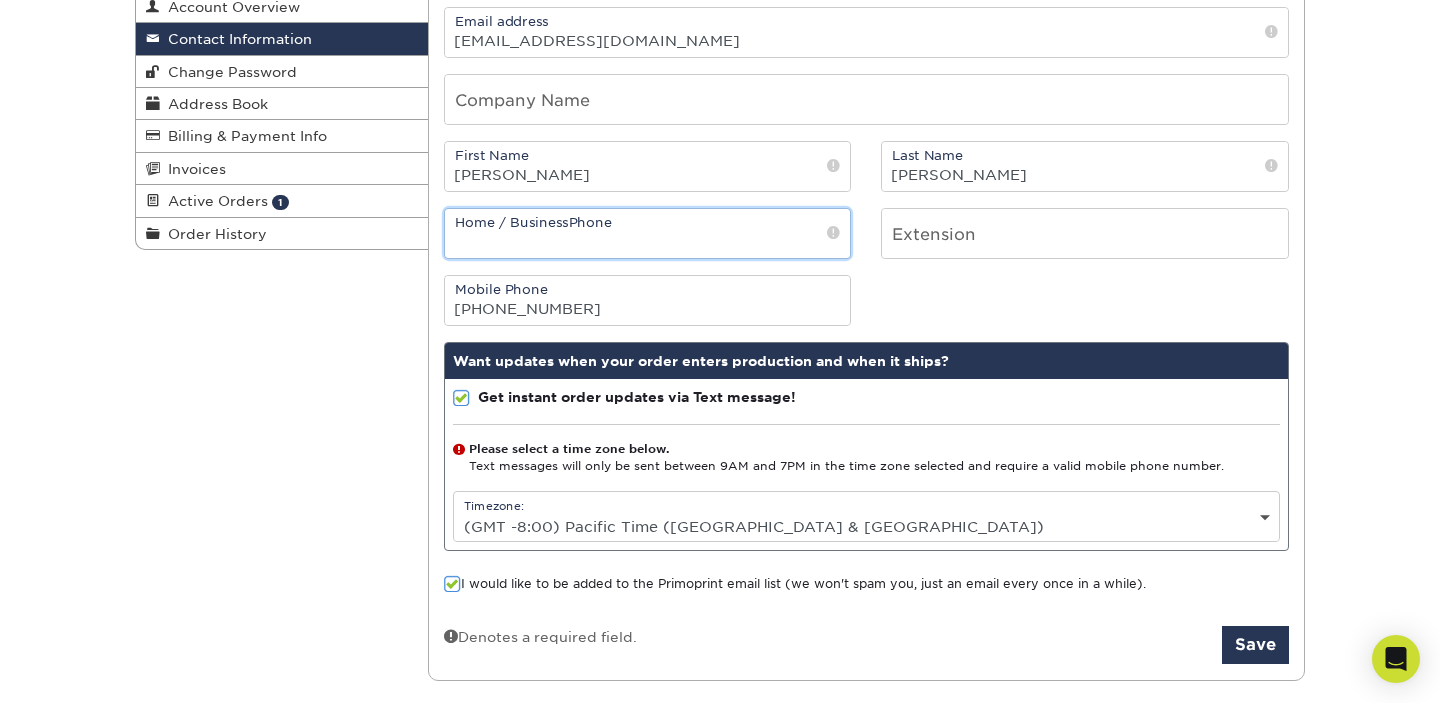 paste on "[PHONE_NUMBER]" 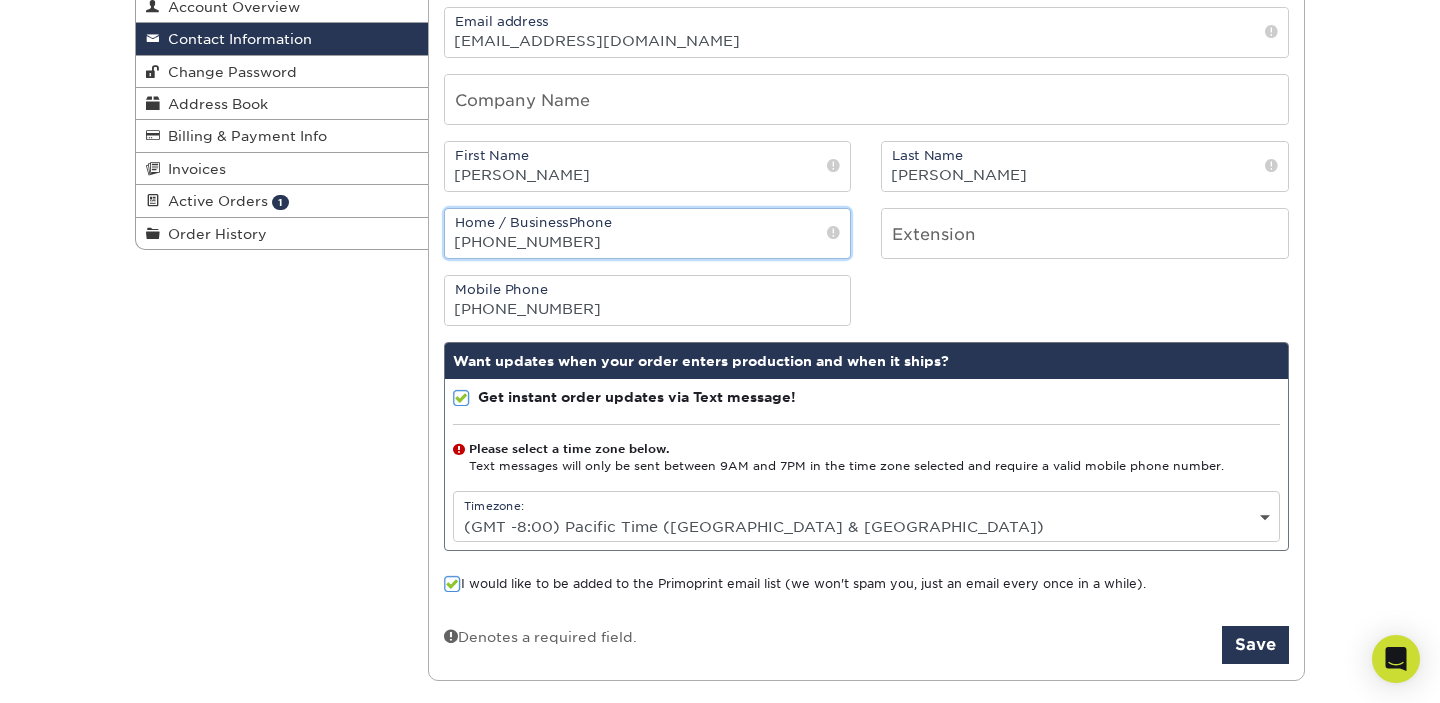 type on "[PHONE_NUMBER]" 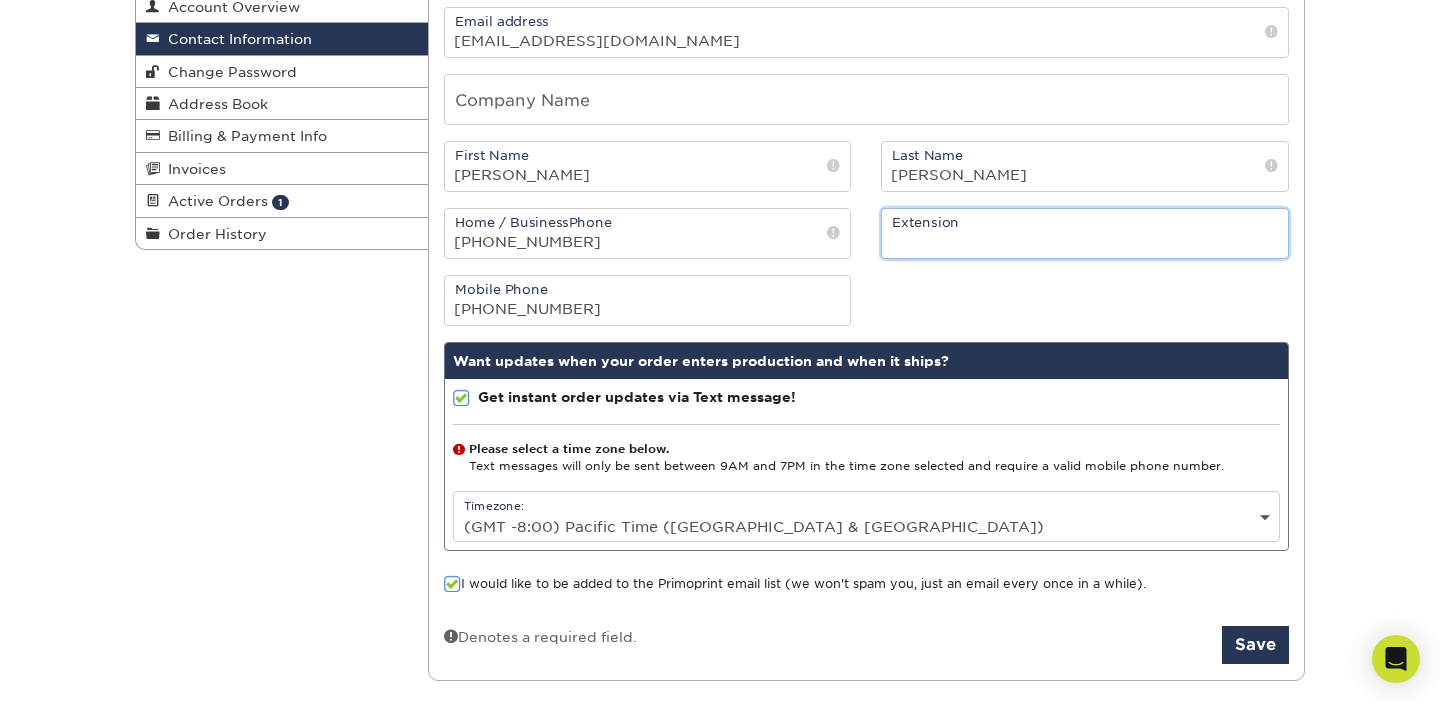 click at bounding box center (1085, 233) 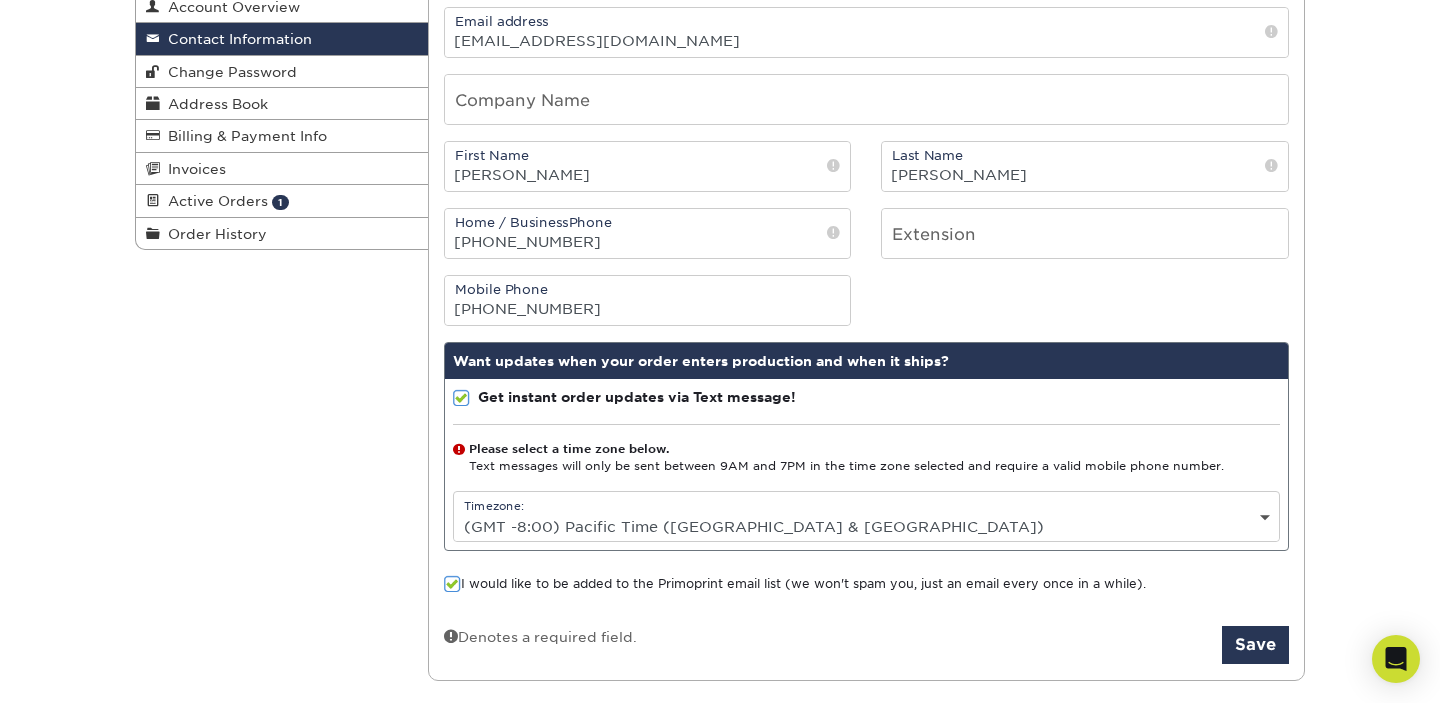 click on "Mobile Phone
(619) 947-3002" at bounding box center (867, 300) 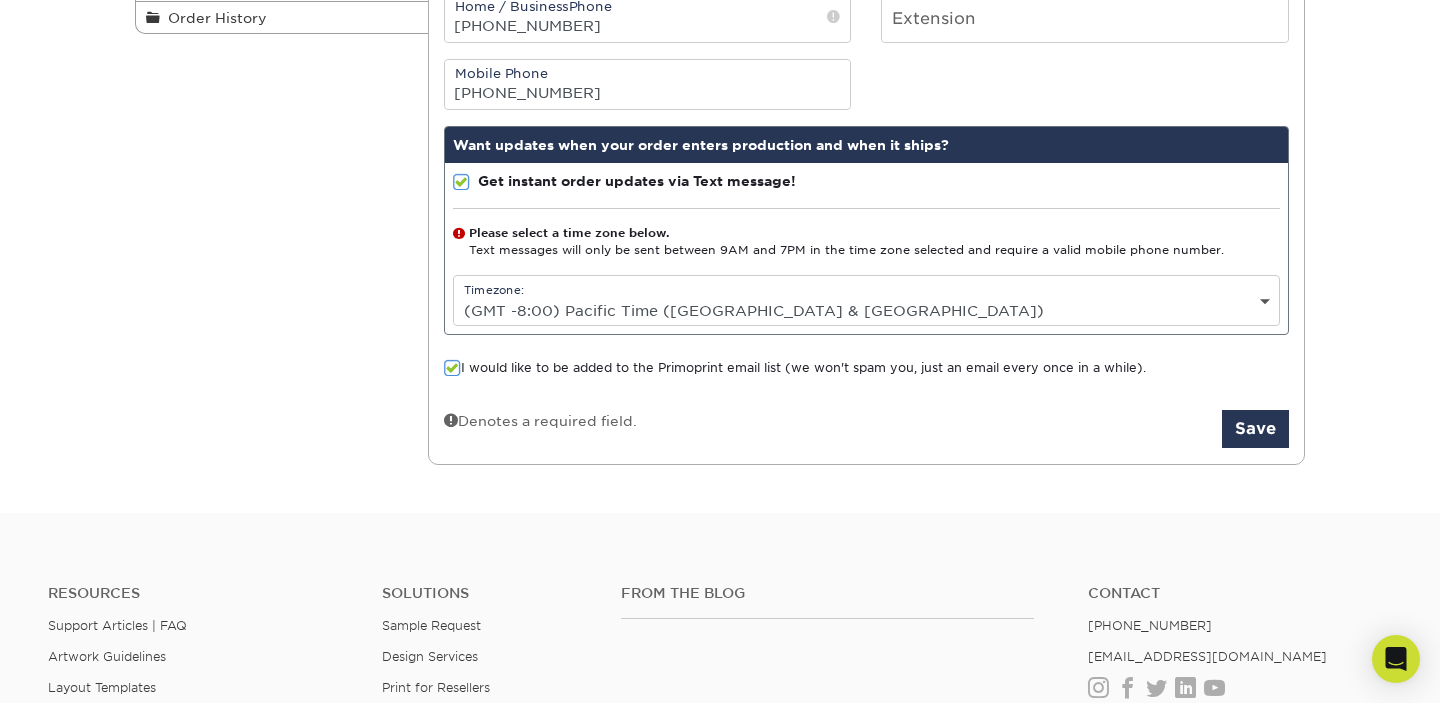 scroll, scrollTop: 459, scrollLeft: 0, axis: vertical 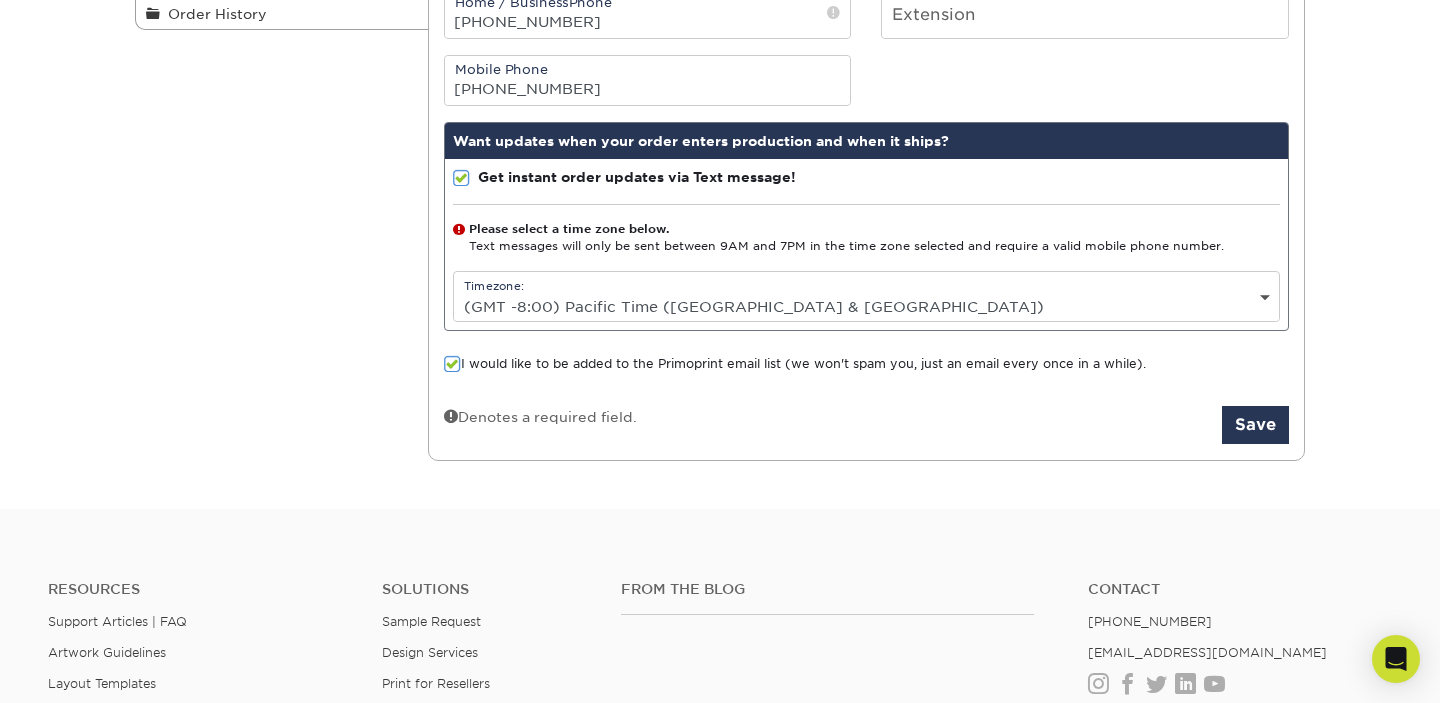click at bounding box center [452, 364] 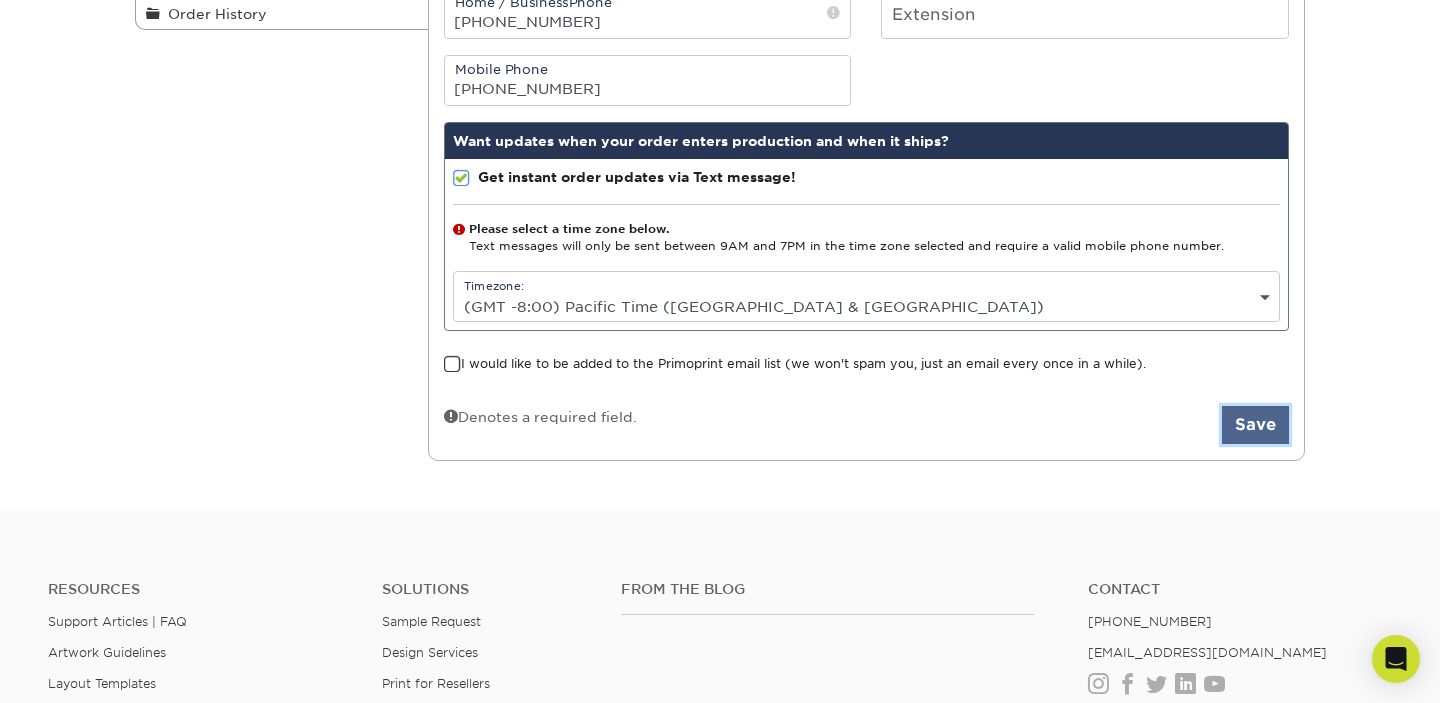 click on "Save" at bounding box center (1255, 425) 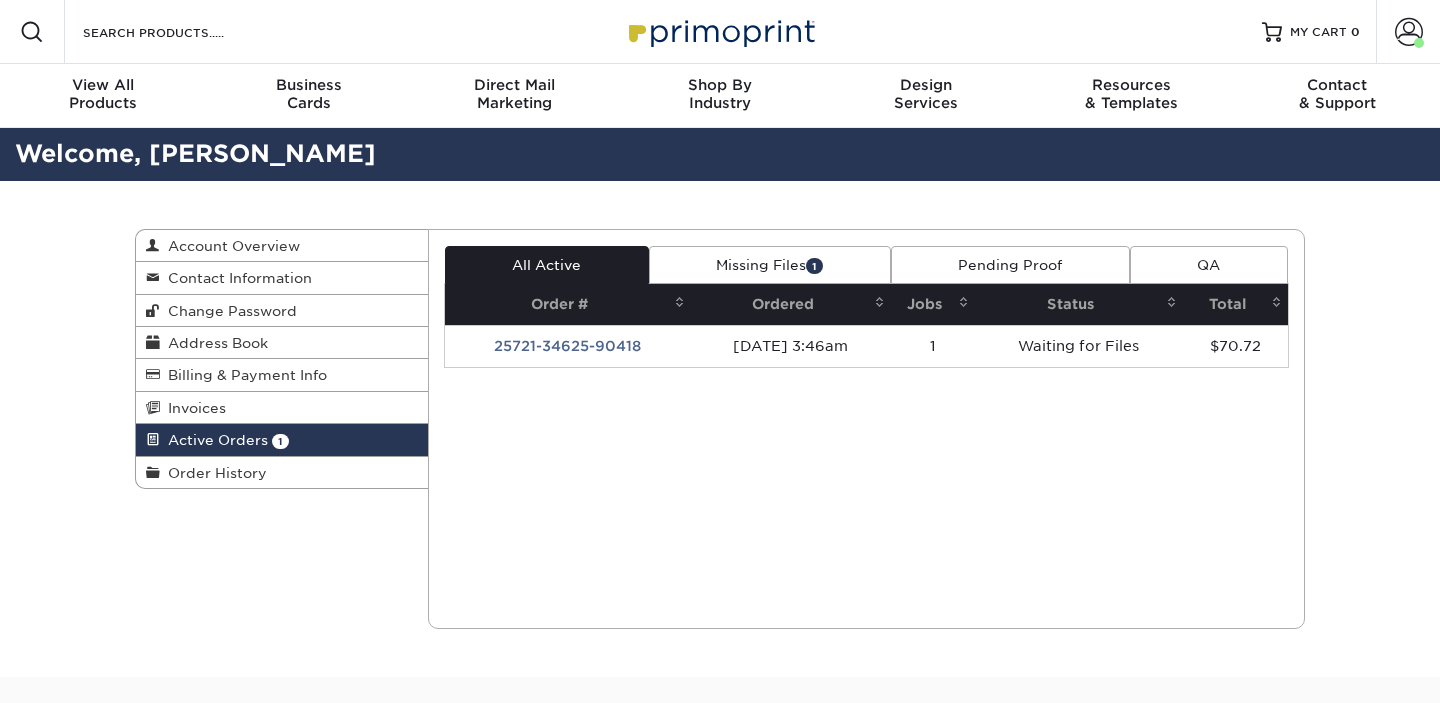scroll, scrollTop: 0, scrollLeft: 0, axis: both 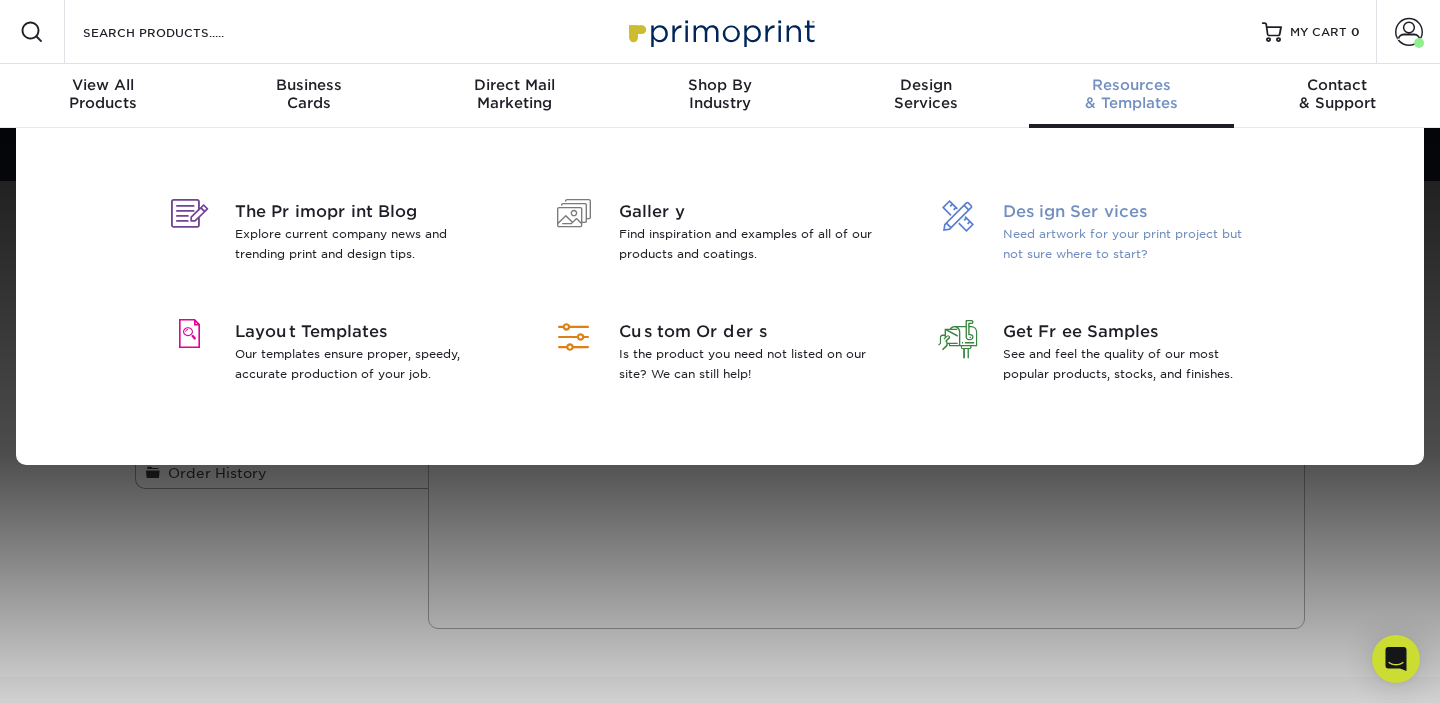 click on "Need artwork for your print project but not sure where to start?" at bounding box center [1132, 244] 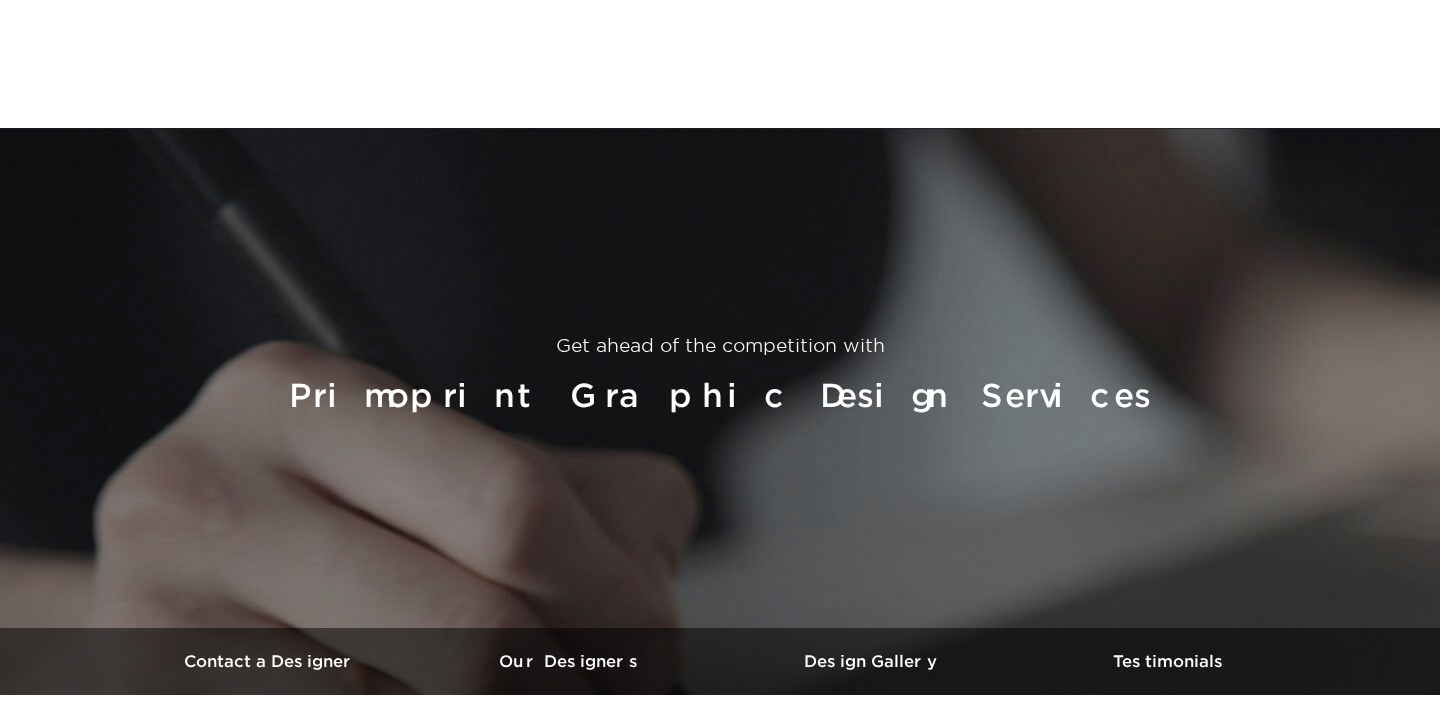 scroll, scrollTop: 175, scrollLeft: 0, axis: vertical 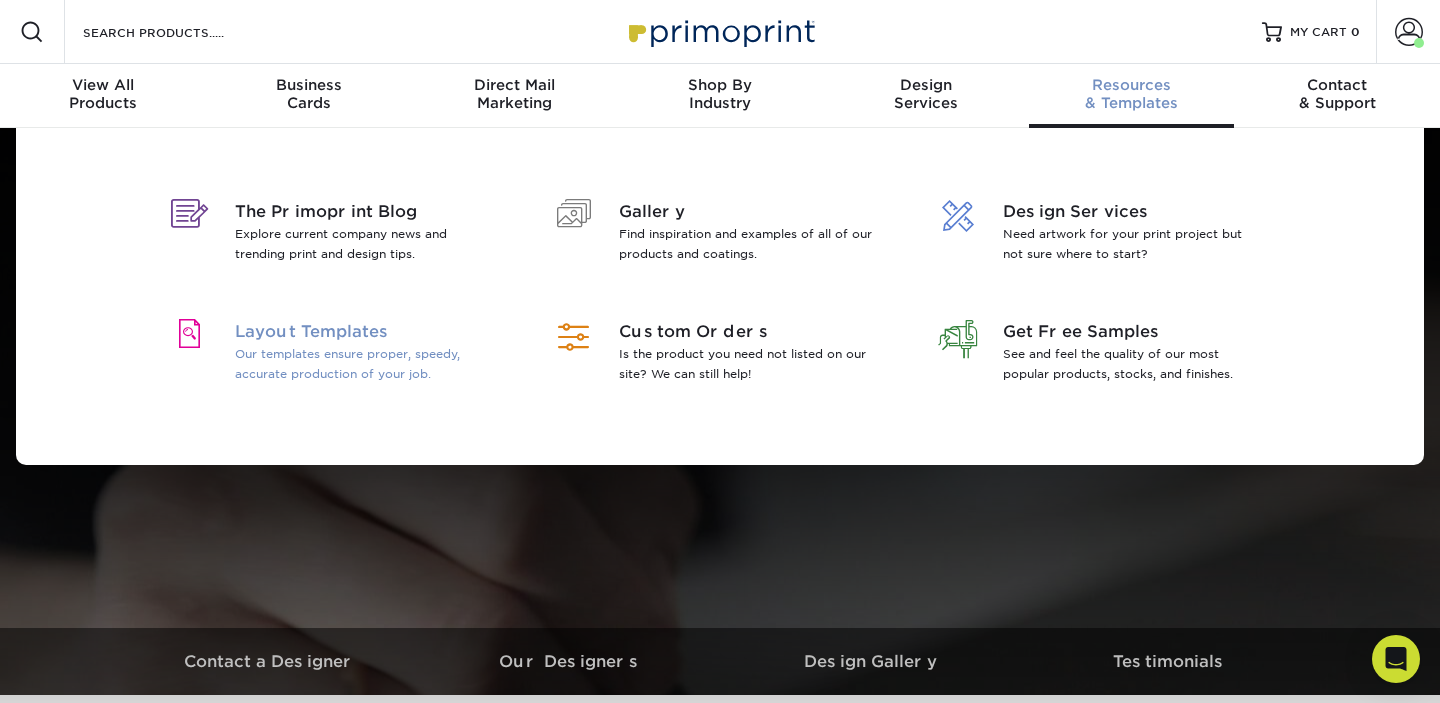 click on "Layout Templates" at bounding box center [364, 332] 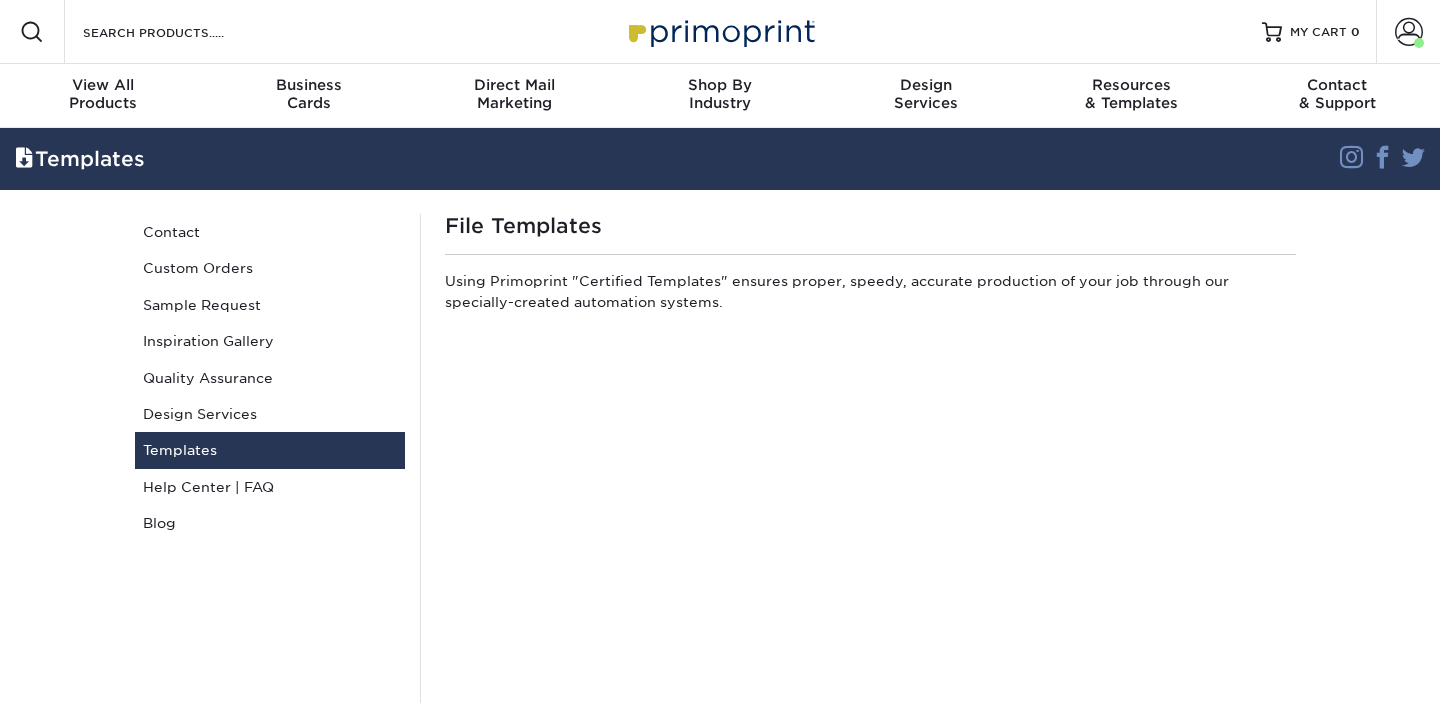scroll, scrollTop: 0, scrollLeft: 0, axis: both 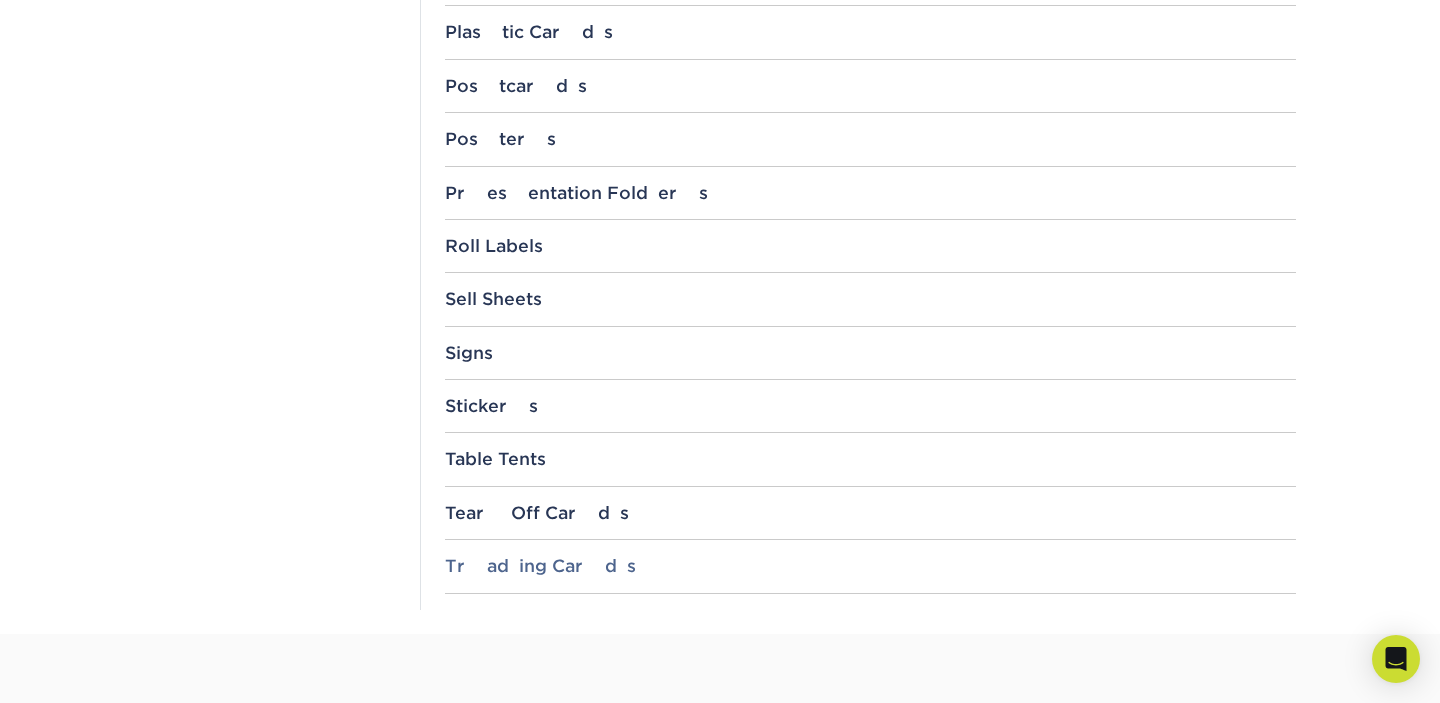 click on "Trading Cards" at bounding box center (870, 566) 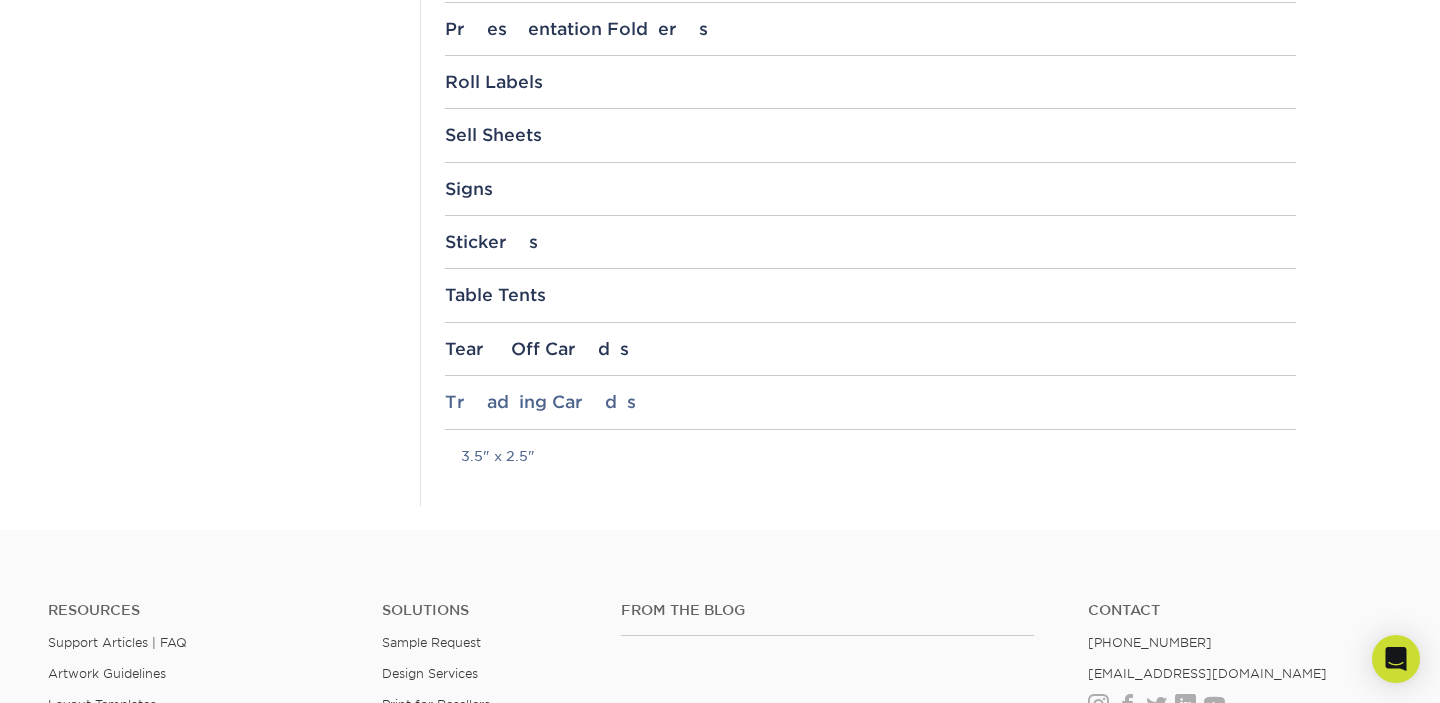 scroll, scrollTop: 2288, scrollLeft: 0, axis: vertical 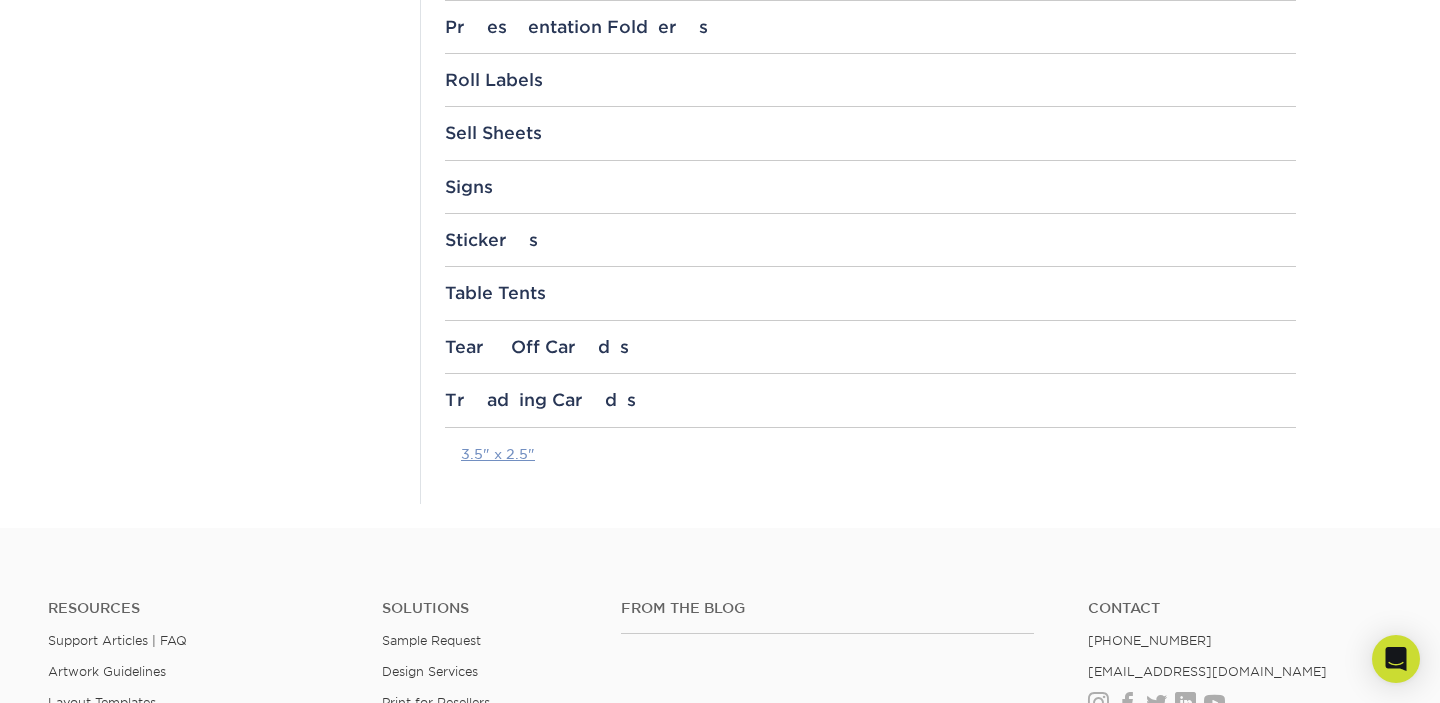 click on "3.5" x 2.5"" at bounding box center [498, 454] 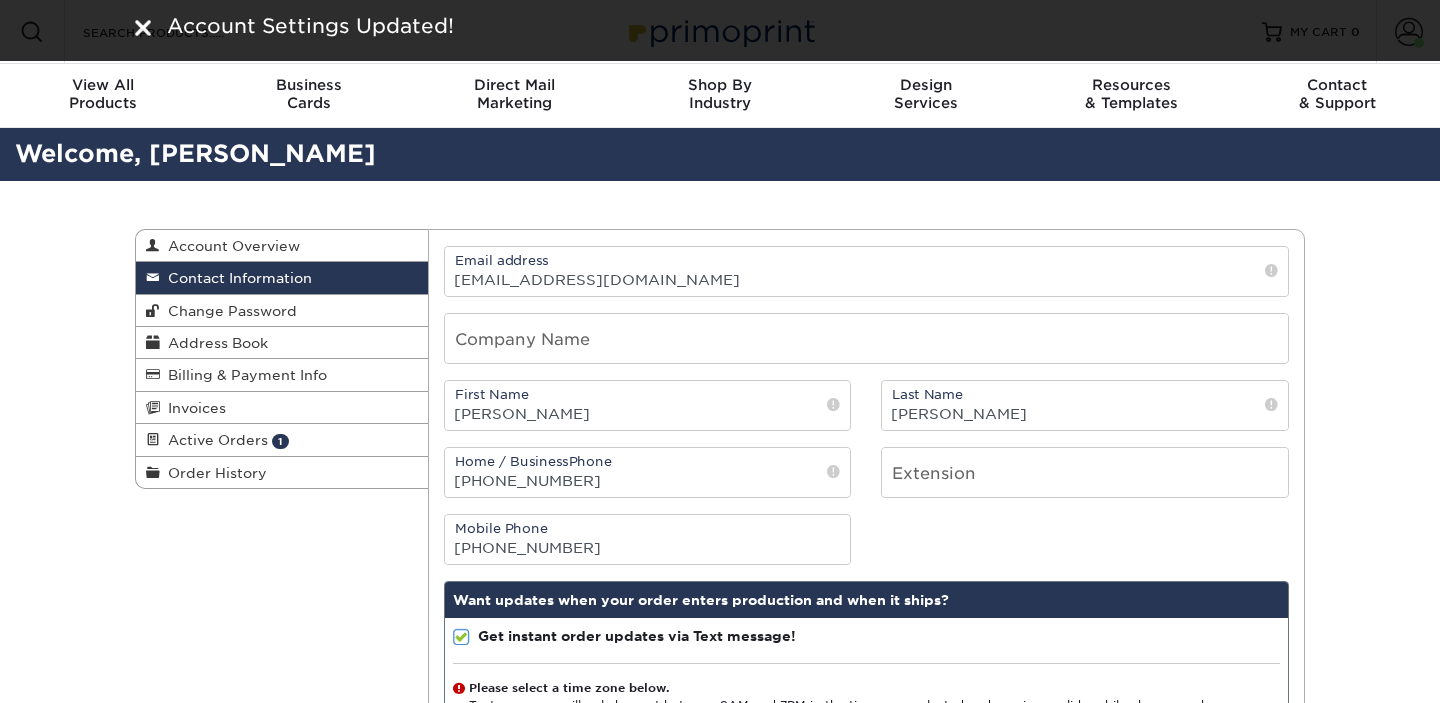 scroll, scrollTop: 0, scrollLeft: 0, axis: both 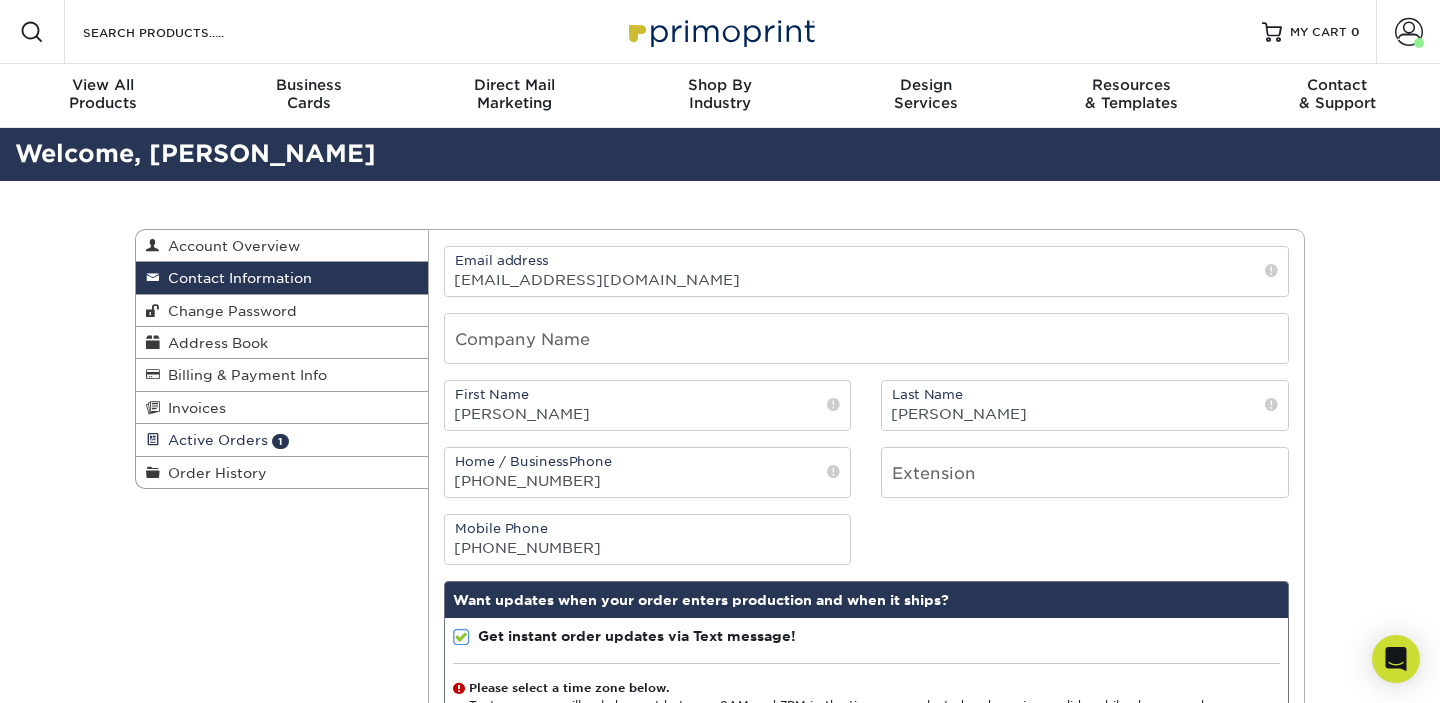 click on "Active Orders" at bounding box center [214, 440] 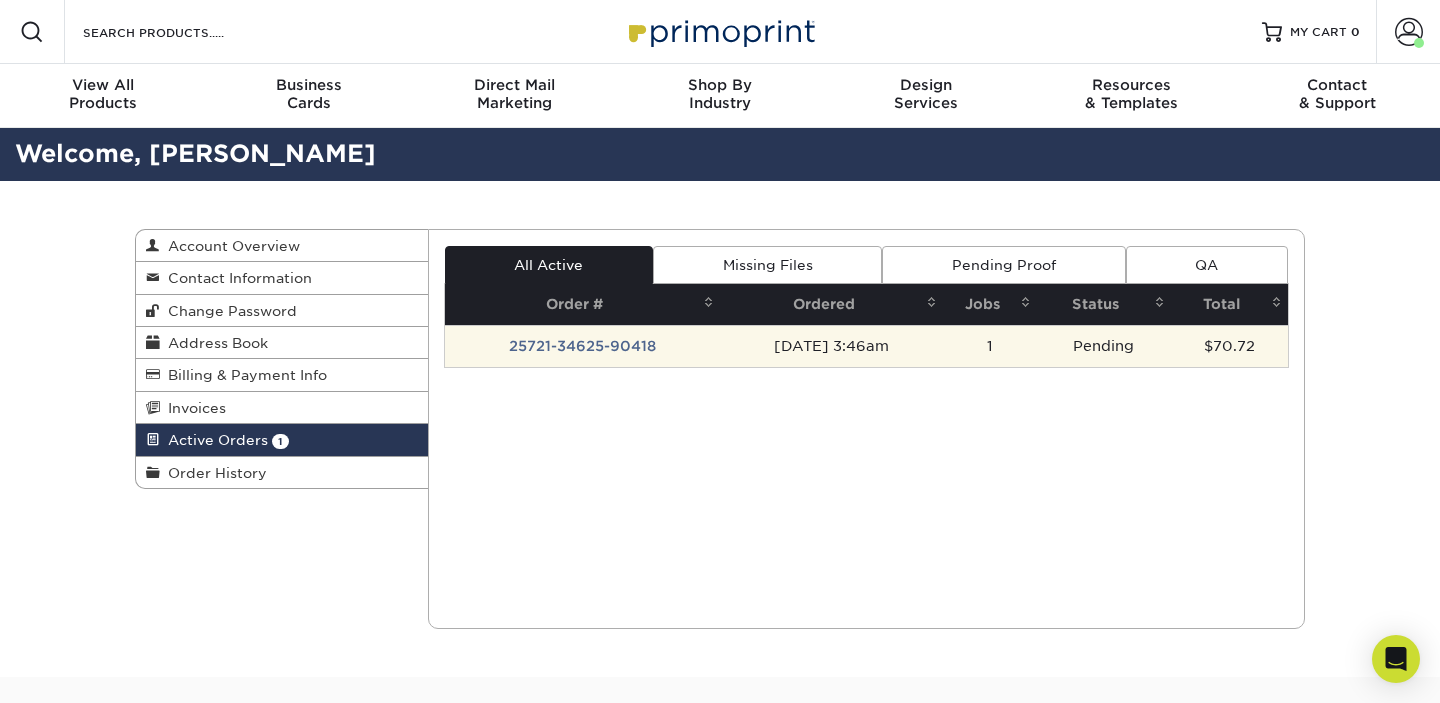 click on "Pending" at bounding box center [1104, 346] 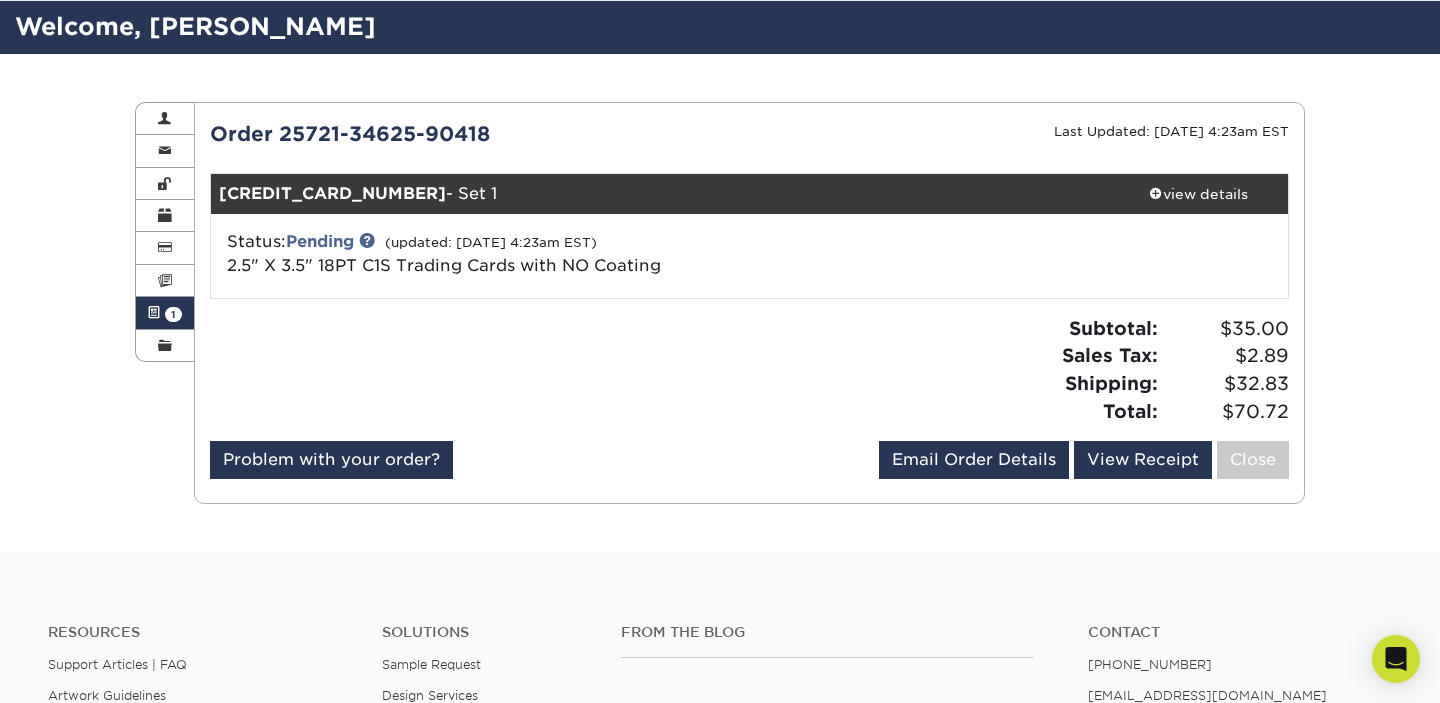 scroll, scrollTop: 125, scrollLeft: 0, axis: vertical 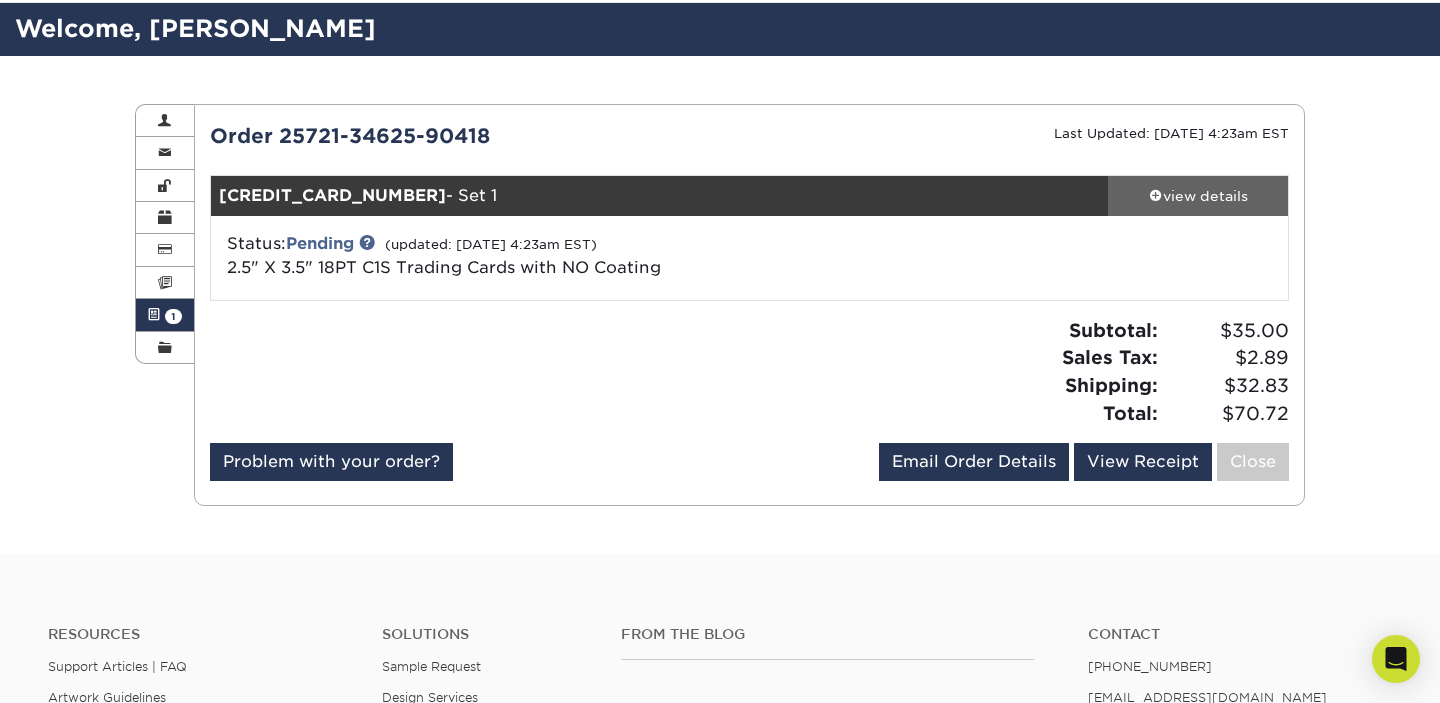 click on "view details" at bounding box center [1198, 196] 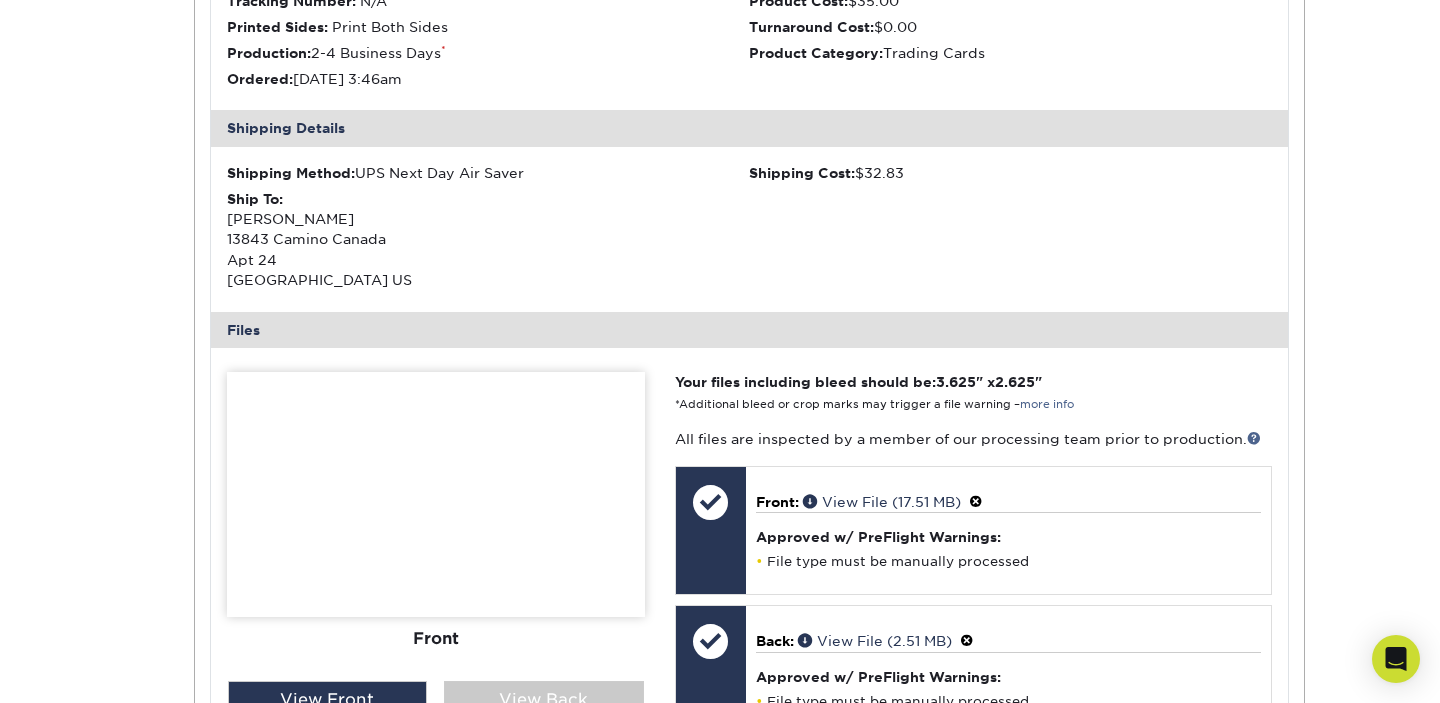 scroll, scrollTop: 532, scrollLeft: 0, axis: vertical 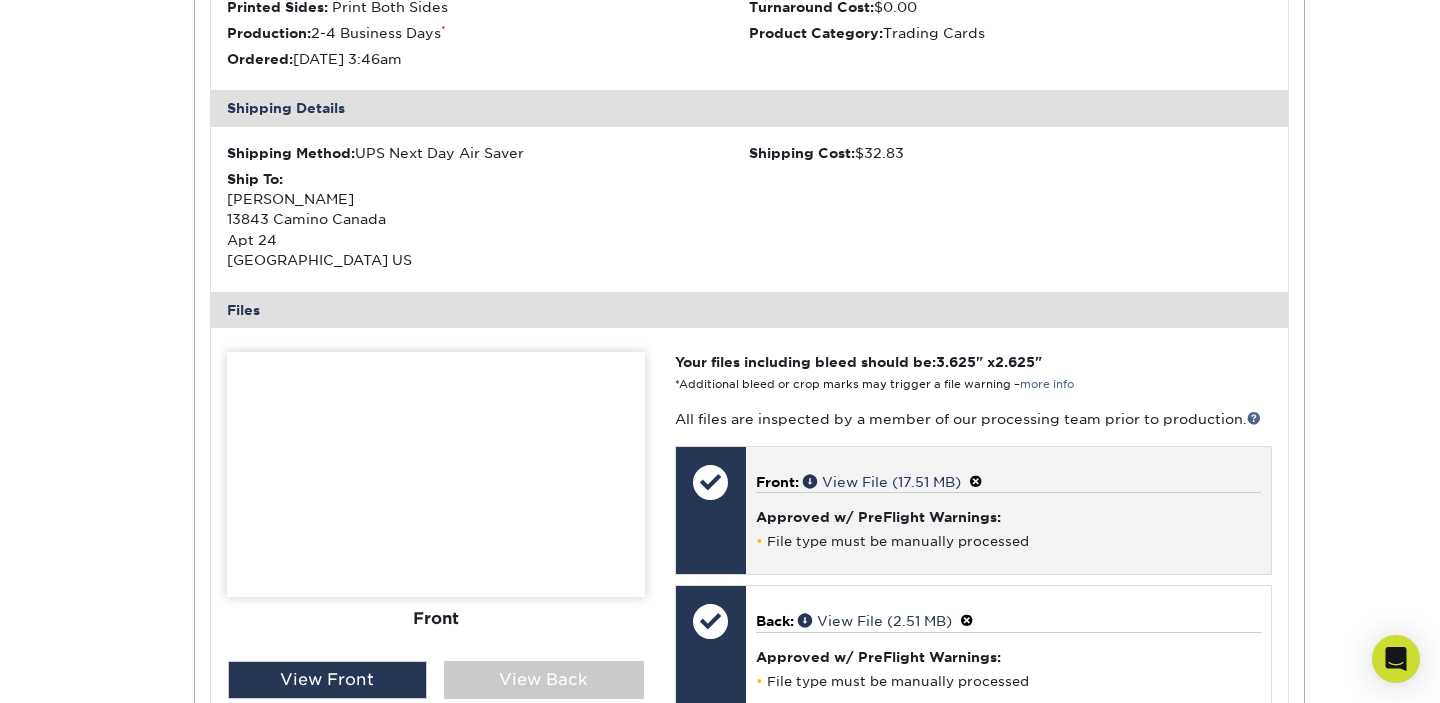 click on "Approved w/ PreFlight Warnings:" at bounding box center [1008, 517] 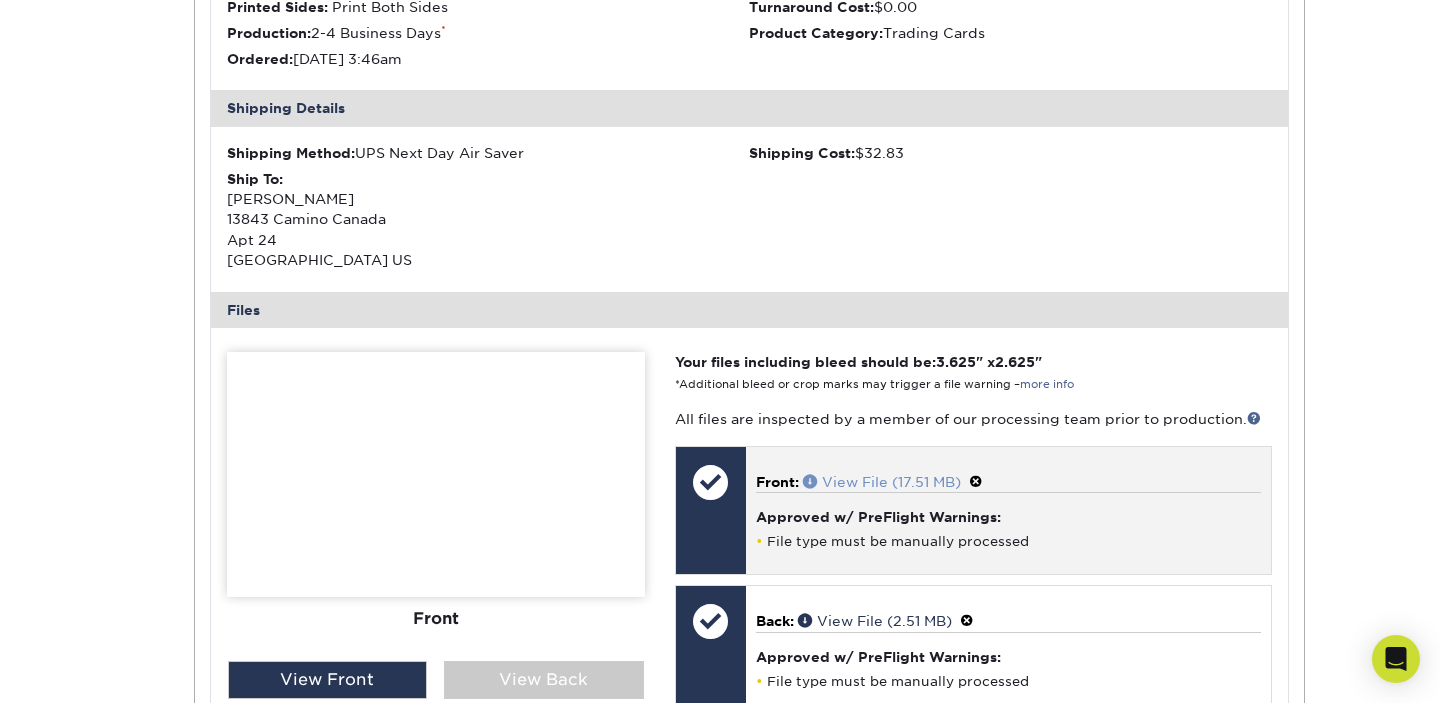 click at bounding box center (812, 481) 